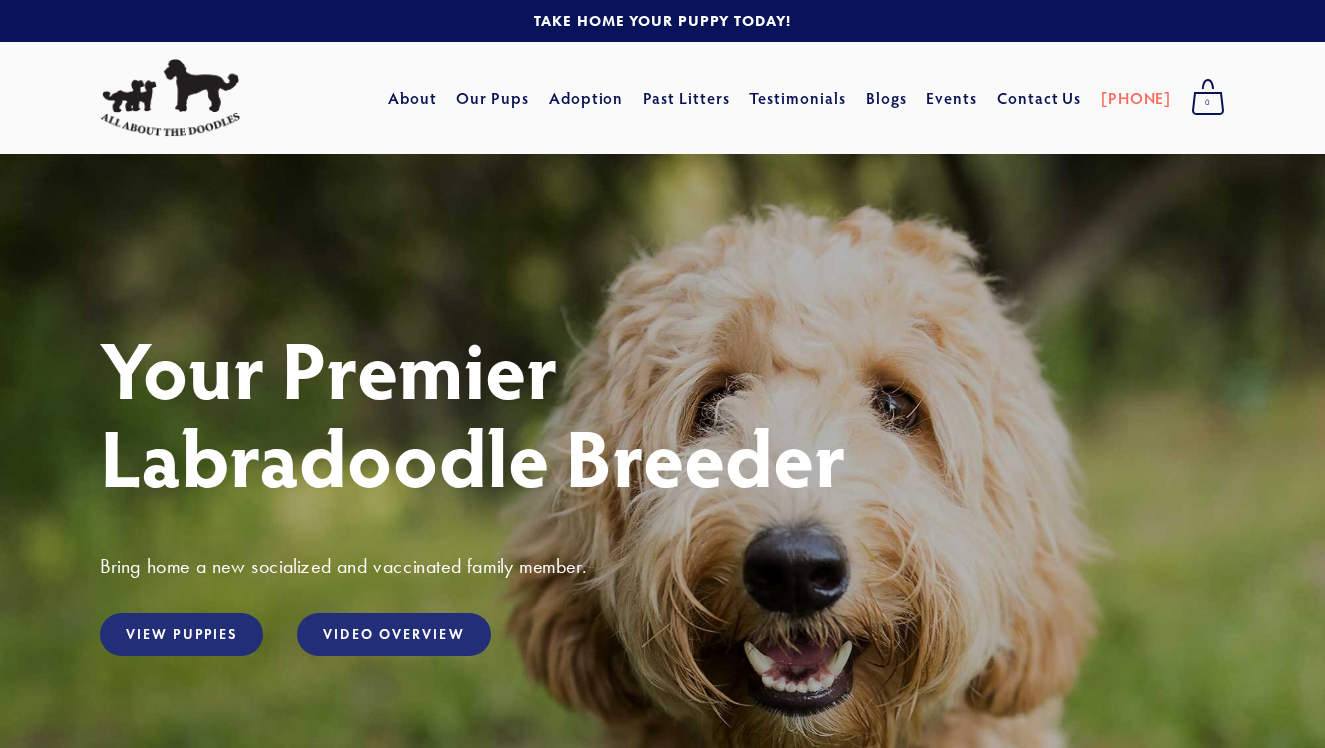 scroll, scrollTop: 0, scrollLeft: 0, axis: both 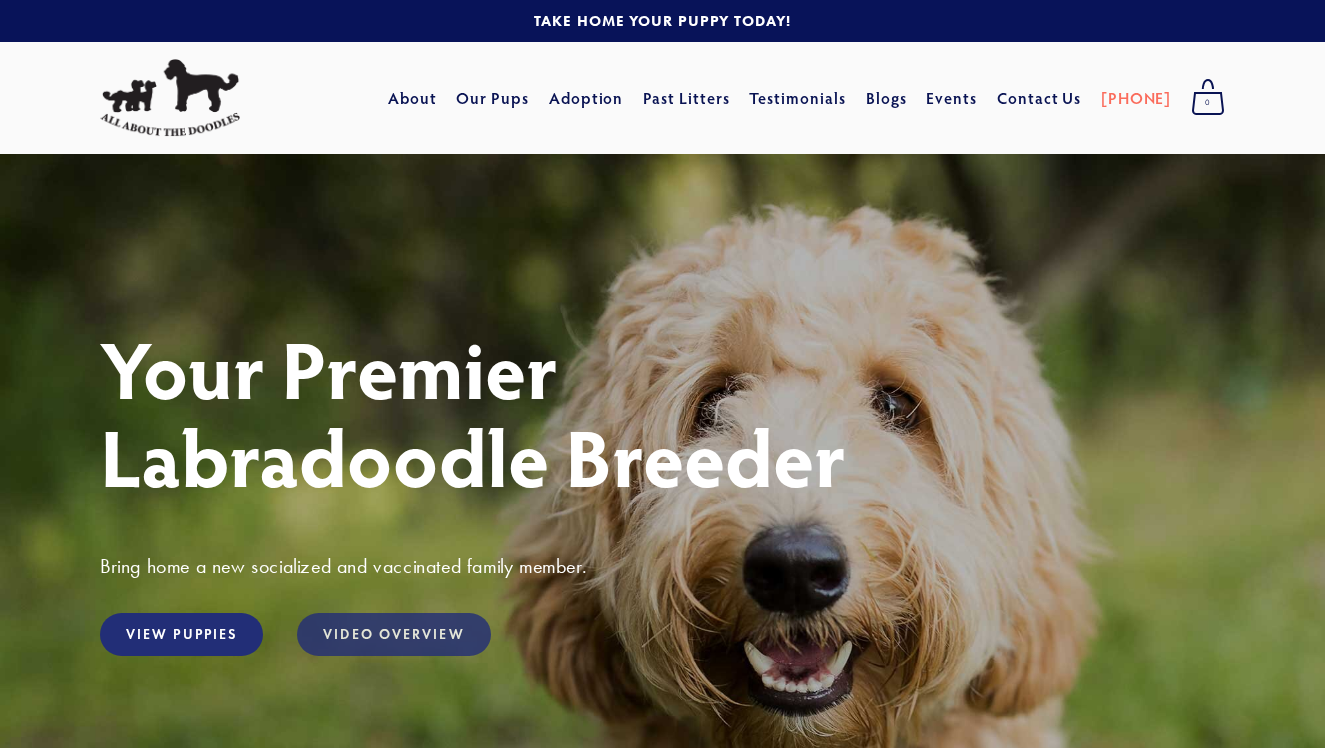 click on "Video Overview" at bounding box center [393, 634] 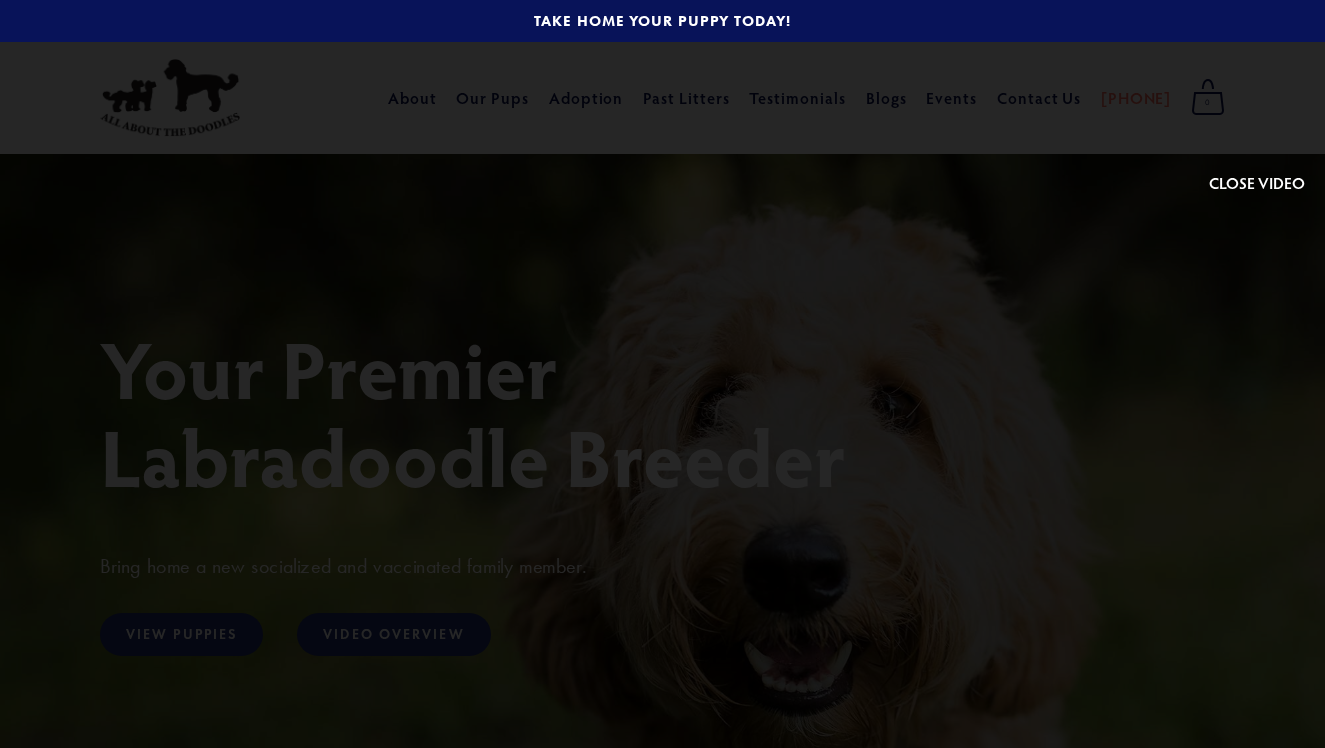 click at bounding box center [1257, 108] 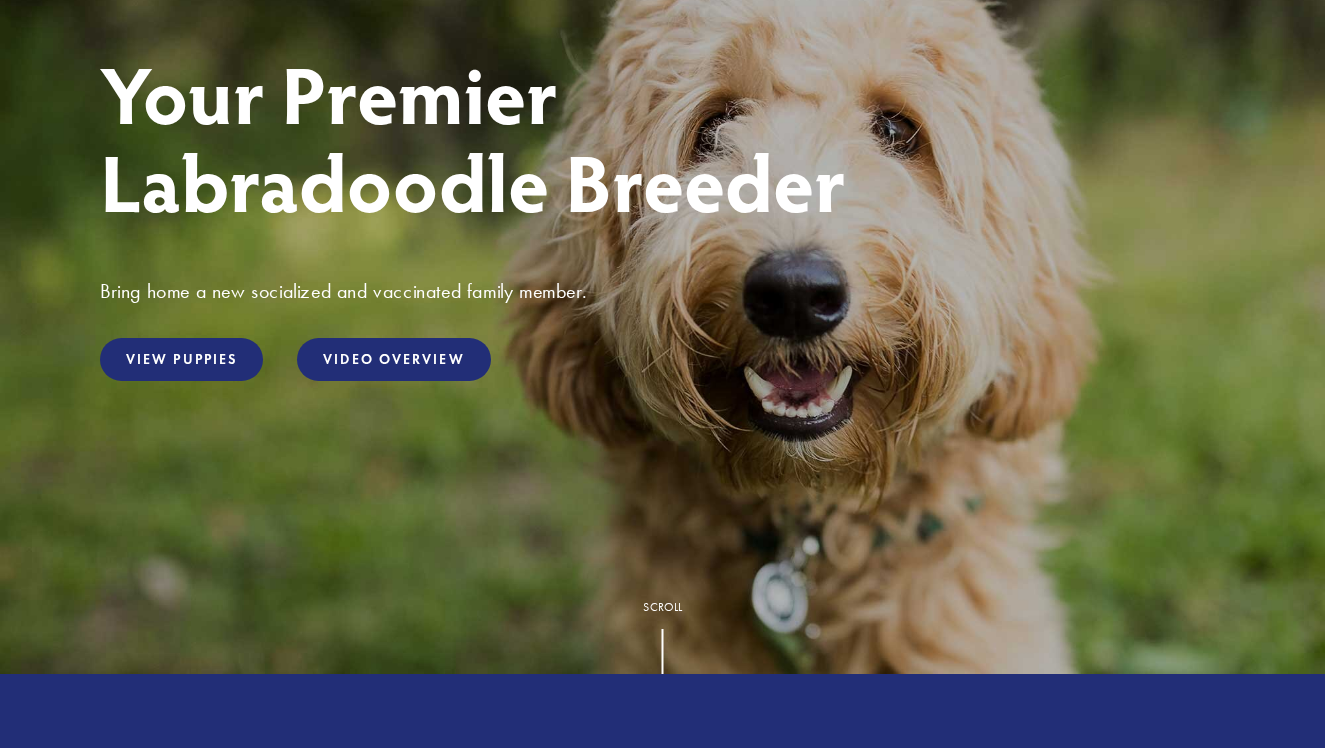 scroll, scrollTop: 278, scrollLeft: 0, axis: vertical 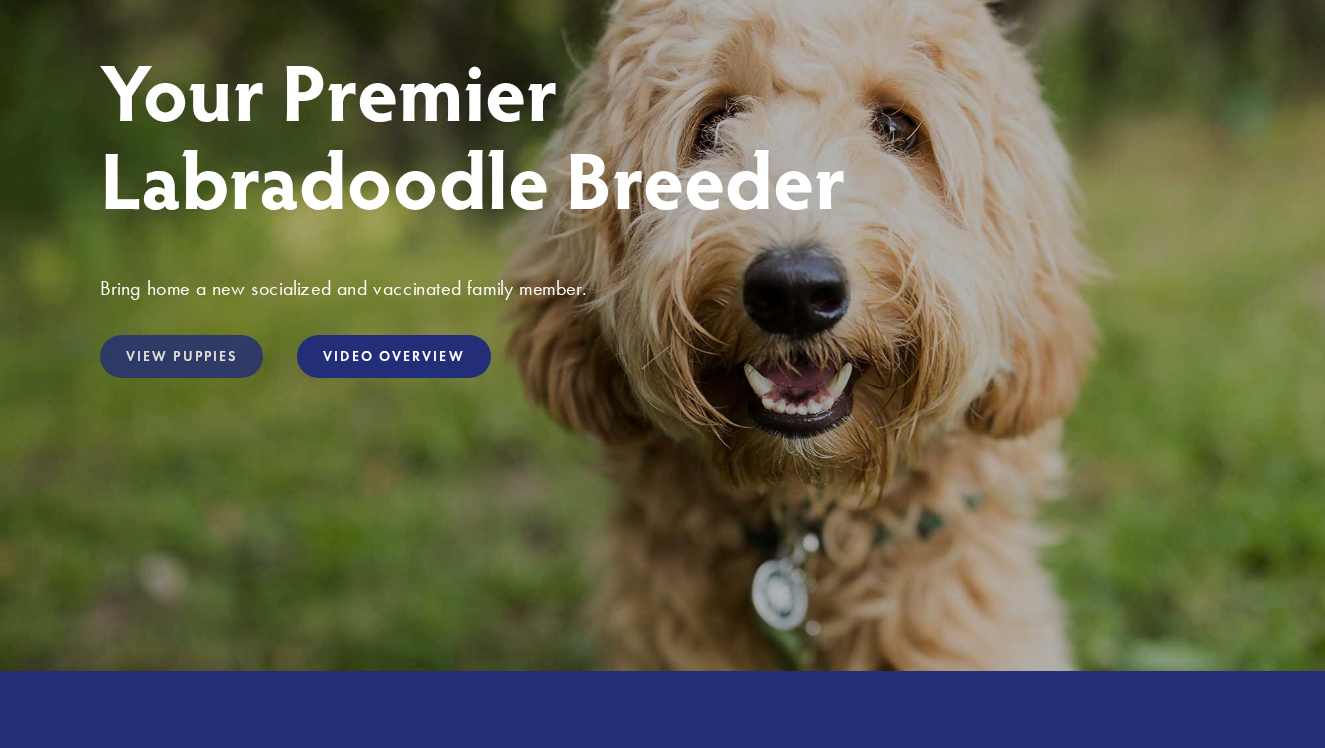 click on "View Puppies" at bounding box center (181, 356) 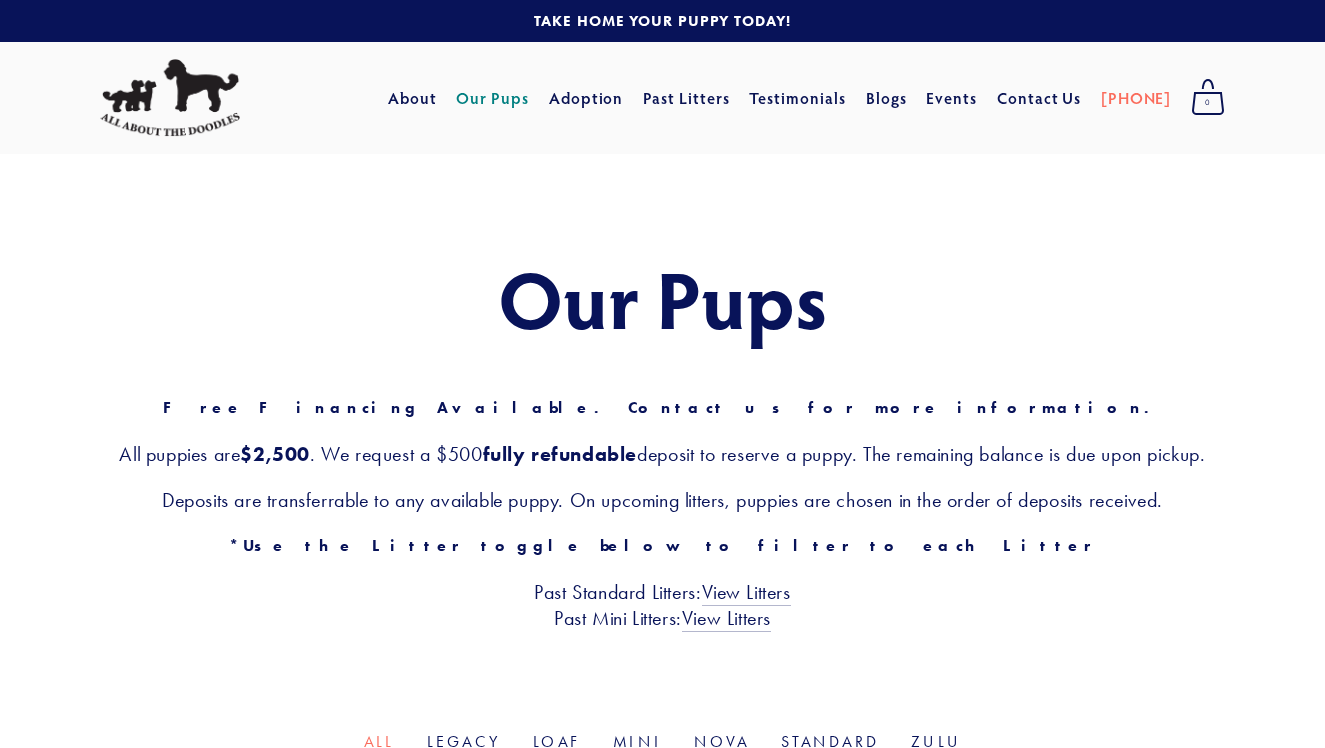 scroll, scrollTop: 0, scrollLeft: 0, axis: both 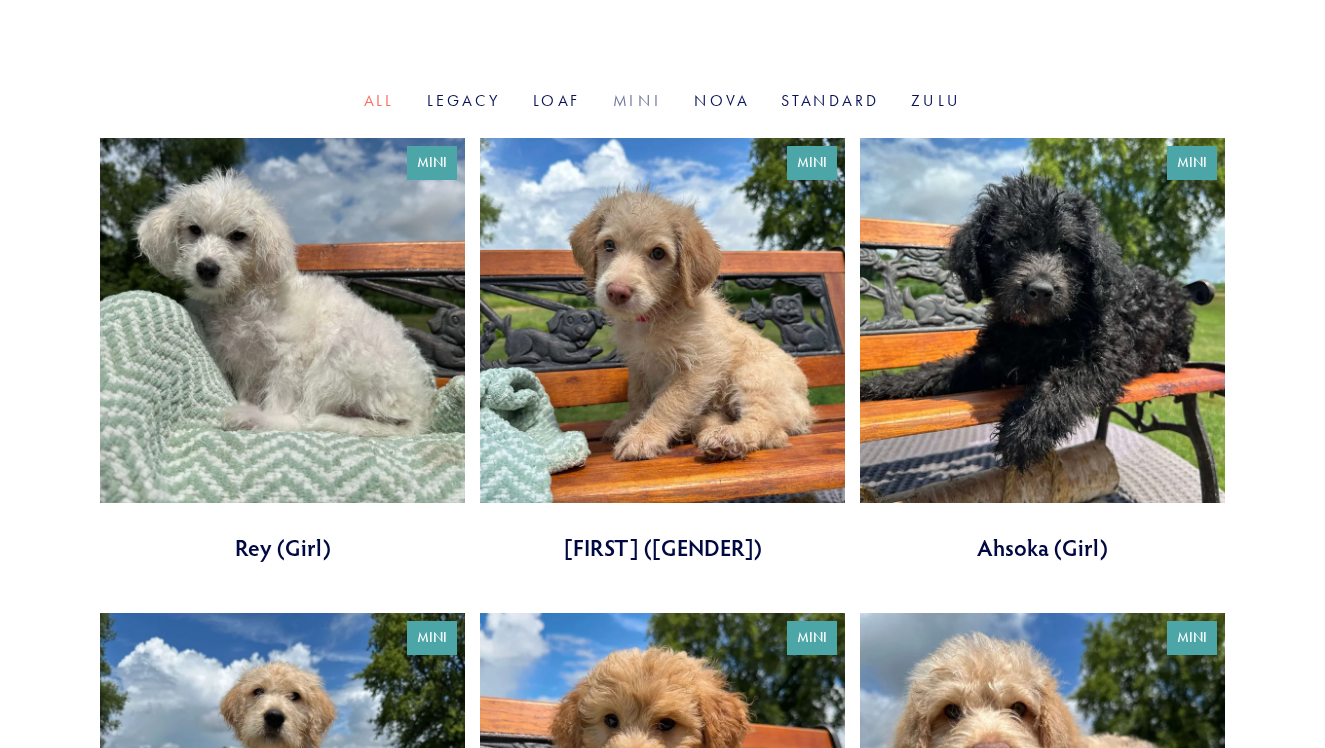 click on "Mini" at bounding box center (637, 100) 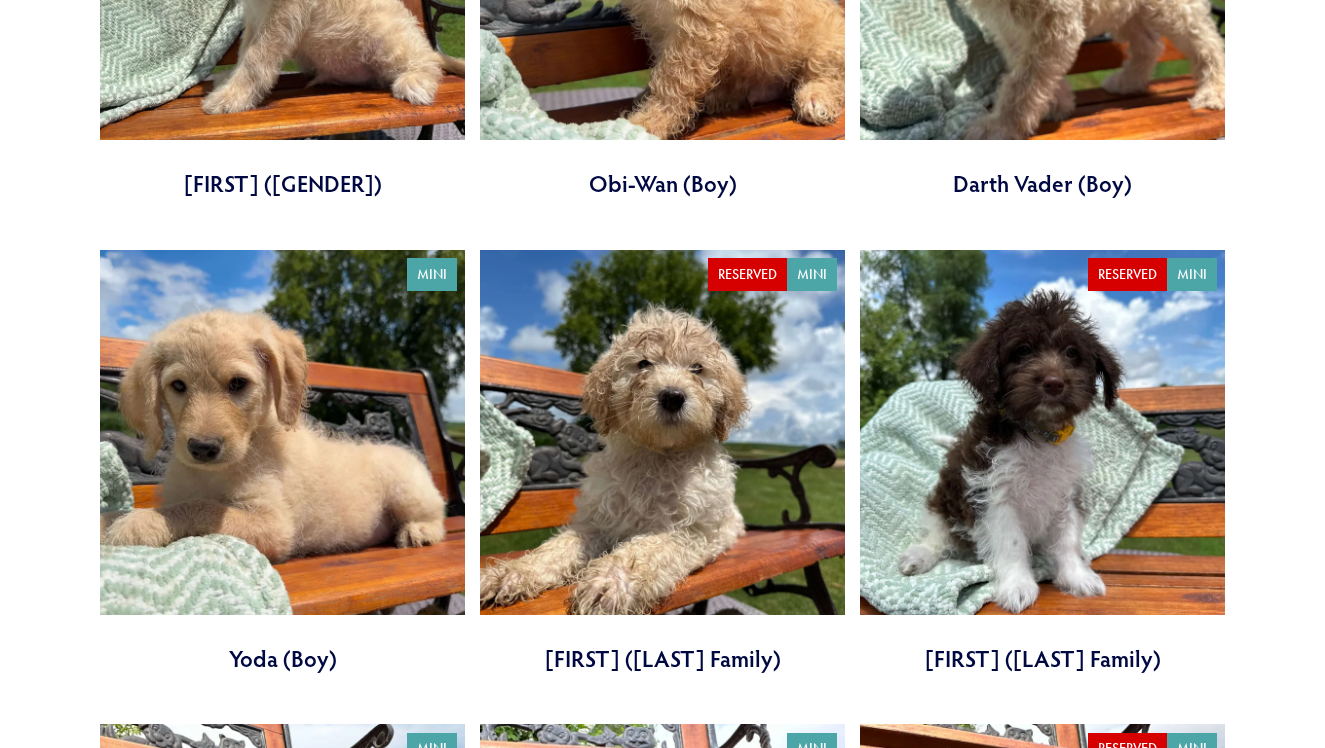 scroll, scrollTop: 1497, scrollLeft: 0, axis: vertical 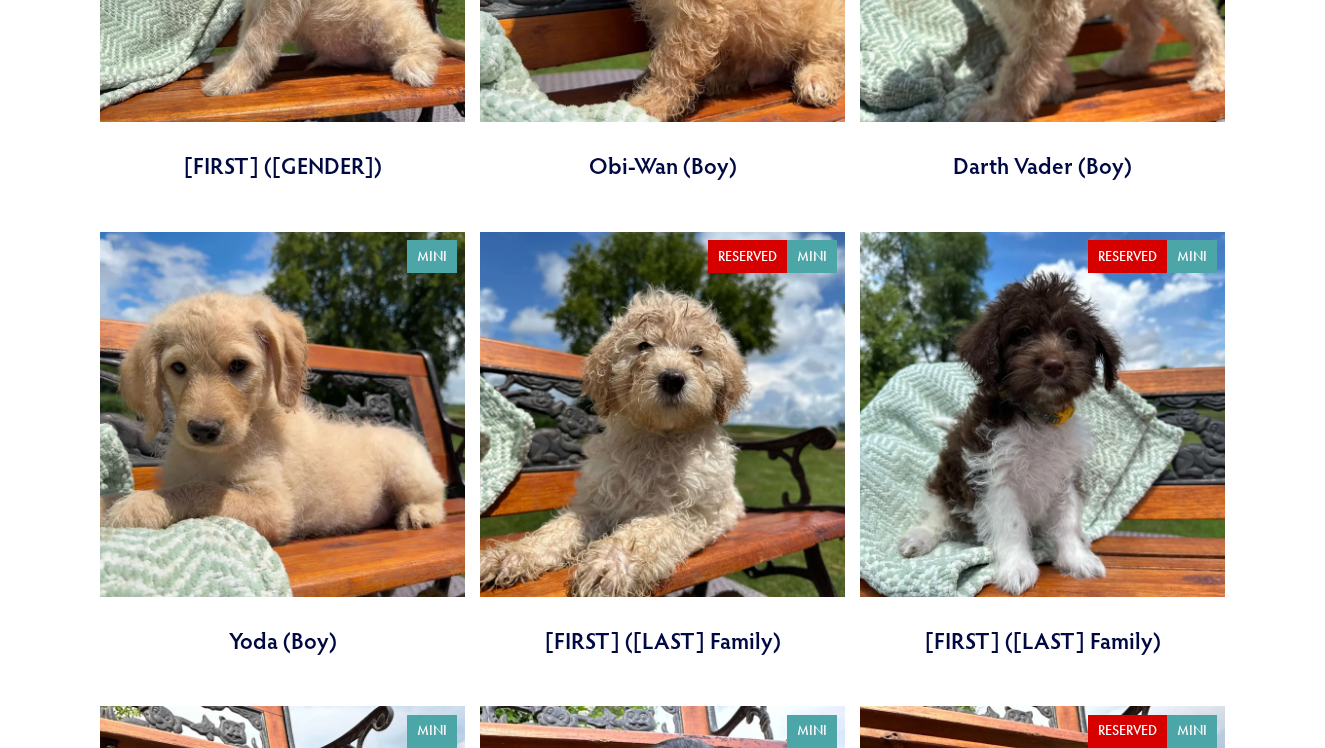 click at bounding box center (282, 444) 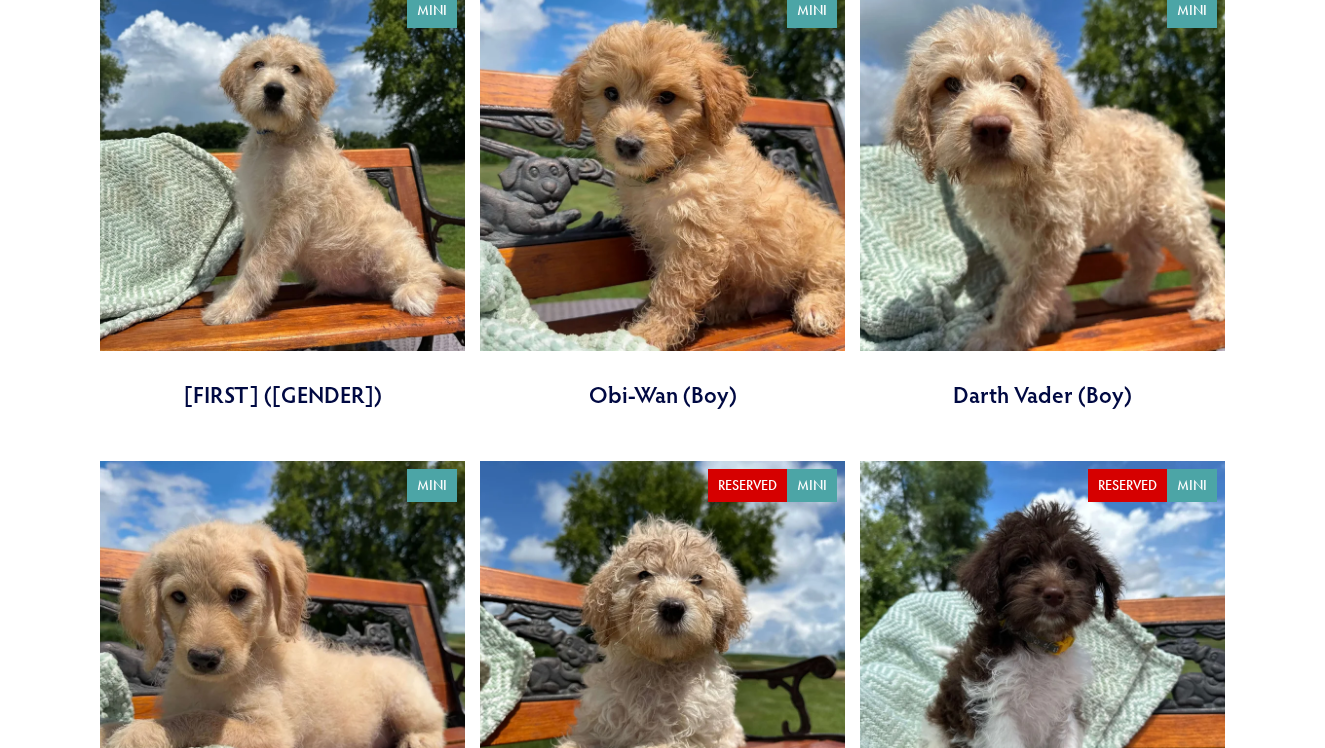 scroll, scrollTop: 1245, scrollLeft: 0, axis: vertical 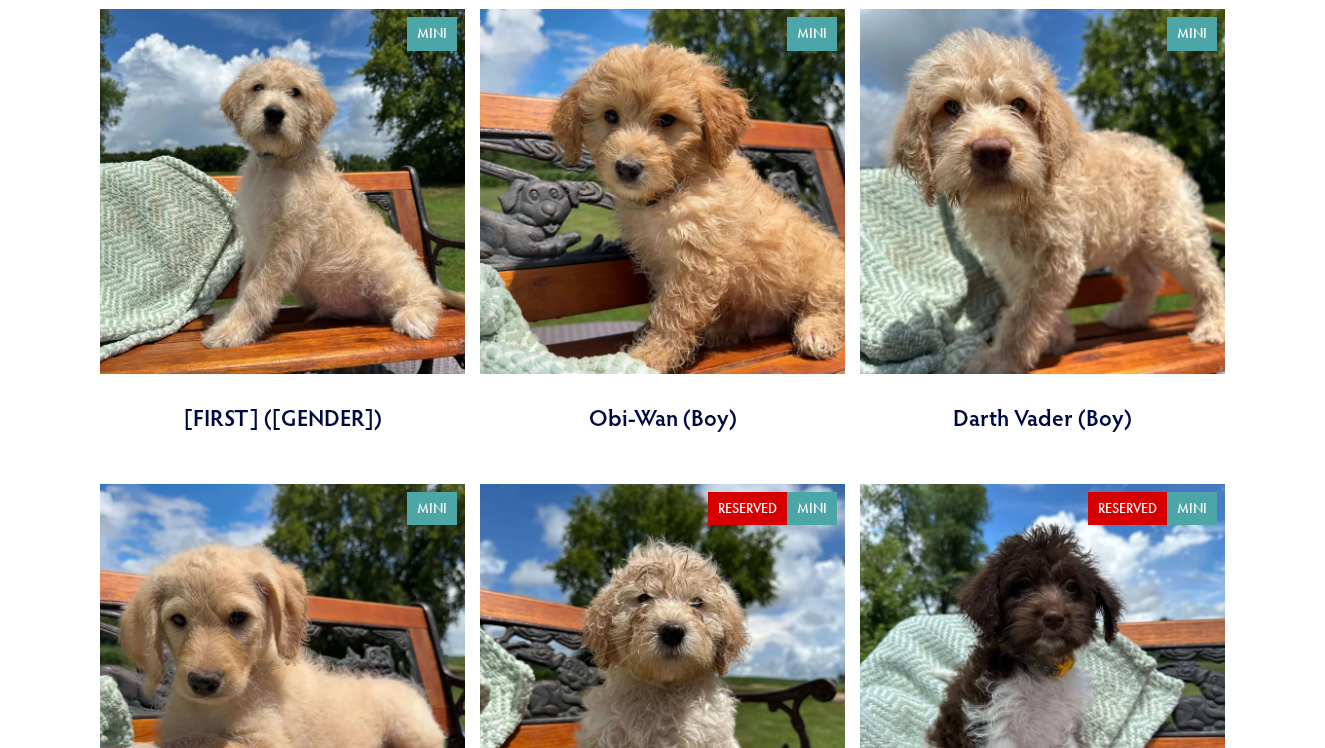 click at bounding box center [1042, 221] 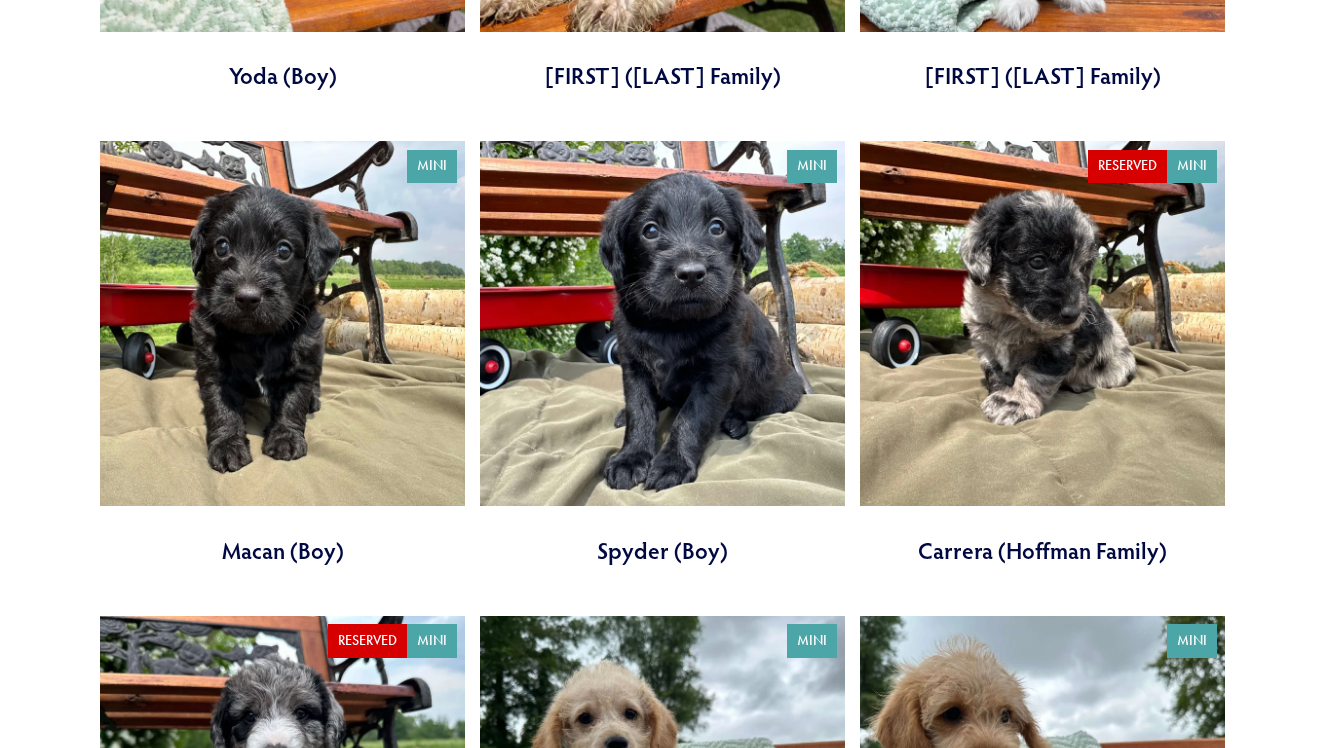 scroll, scrollTop: 2057, scrollLeft: 0, axis: vertical 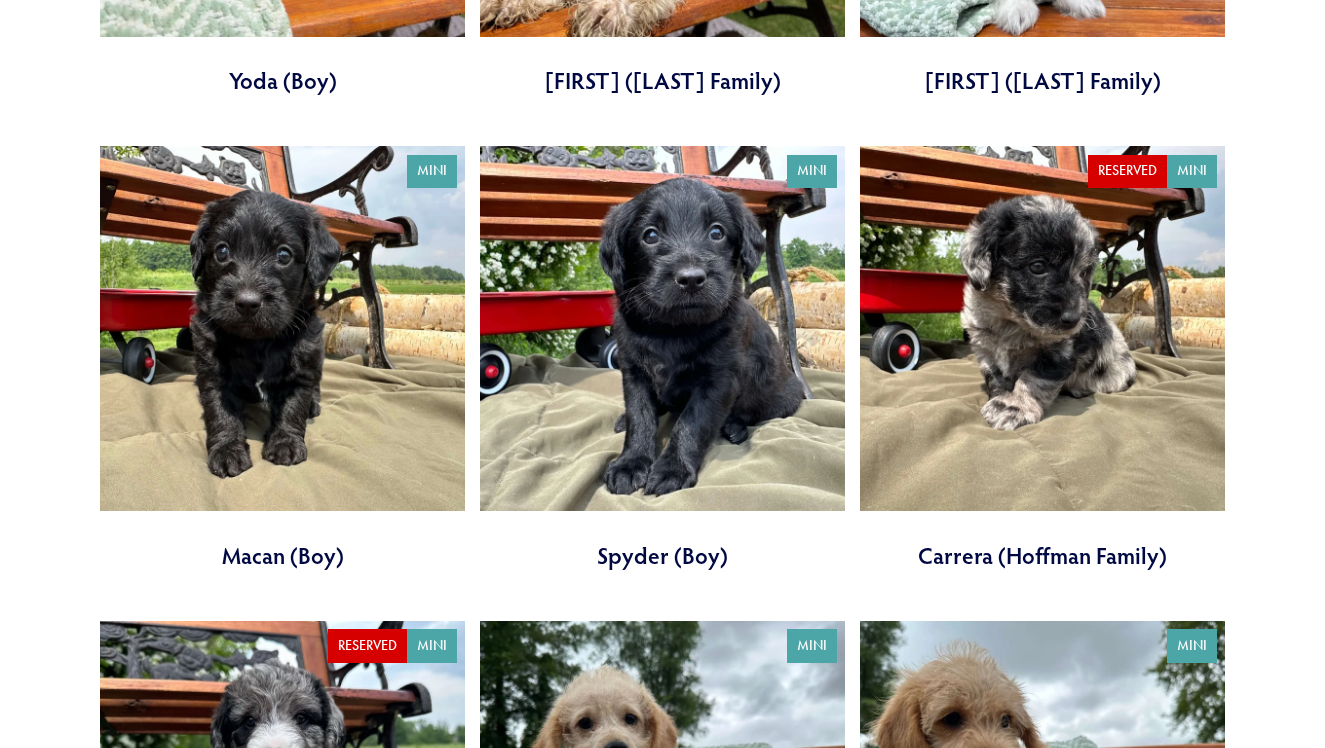 click at bounding box center [282, 358] 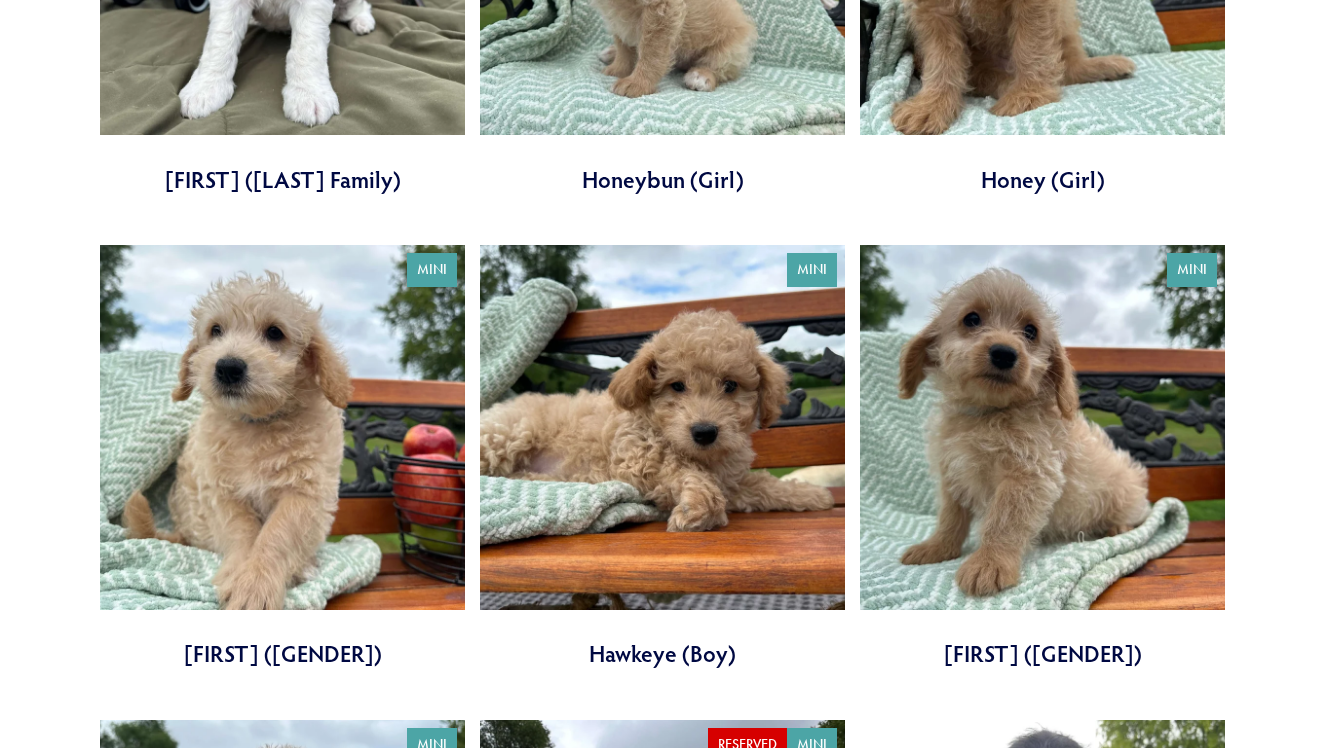 scroll, scrollTop: 2886, scrollLeft: 0, axis: vertical 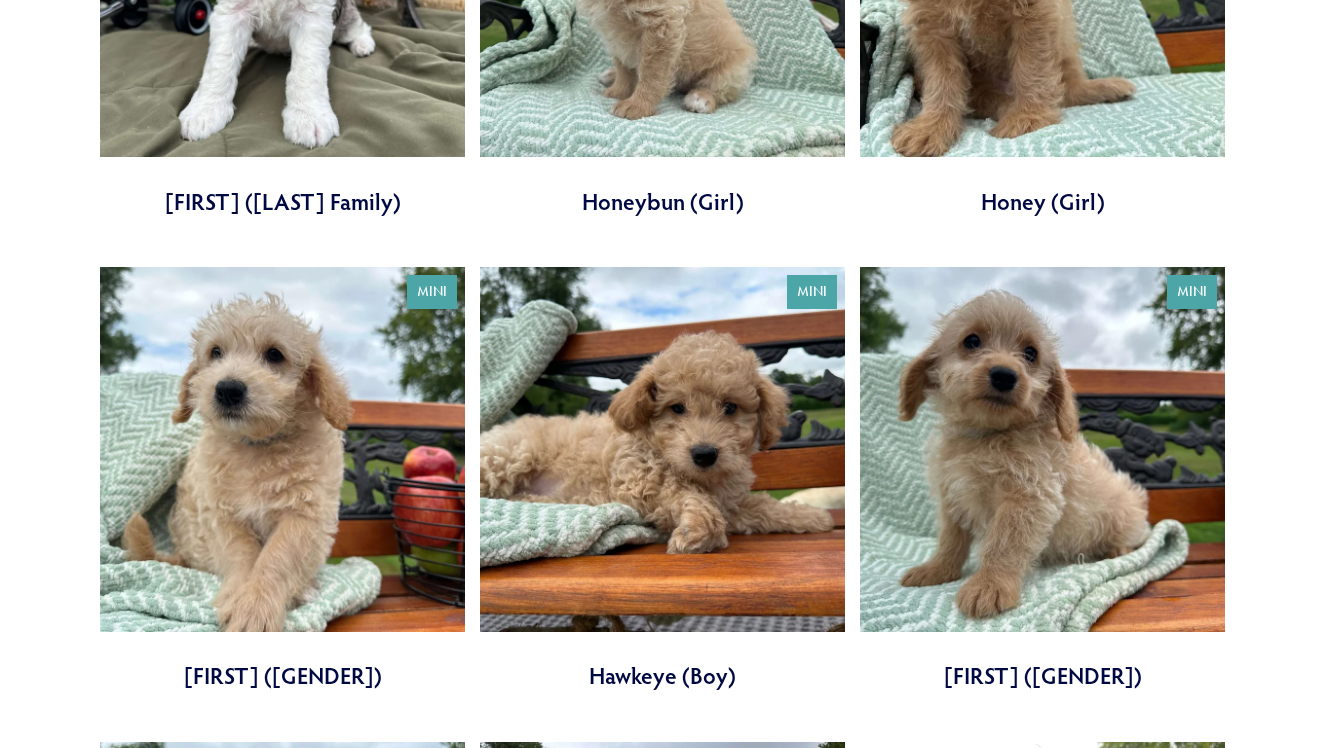 click at bounding box center [662, 479] 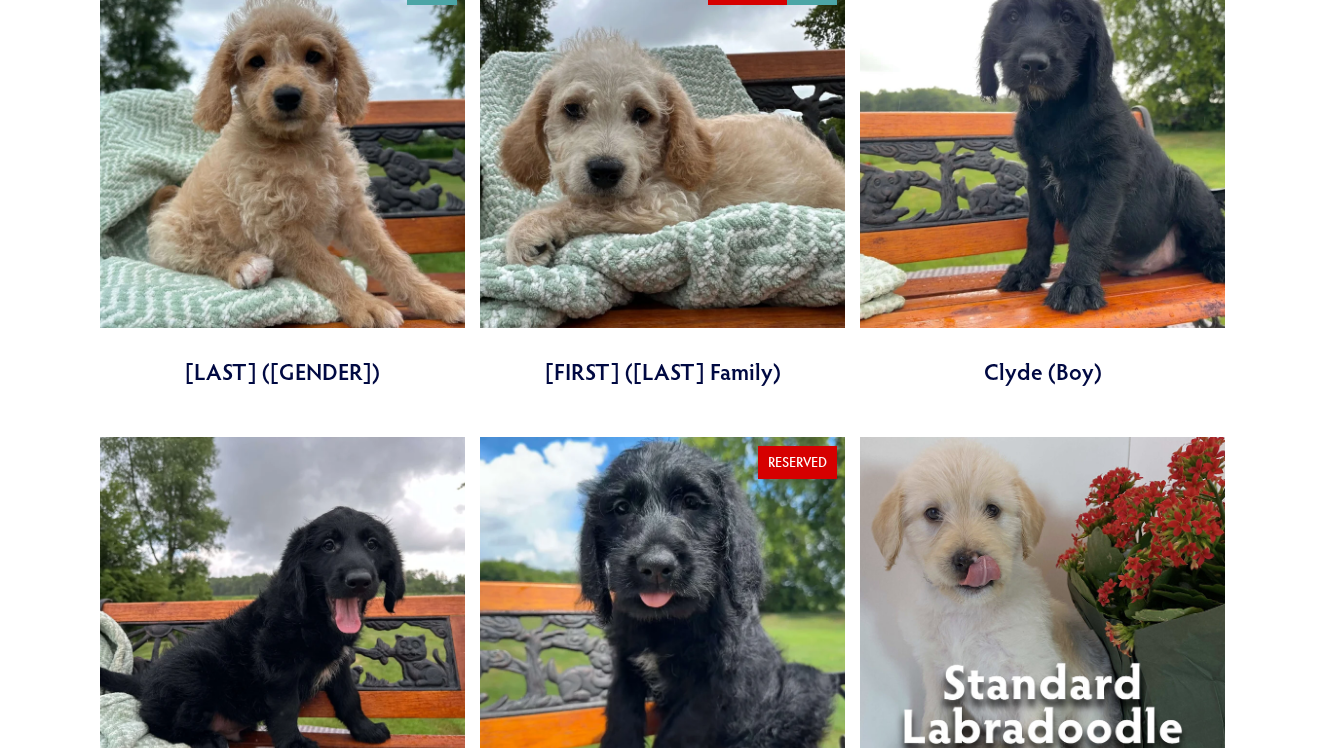 scroll, scrollTop: 3661, scrollLeft: 0, axis: vertical 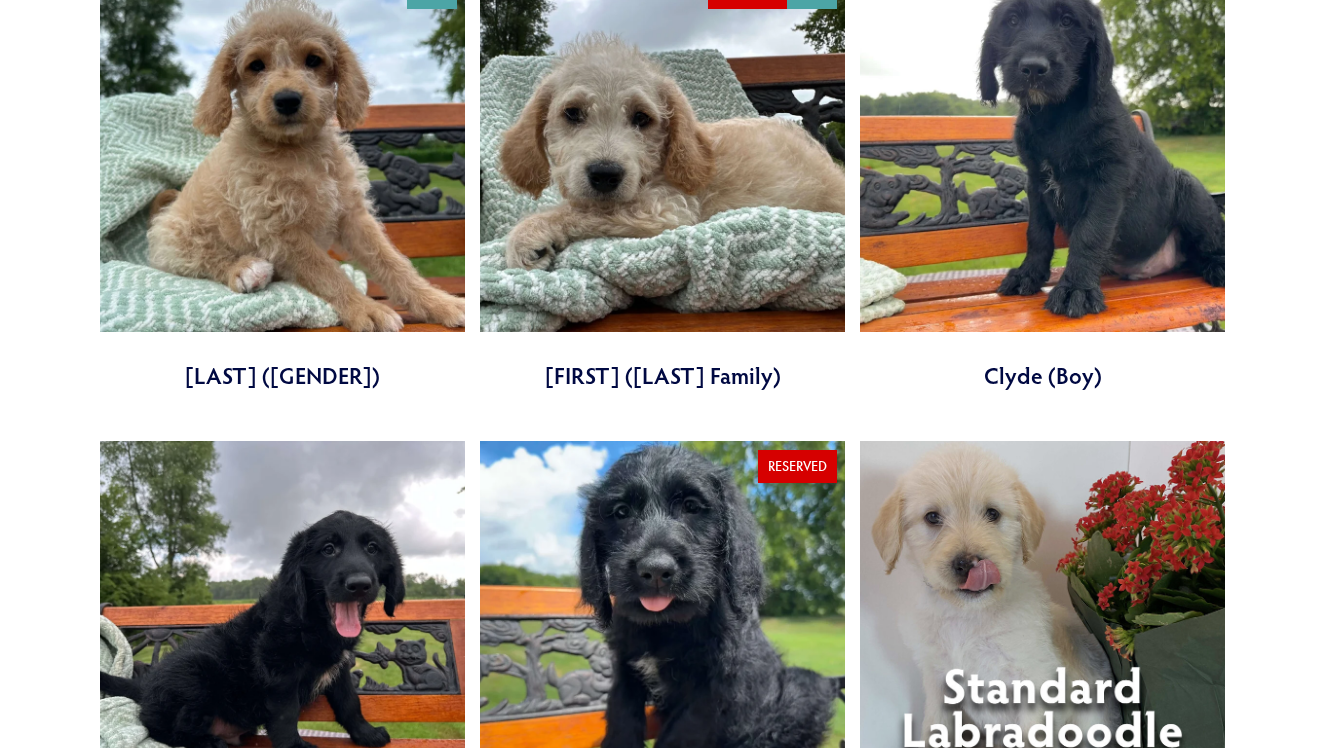 click at bounding box center [1042, 179] 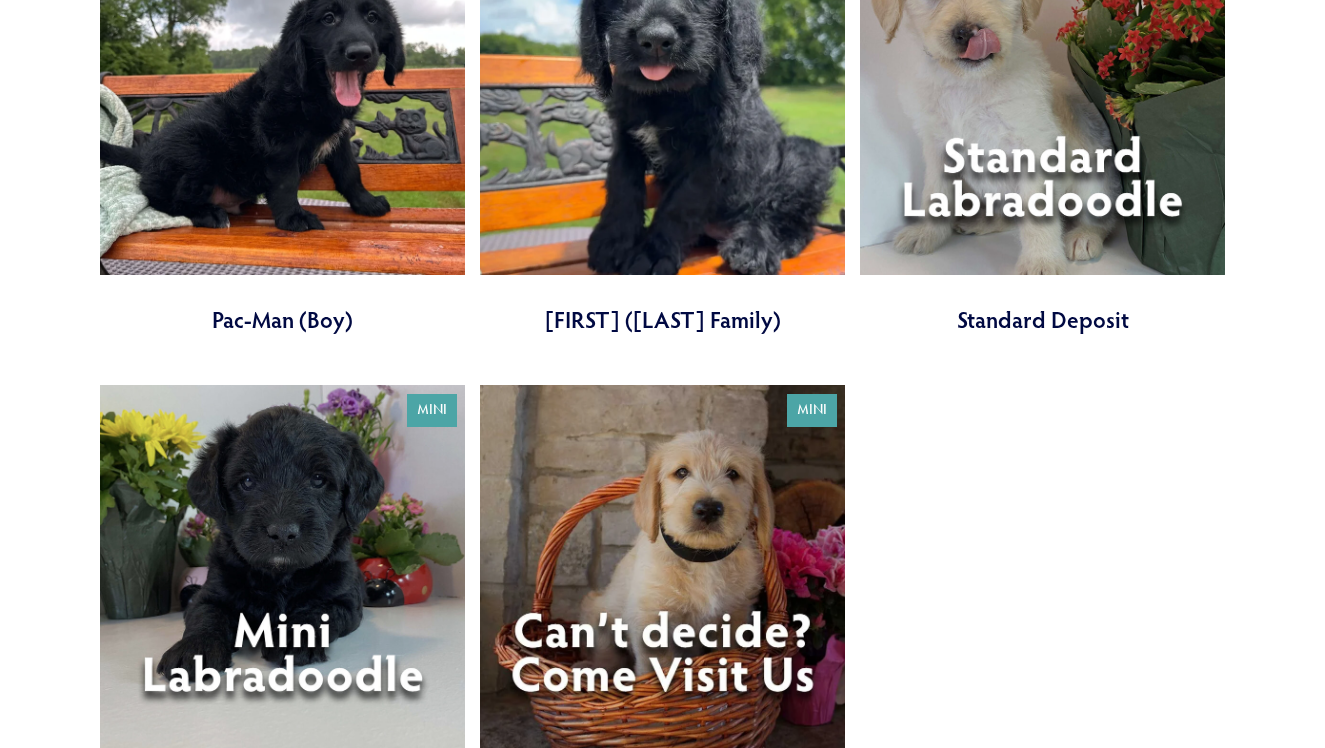 scroll, scrollTop: 4102, scrollLeft: 0, axis: vertical 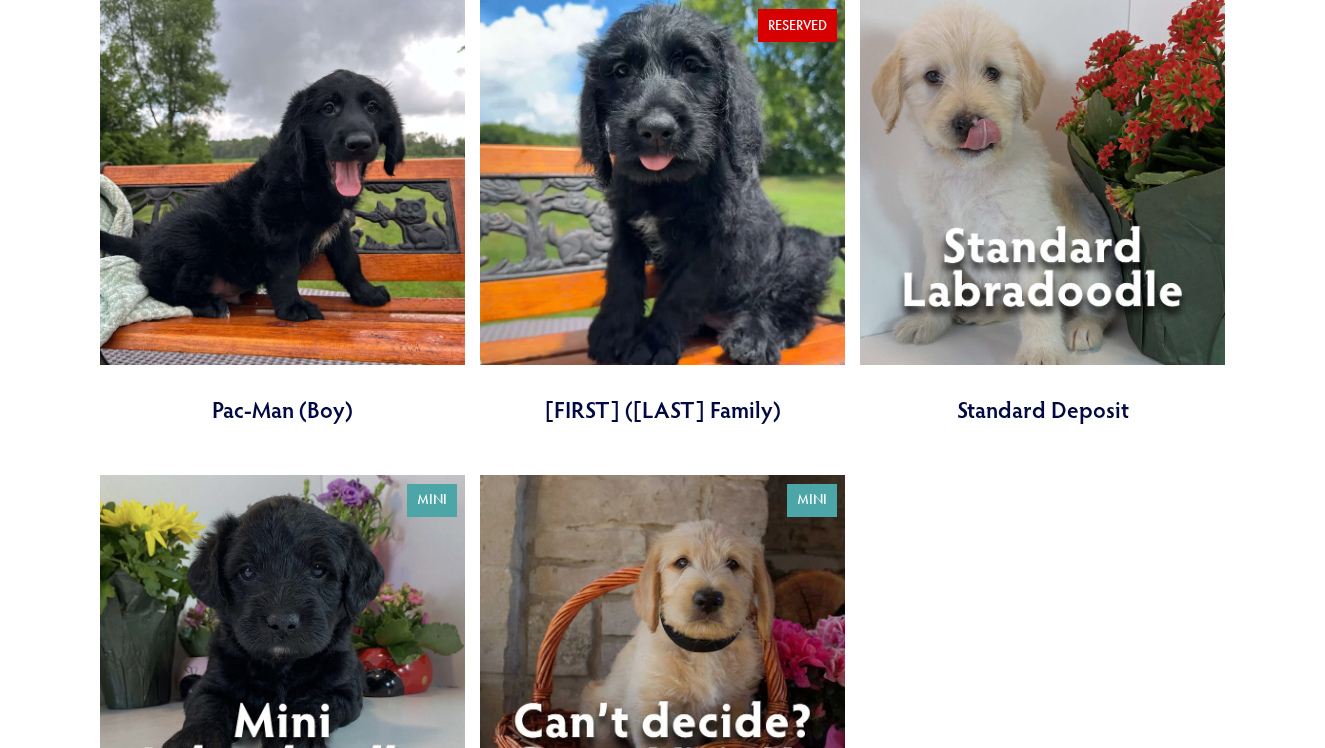 click at bounding box center [1042, 212] 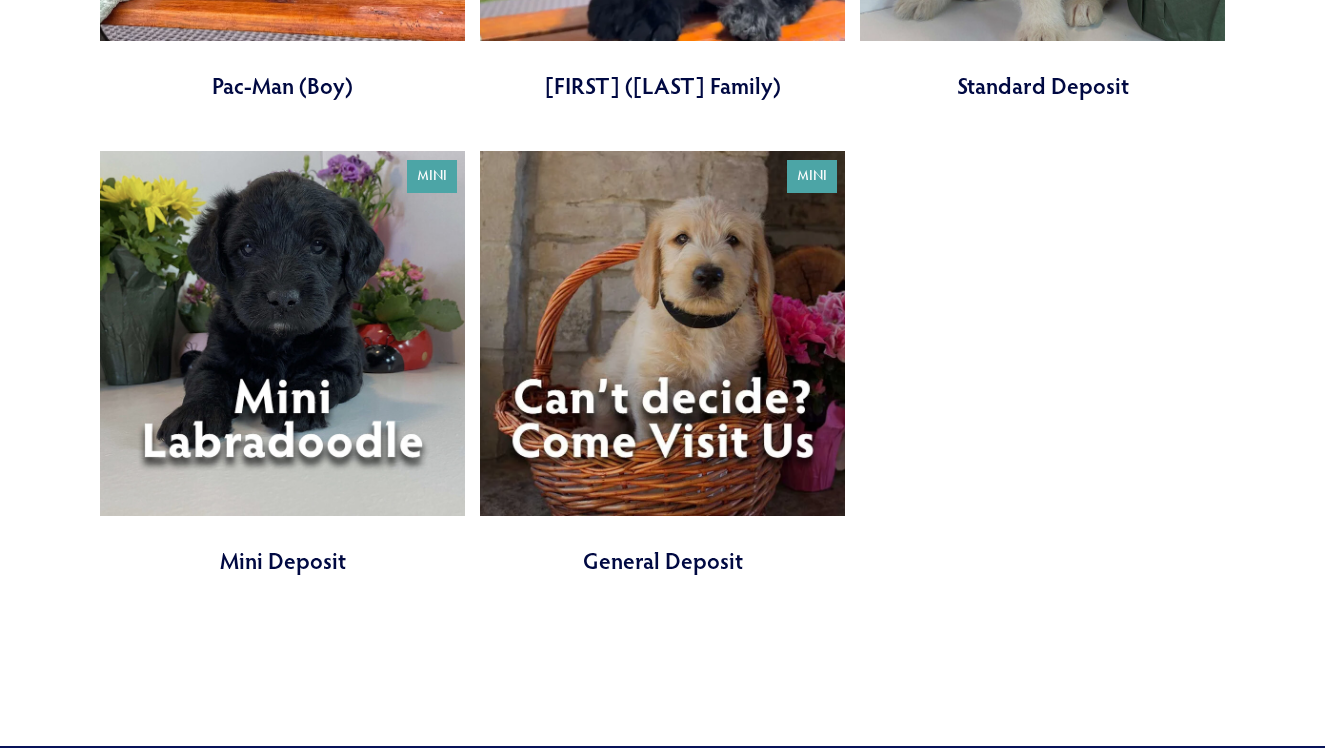 scroll, scrollTop: 4413, scrollLeft: 0, axis: vertical 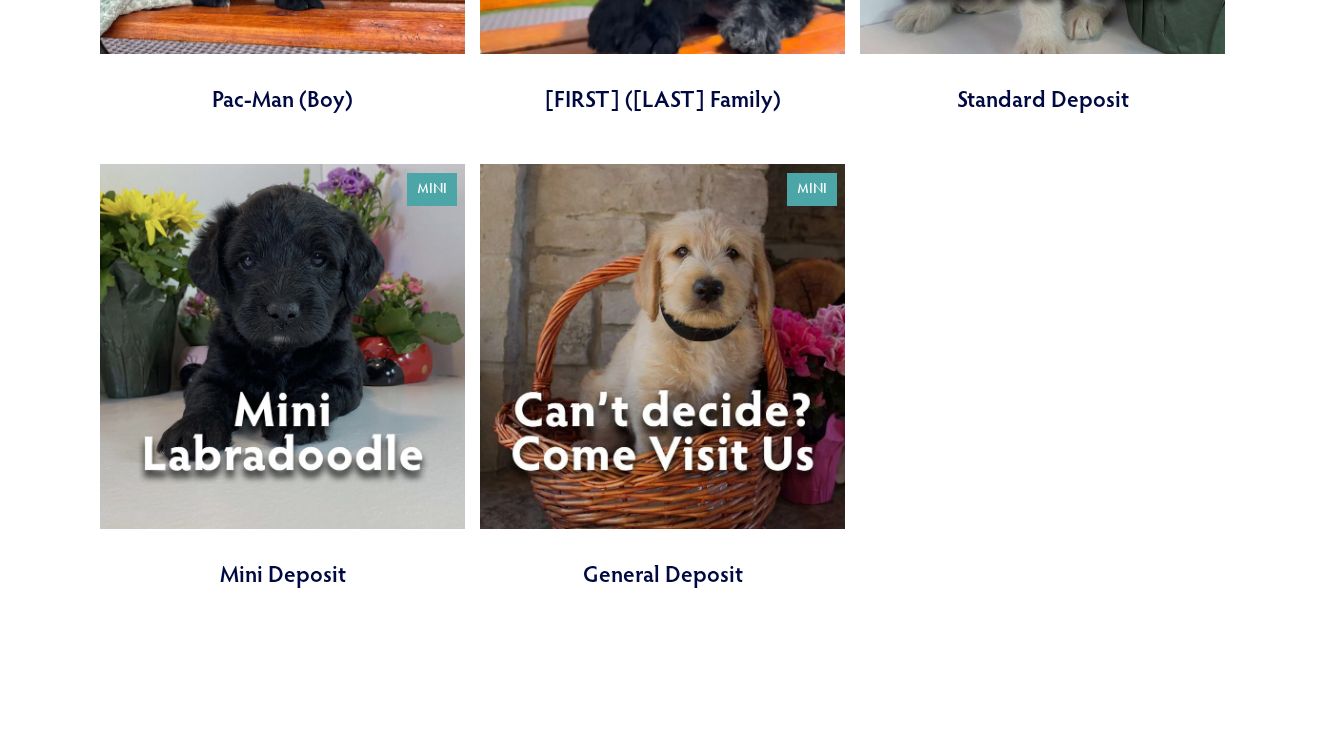 click at bounding box center (282, 376) 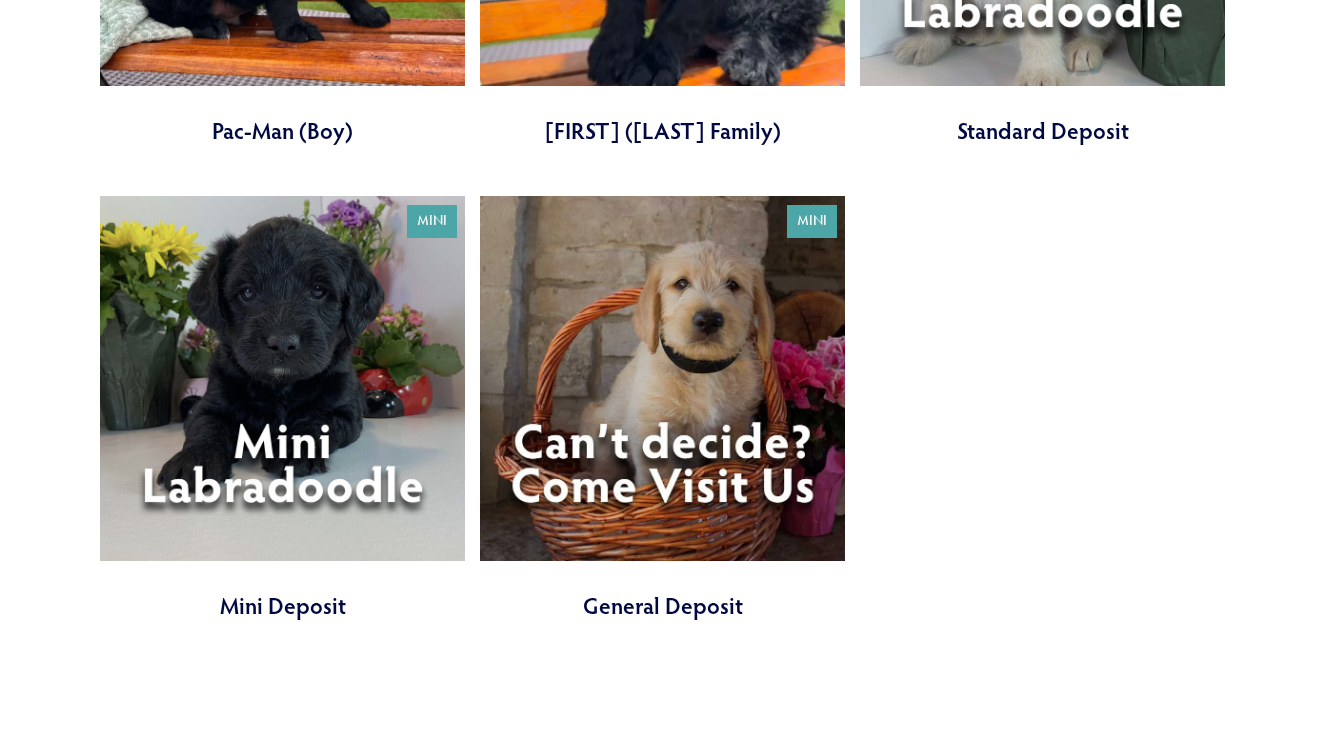 scroll, scrollTop: 4376, scrollLeft: 0, axis: vertical 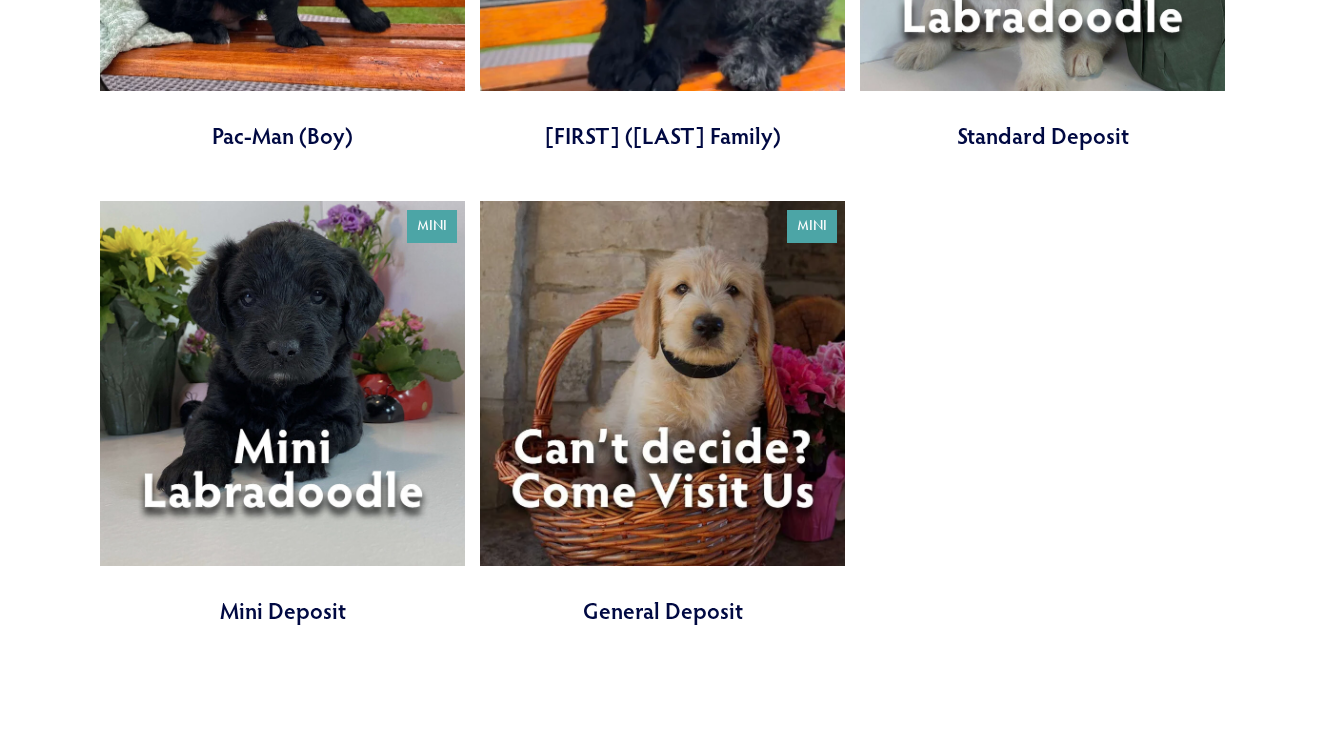 click at bounding box center (662, 413) 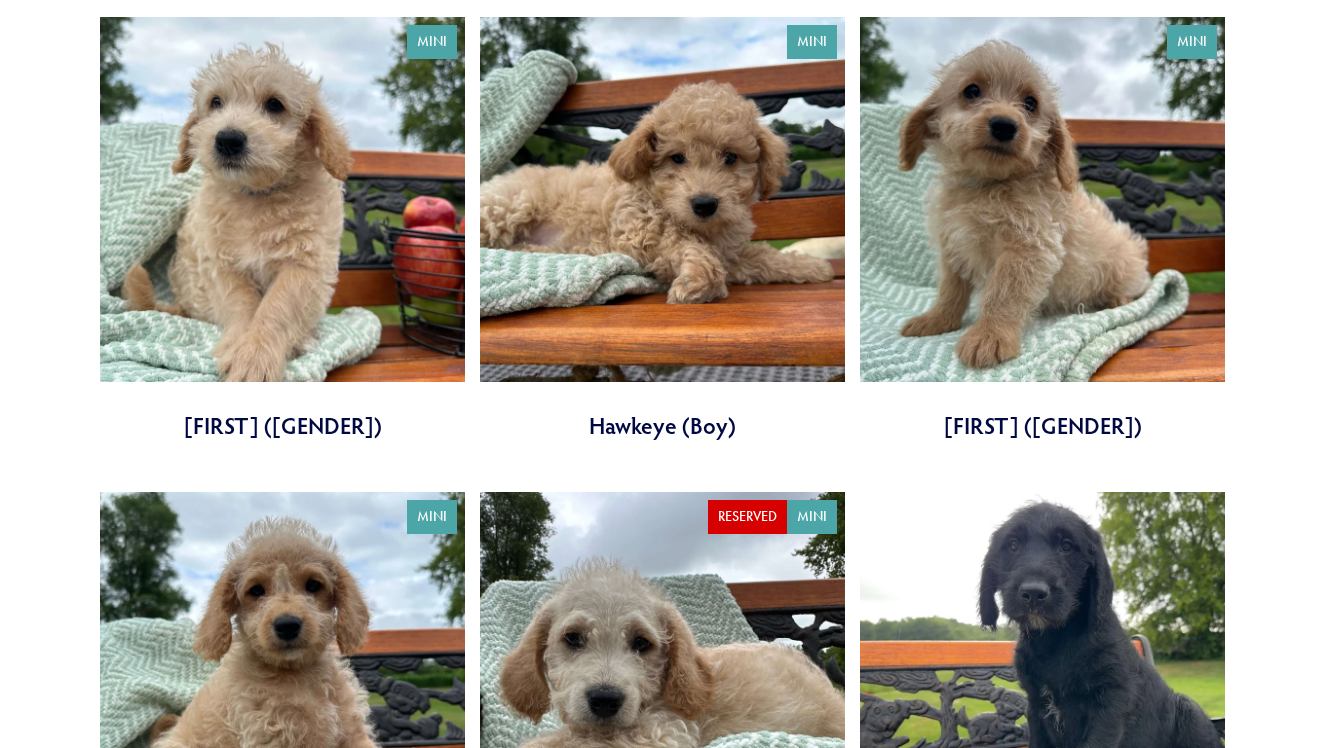 scroll, scrollTop: 3129, scrollLeft: 0, axis: vertical 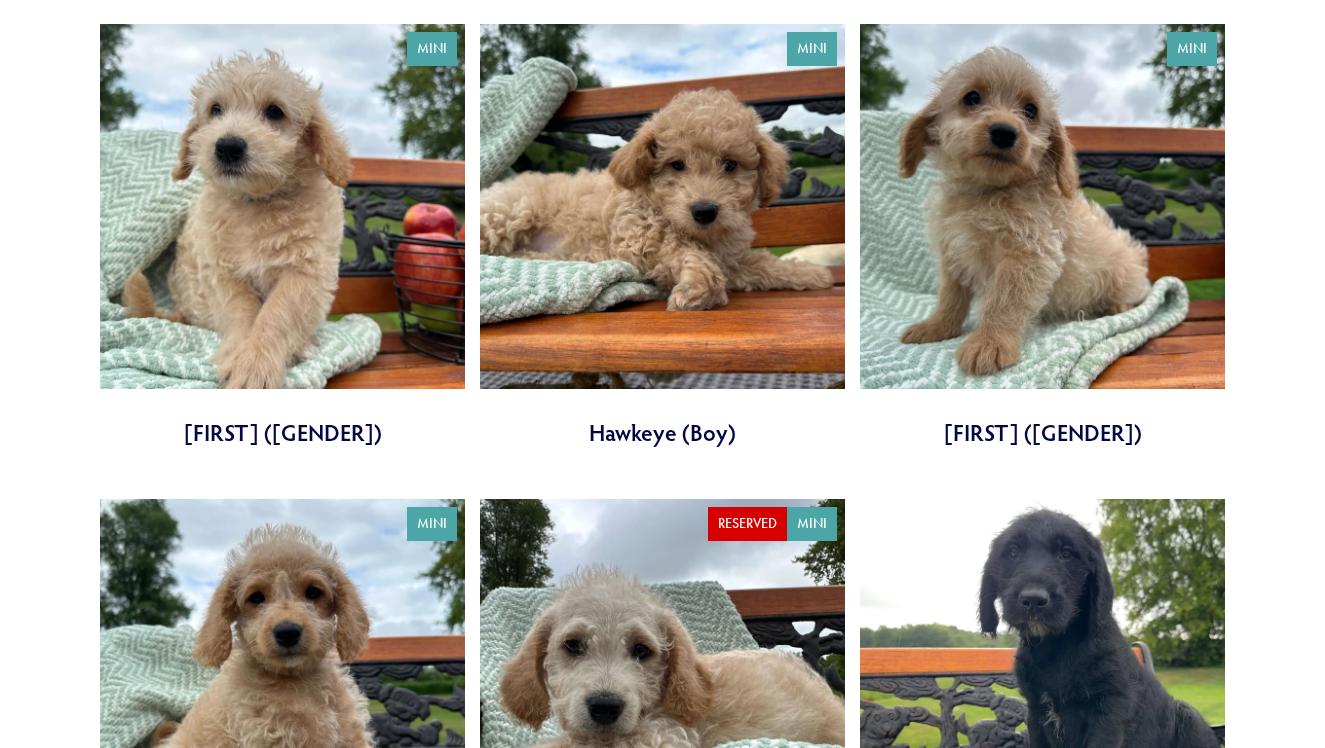 click at bounding box center (1042, 236) 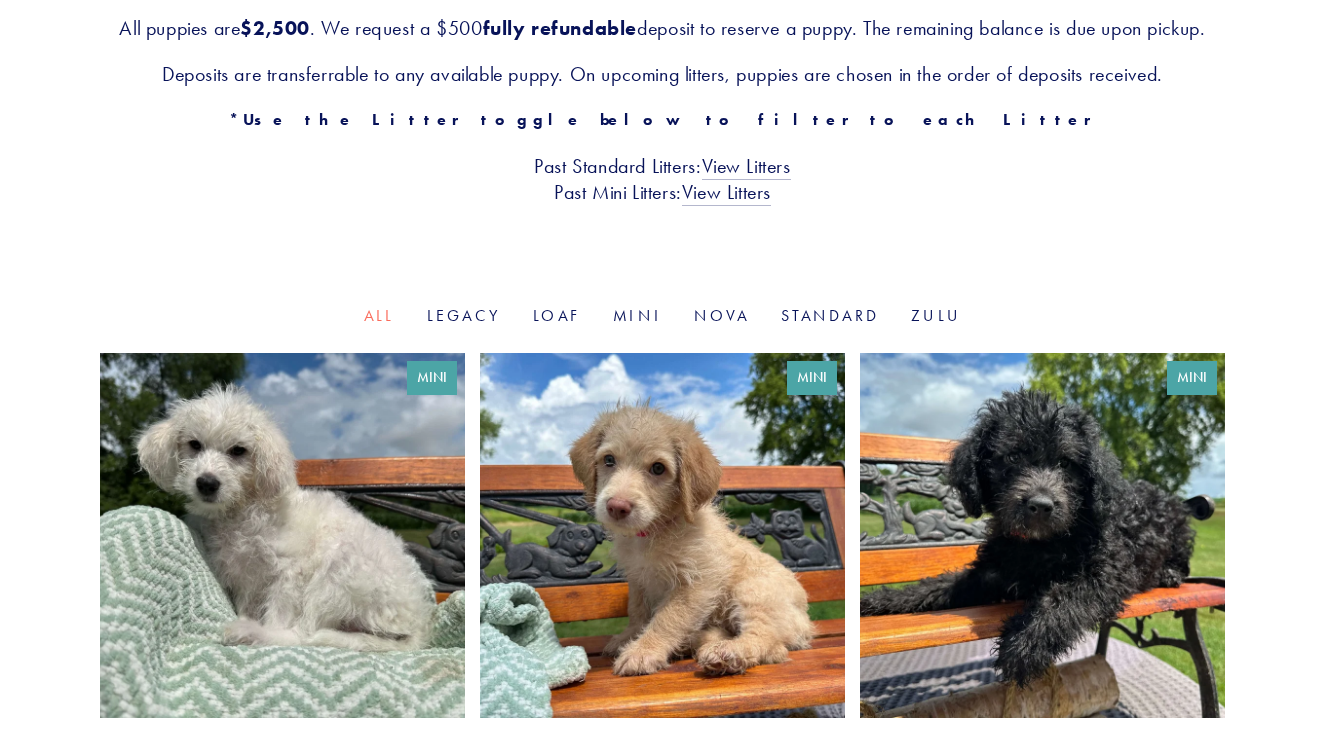 scroll, scrollTop: 444, scrollLeft: 0, axis: vertical 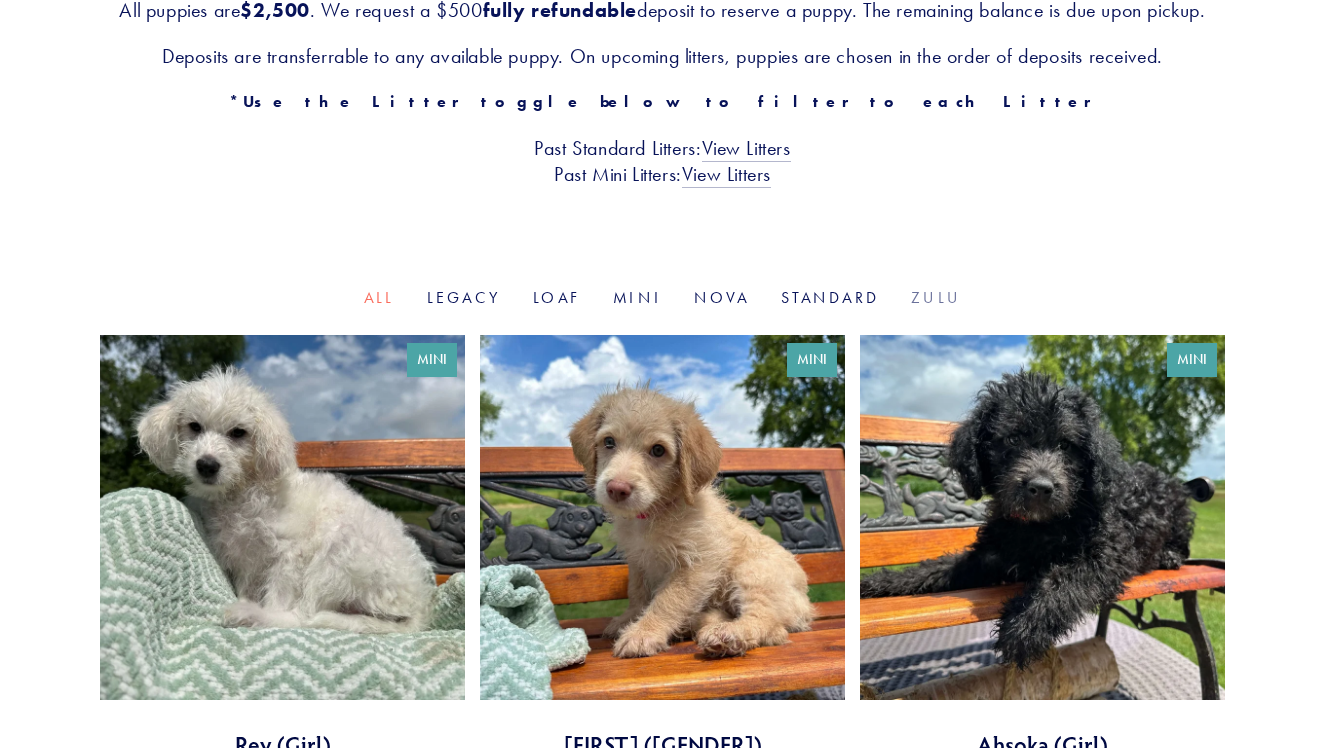 click on "Zulu" at bounding box center (936, 297) 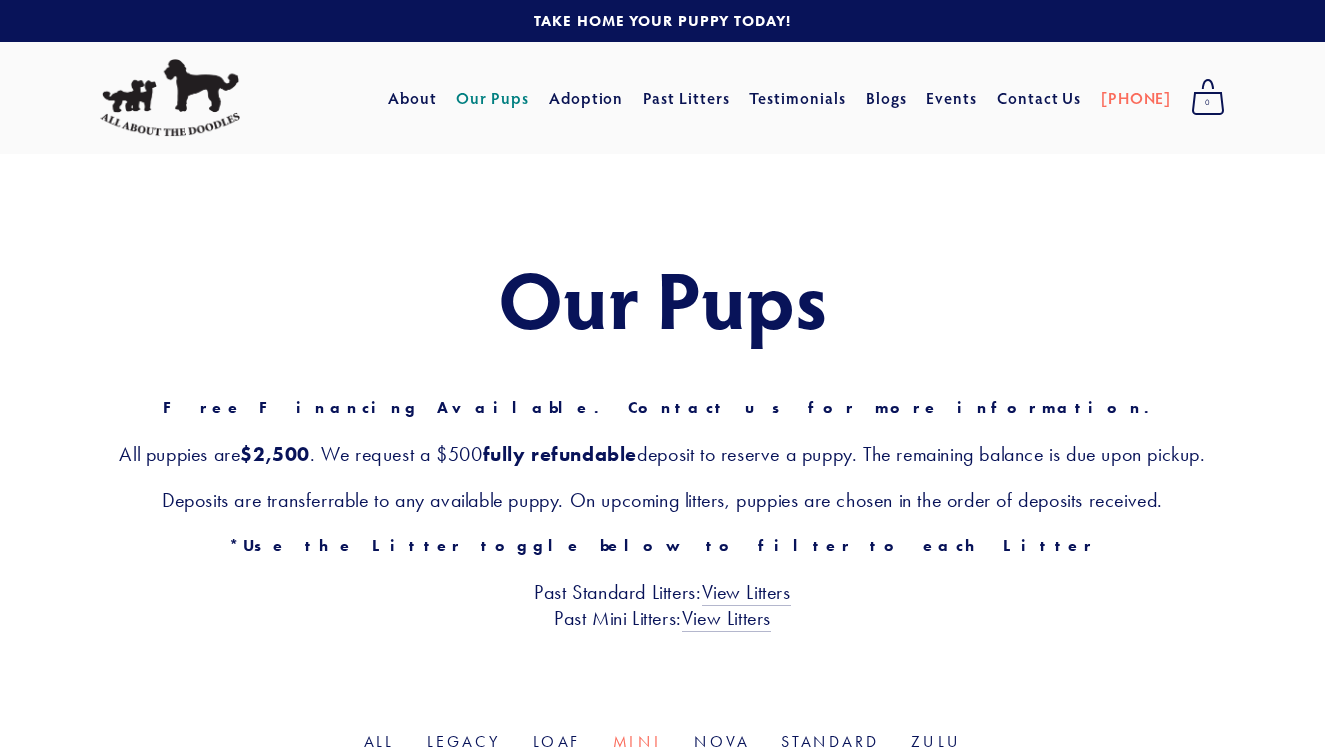 scroll, scrollTop: 0, scrollLeft: 0, axis: both 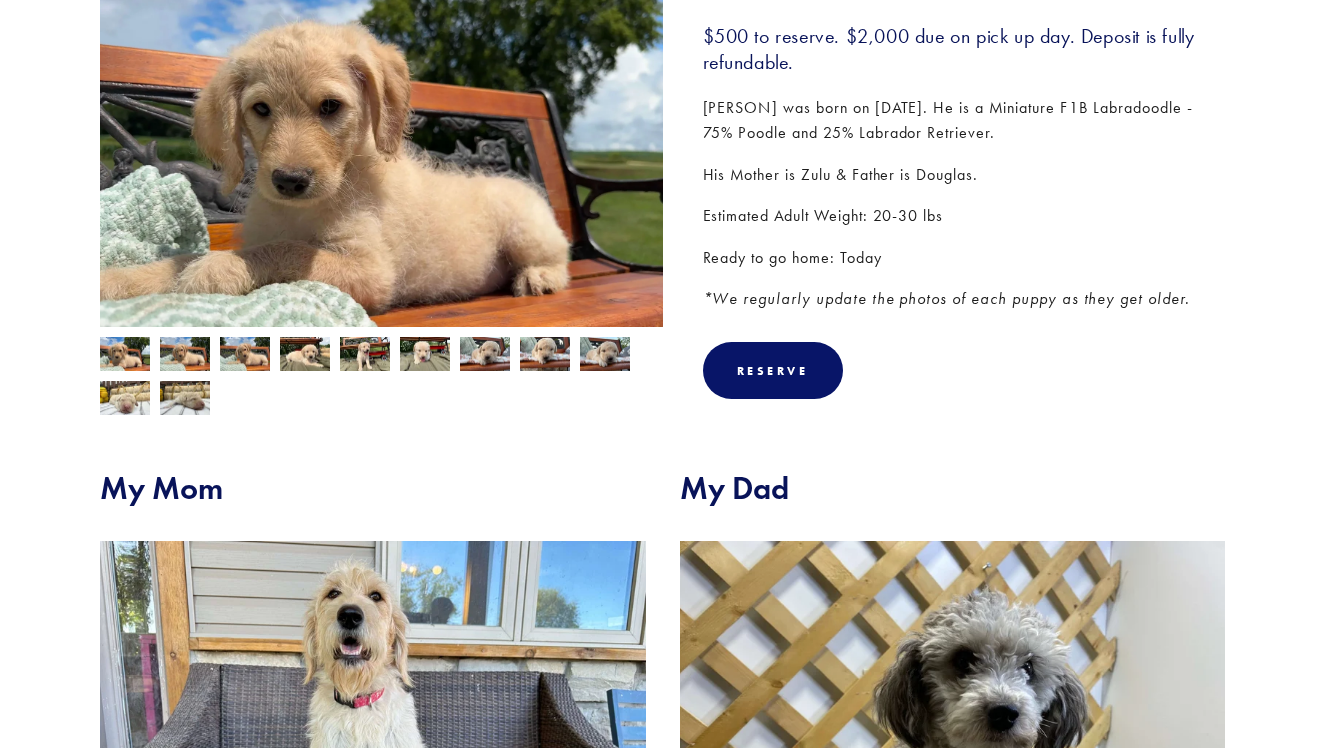 click at bounding box center [125, 356] 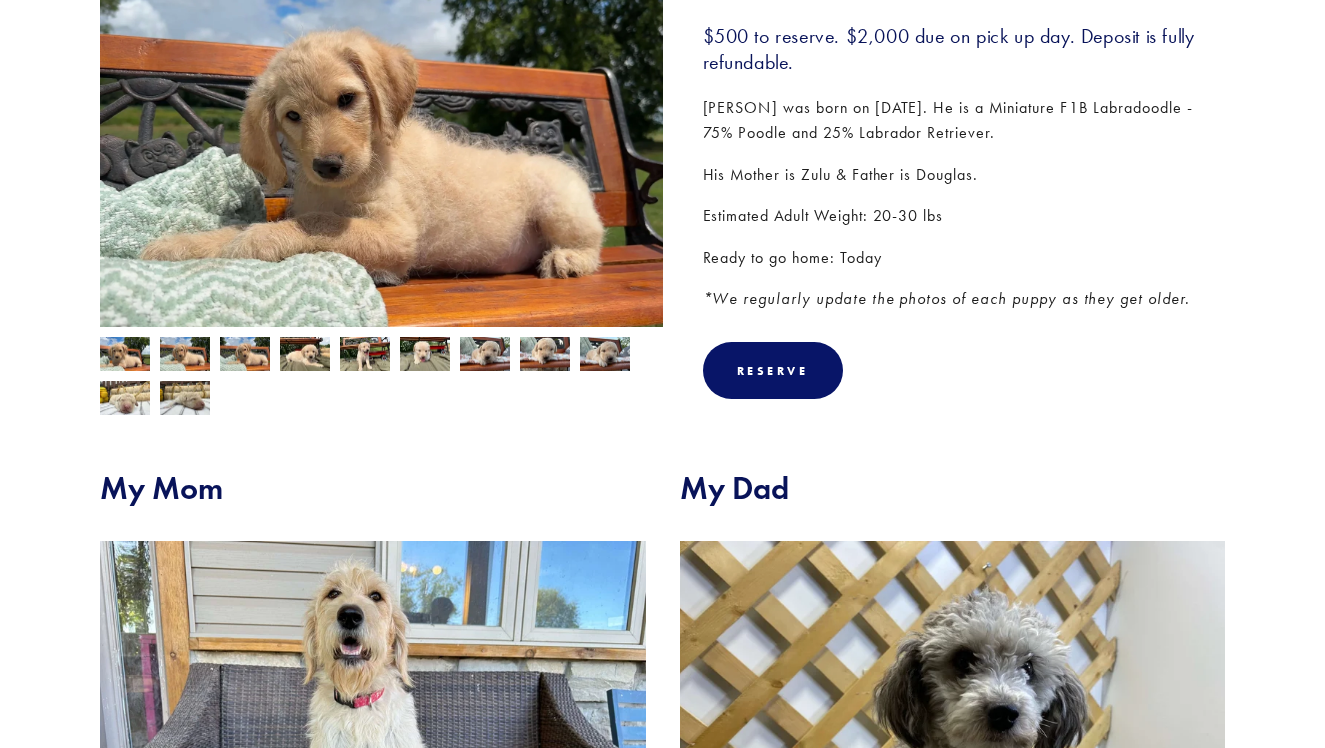 click at bounding box center (125, 356) 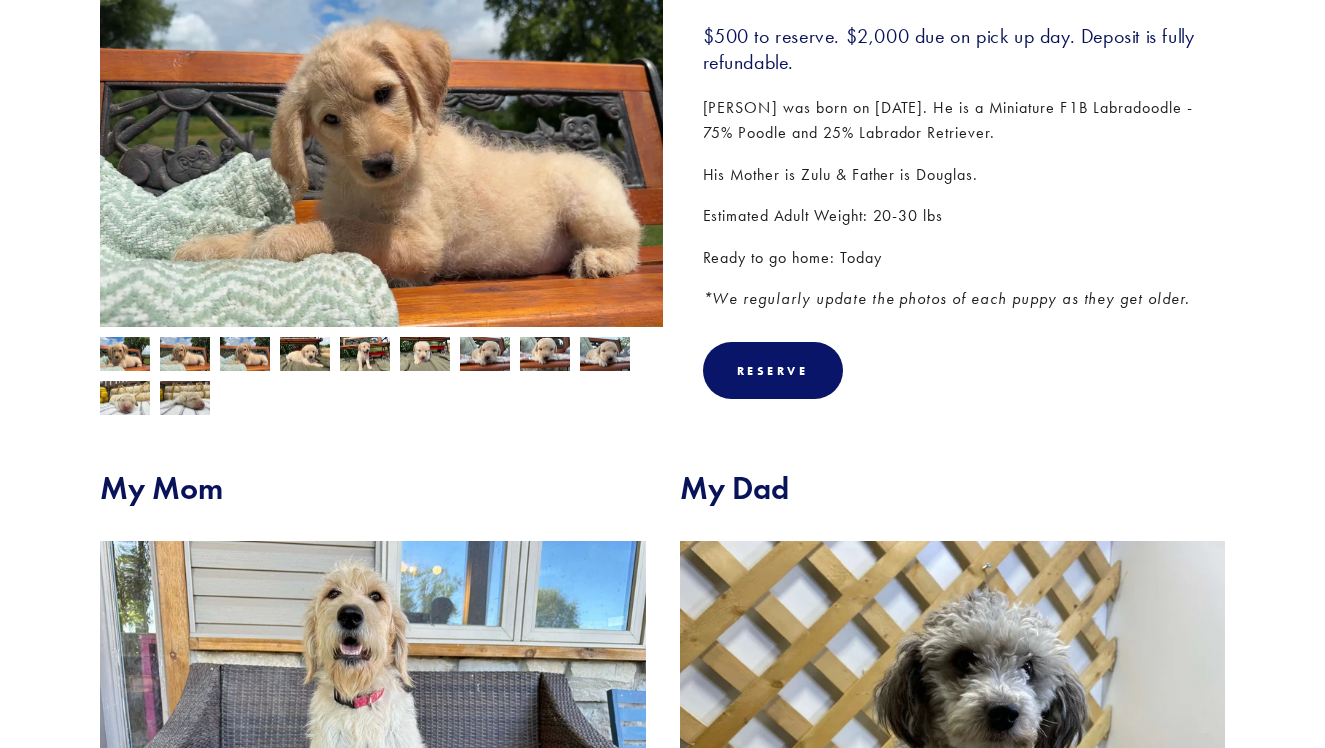 click at bounding box center [125, 356] 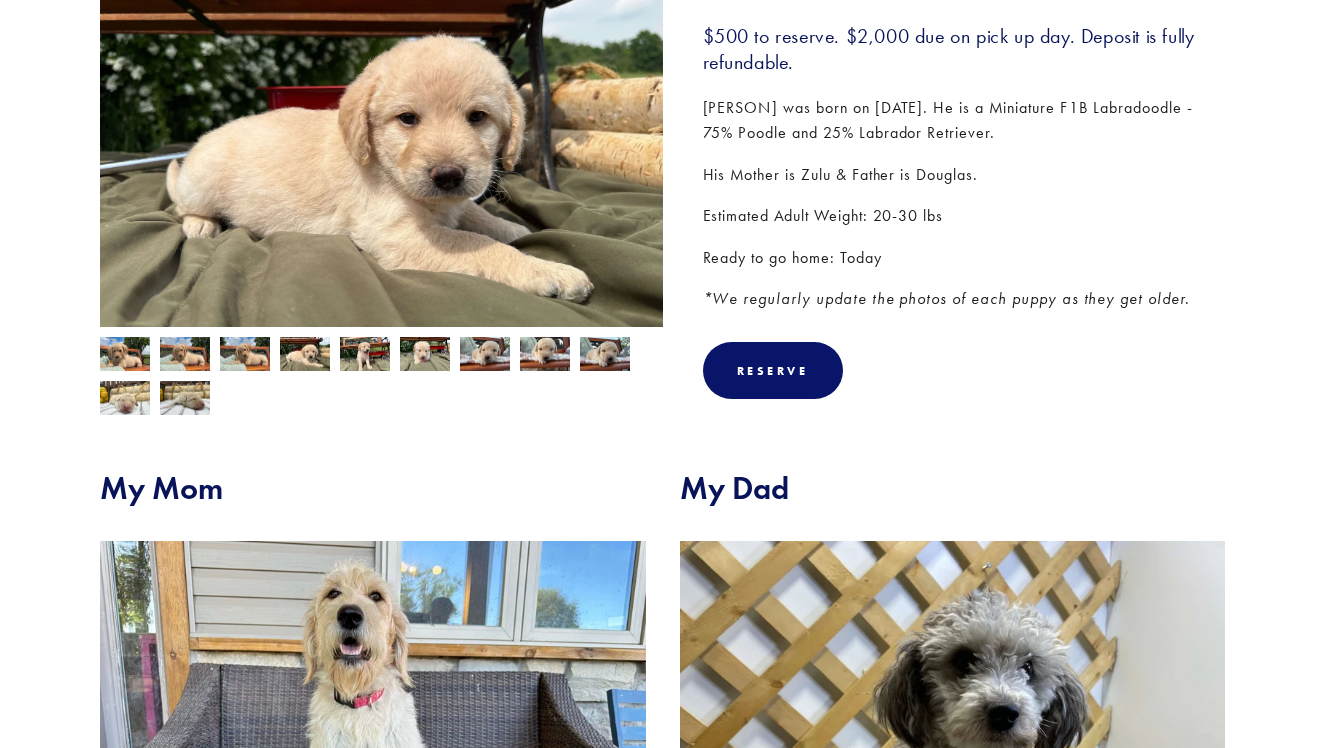 click at bounding box center (125, 356) 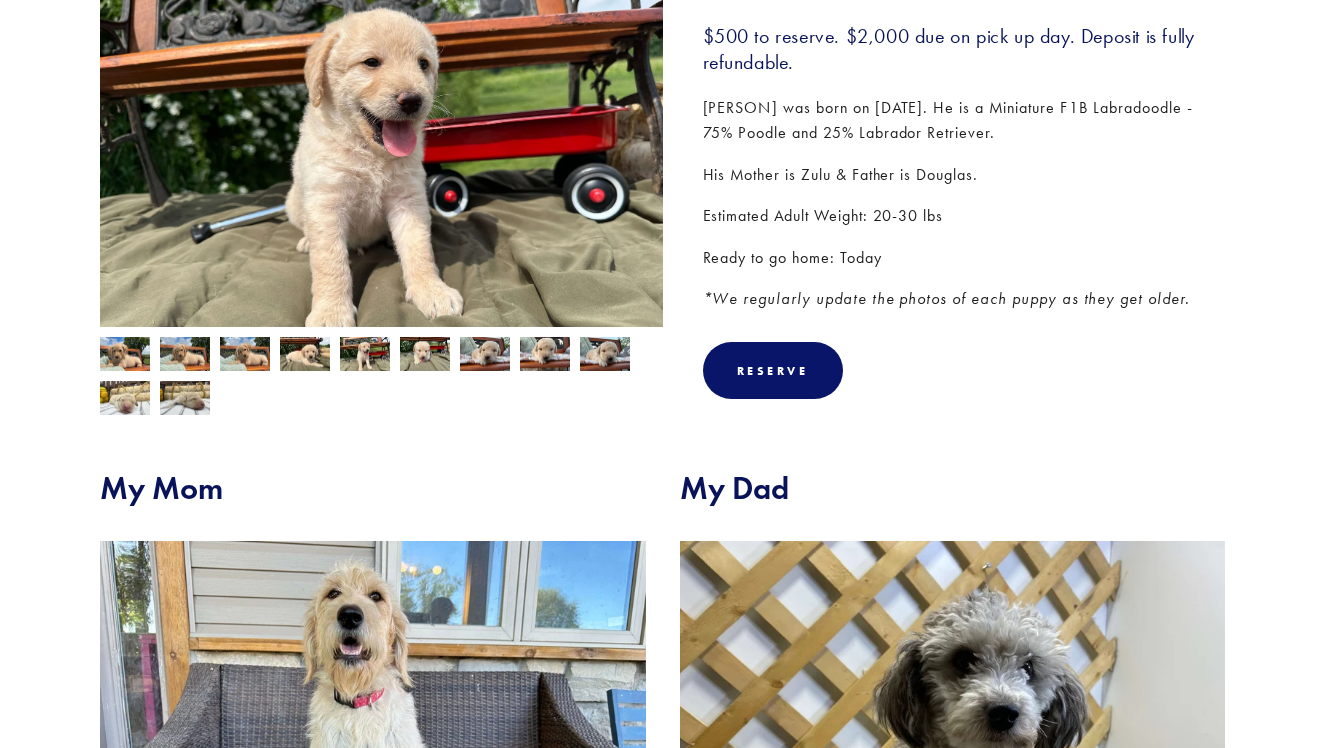 click at bounding box center (125, 356) 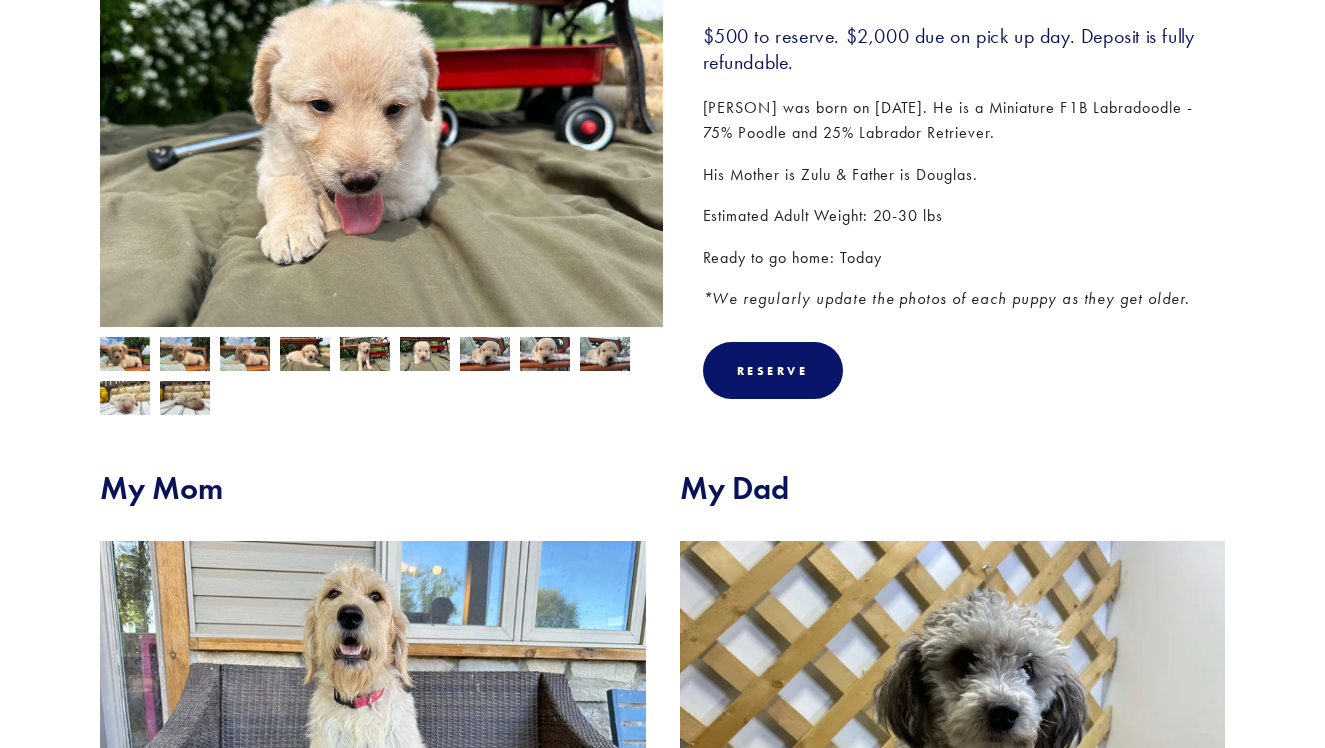 click at bounding box center (125, 356) 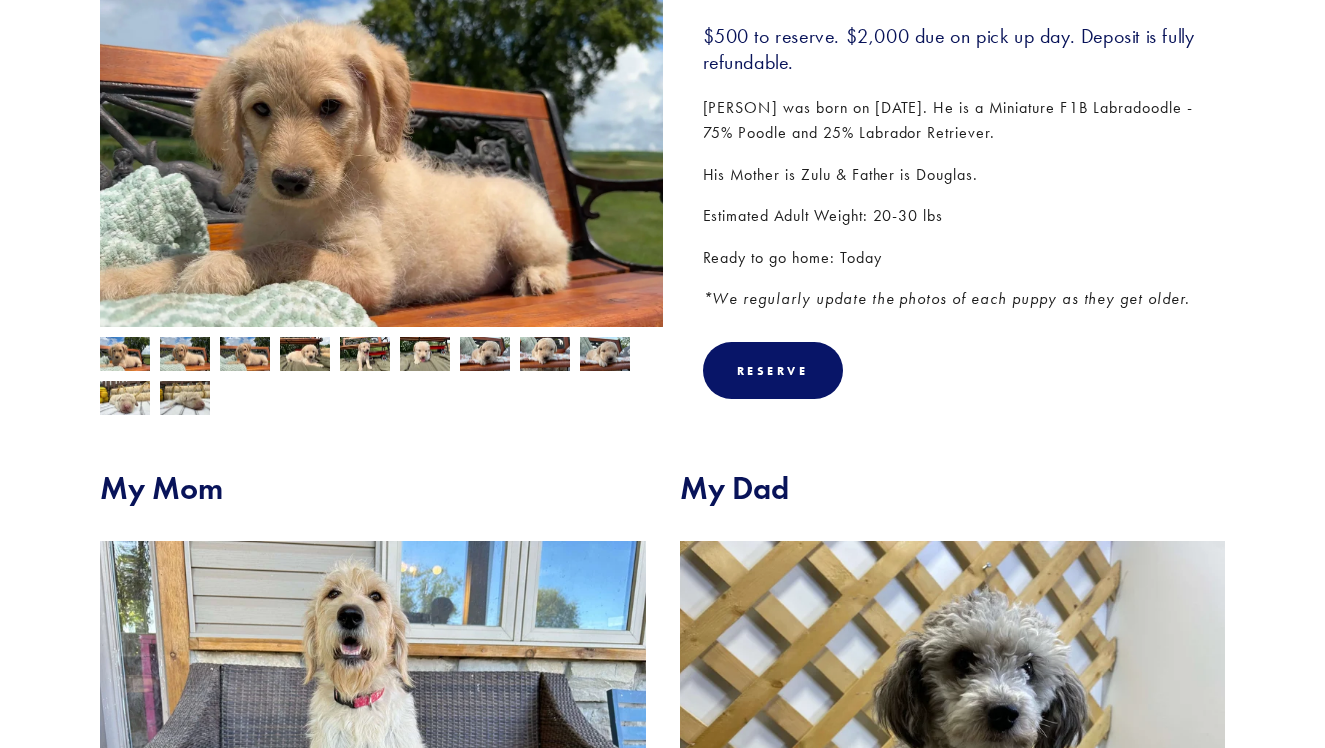 click at bounding box center (125, 356) 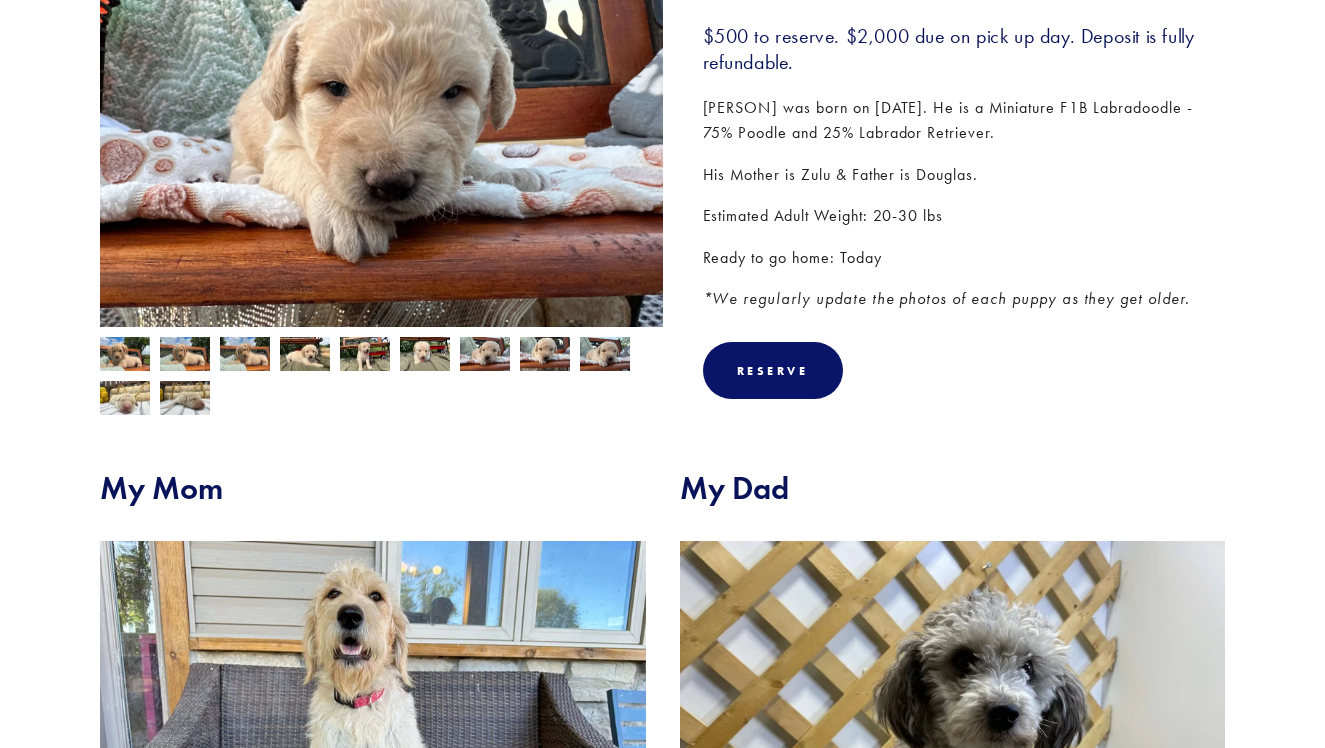 click at bounding box center (125, 356) 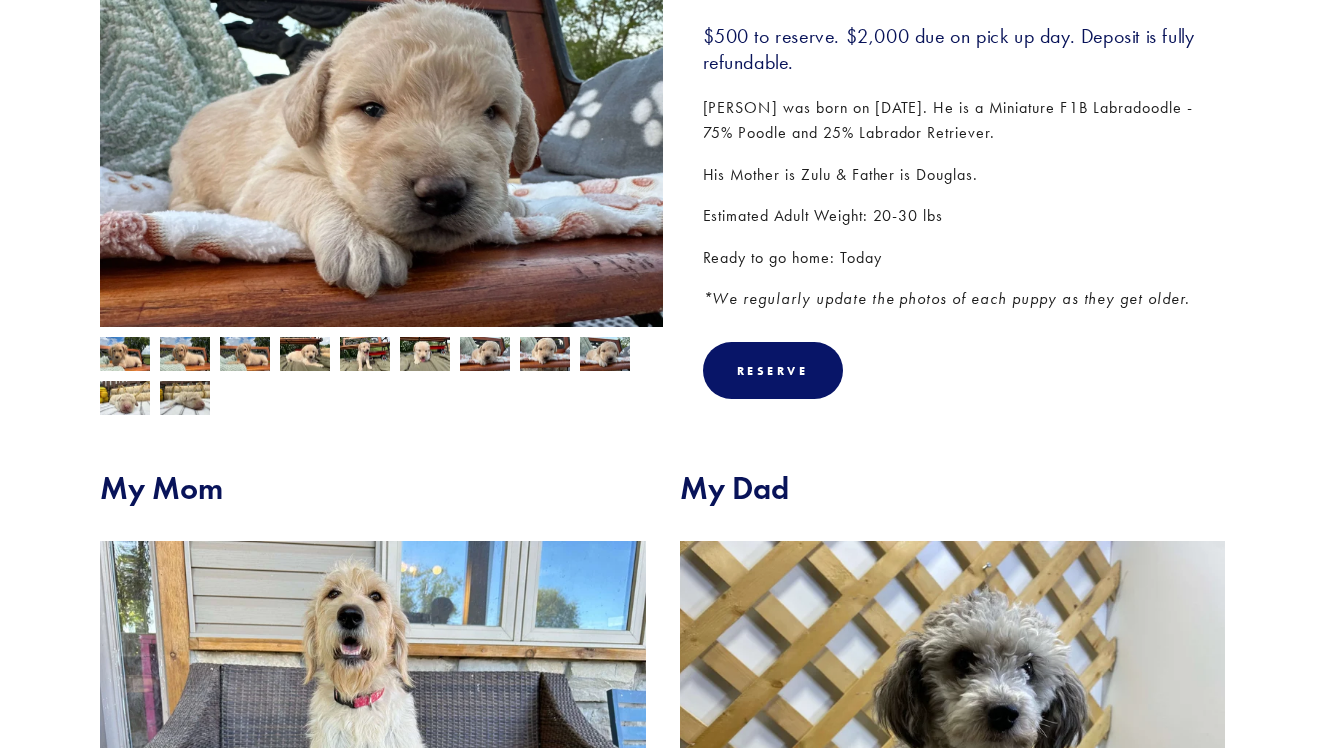 scroll, scrollTop: 376, scrollLeft: 0, axis: vertical 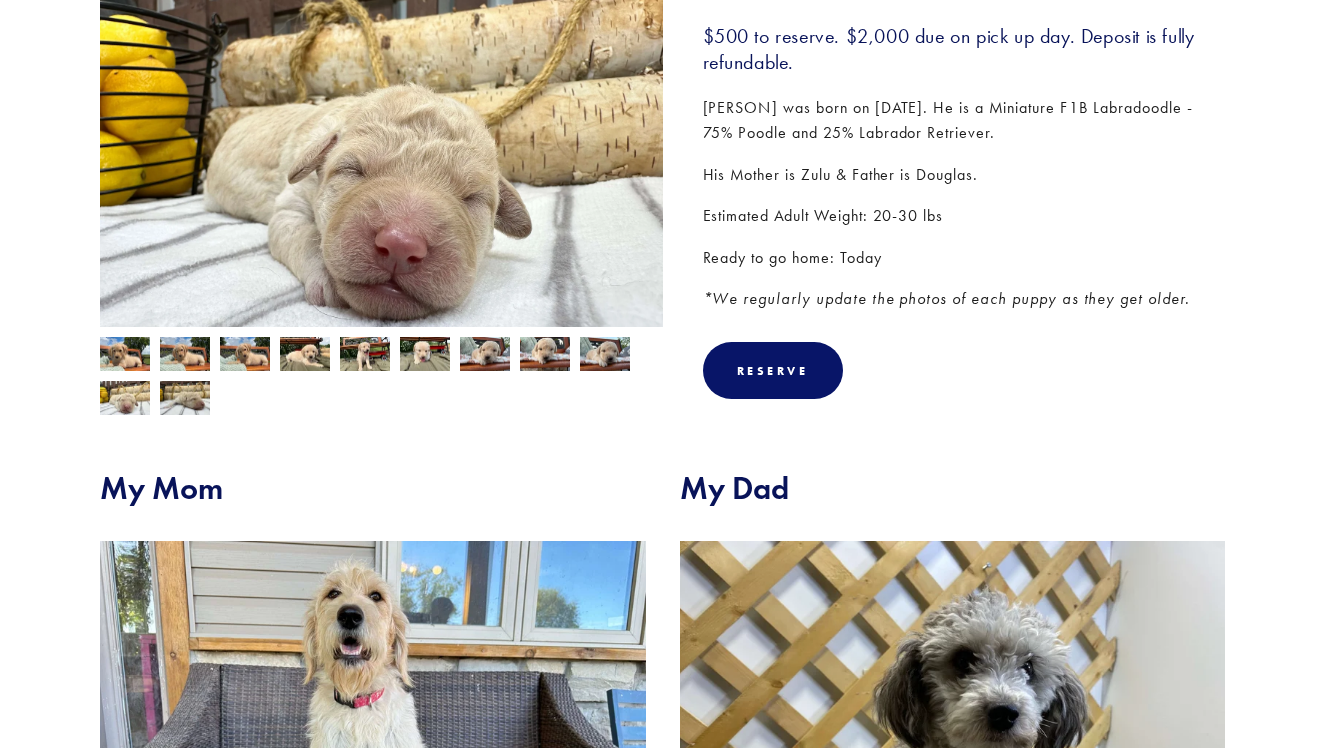 click at bounding box center (125, 356) 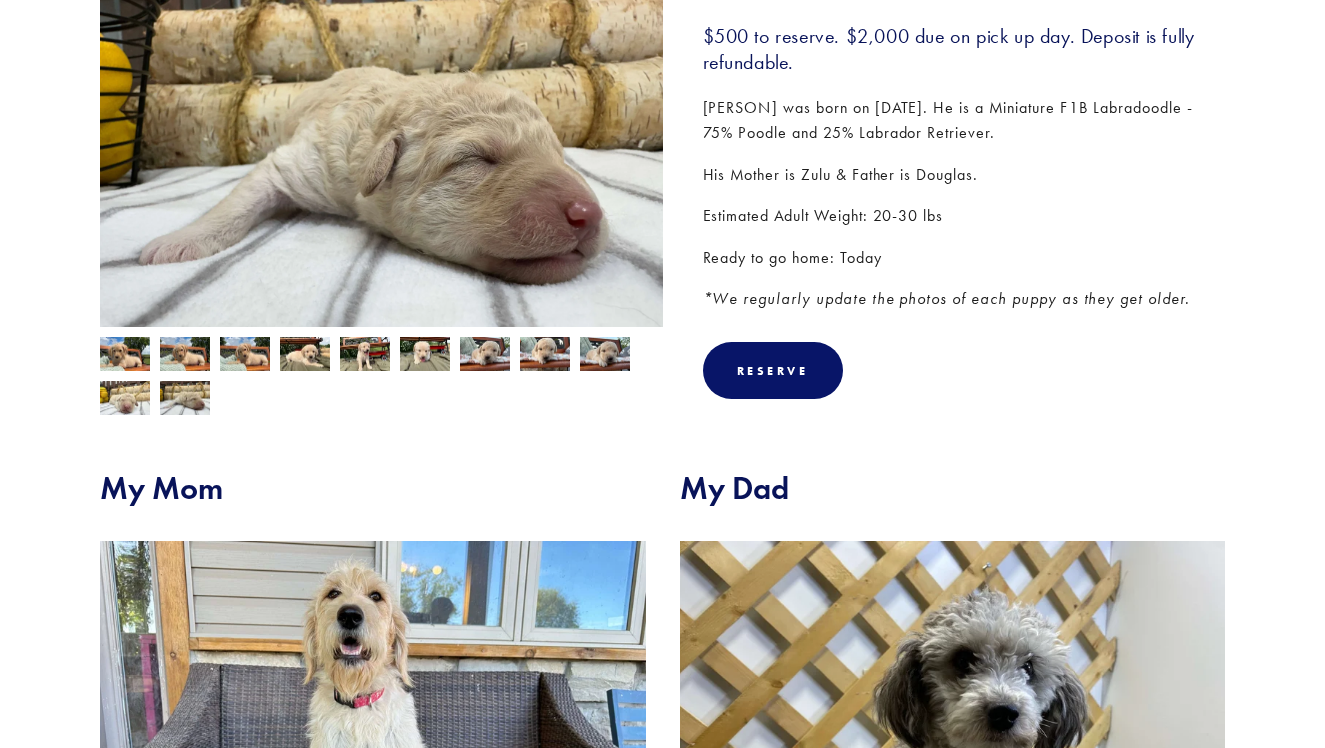click at bounding box center [125, 356] 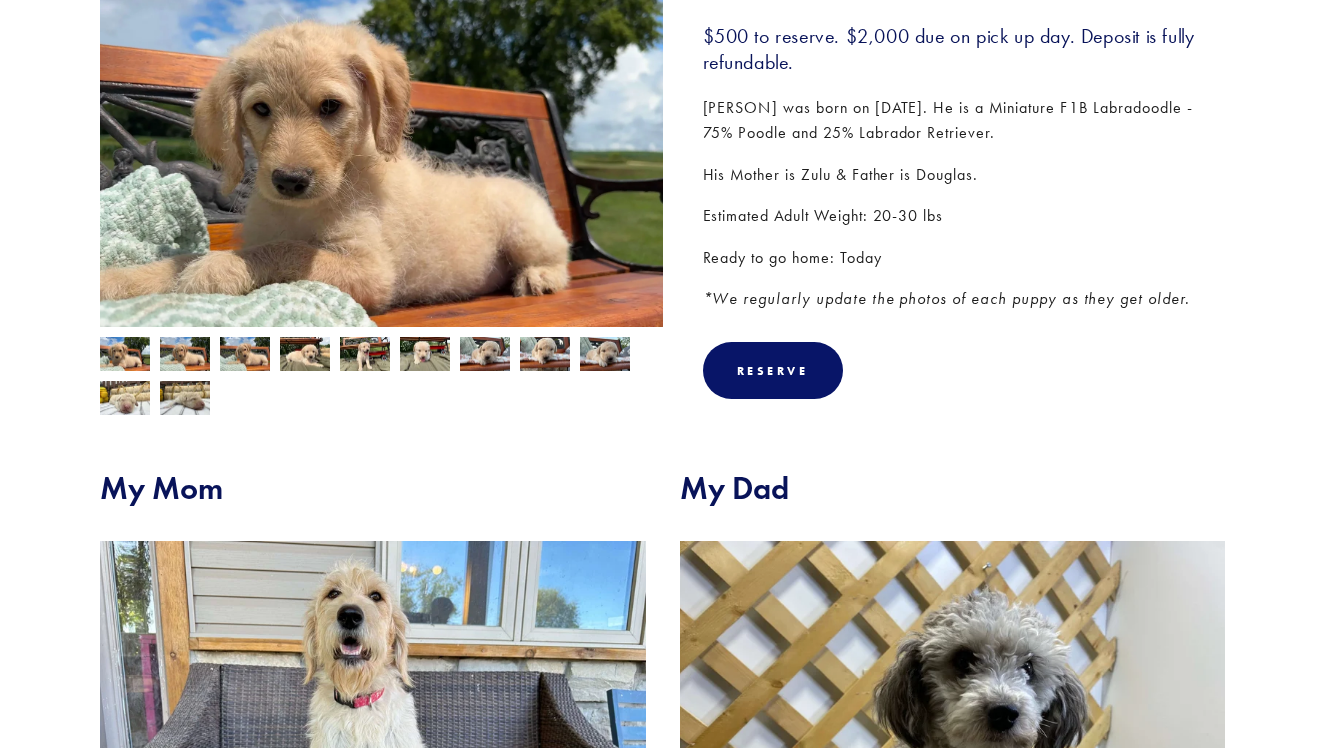 click at bounding box center (125, 356) 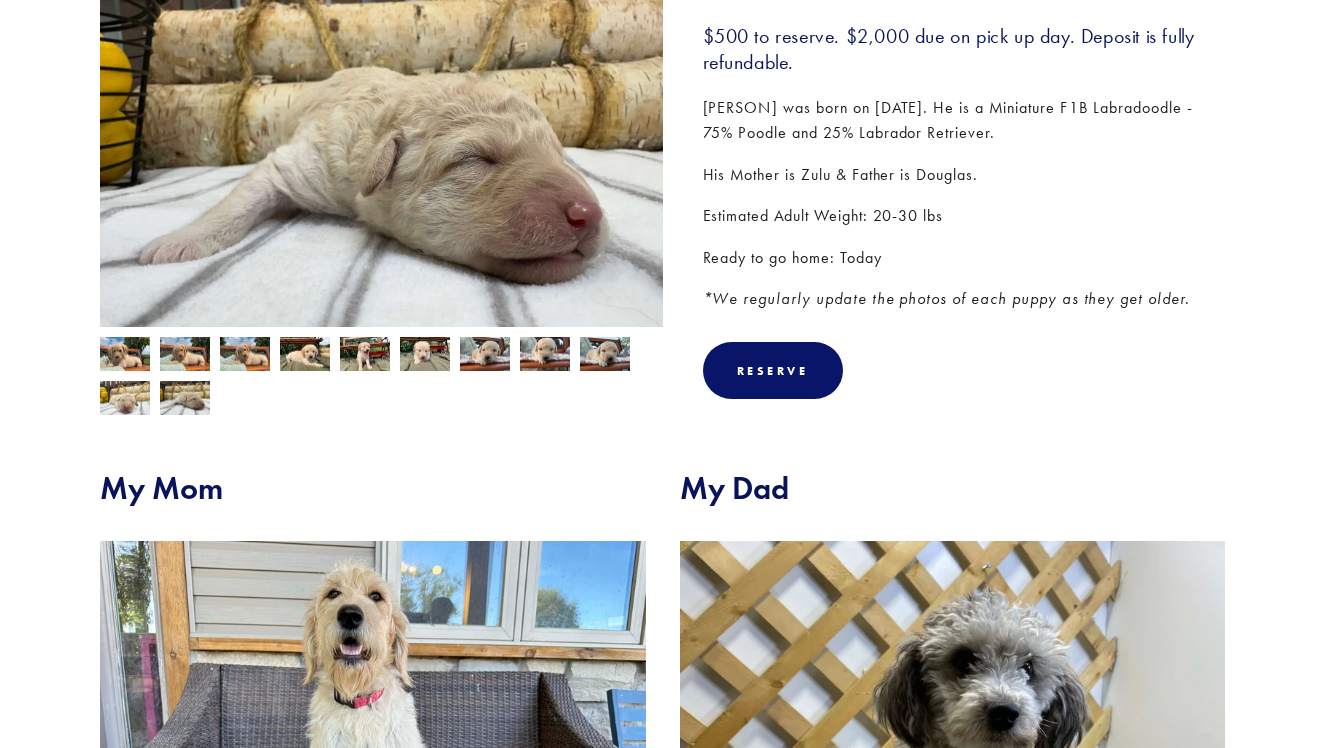 click at bounding box center (125, 356) 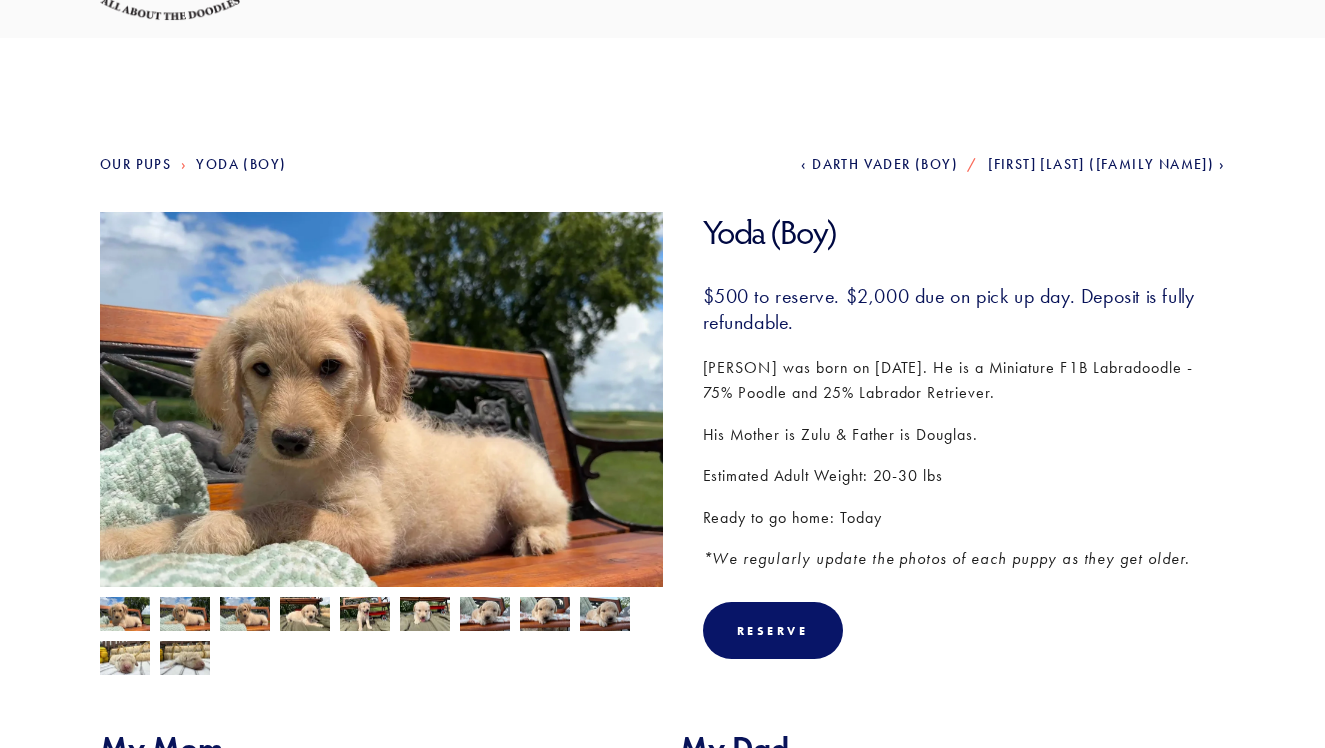 scroll, scrollTop: 116, scrollLeft: 0, axis: vertical 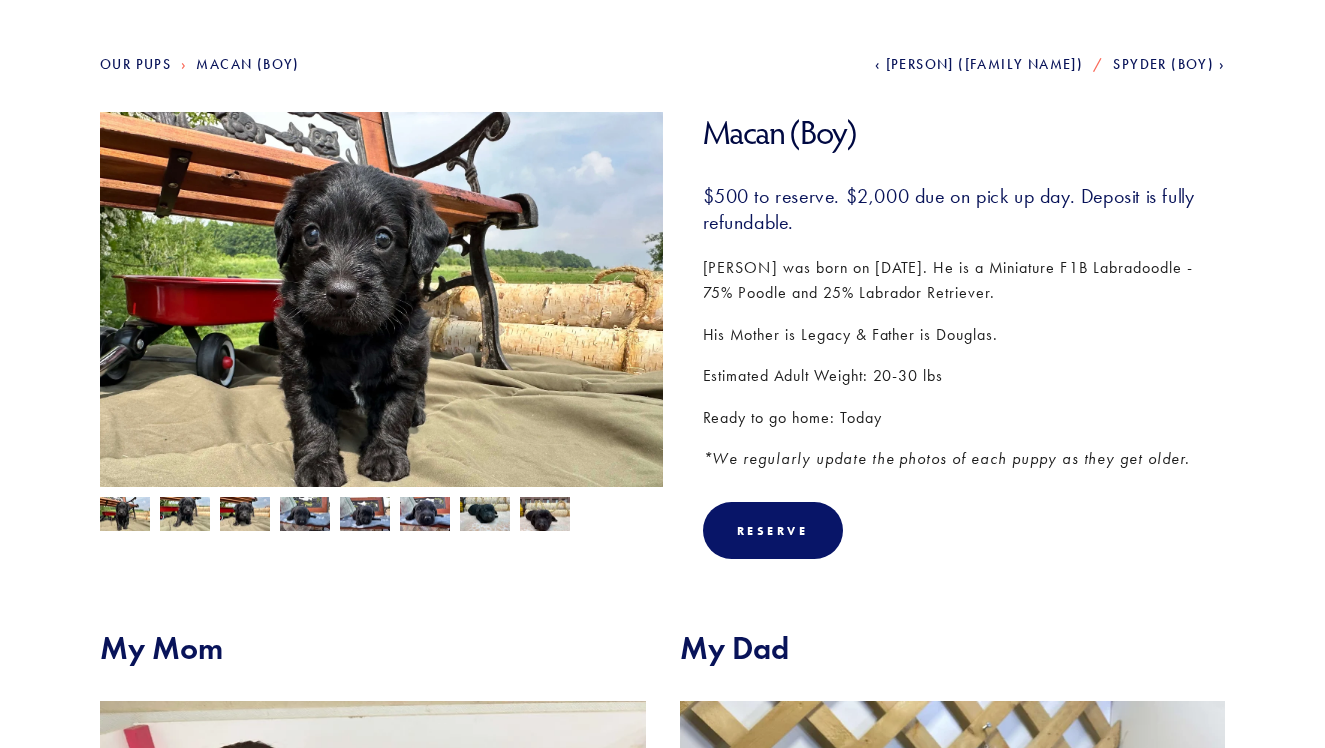 click at bounding box center (125, 516) 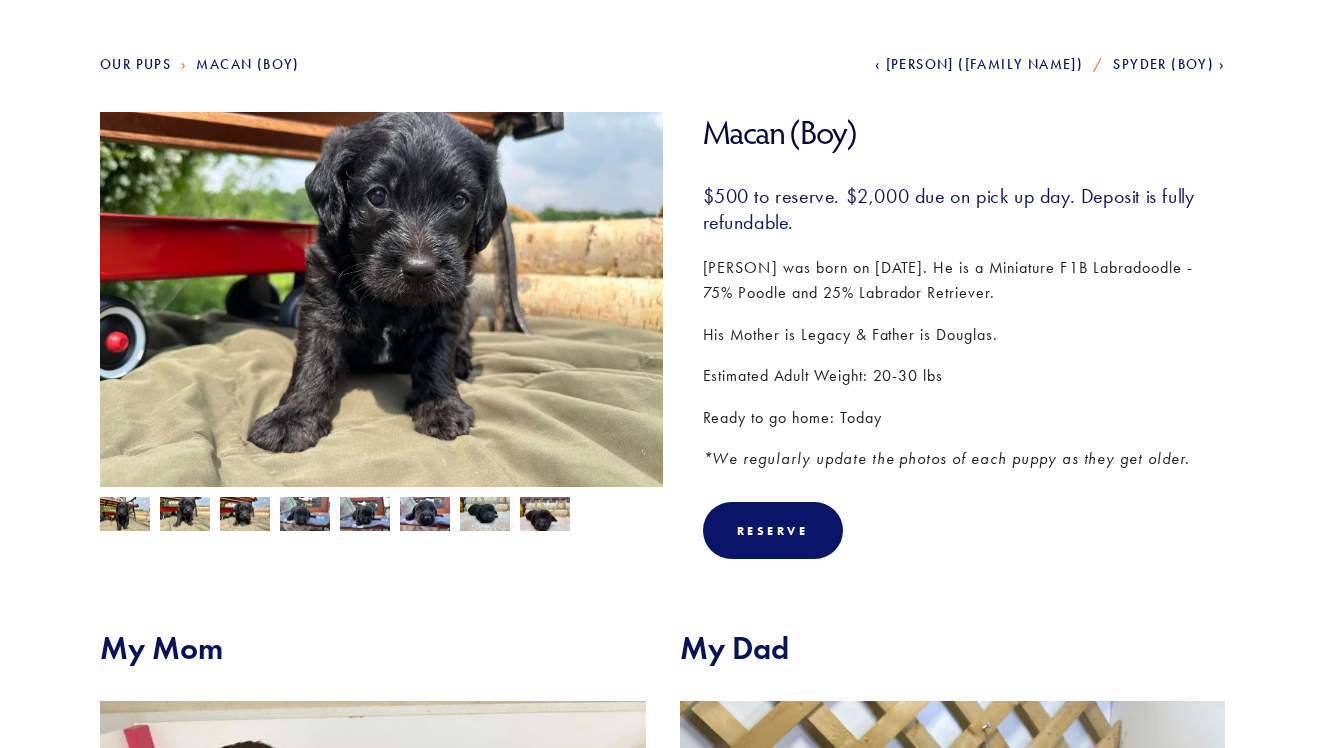click at bounding box center (125, 516) 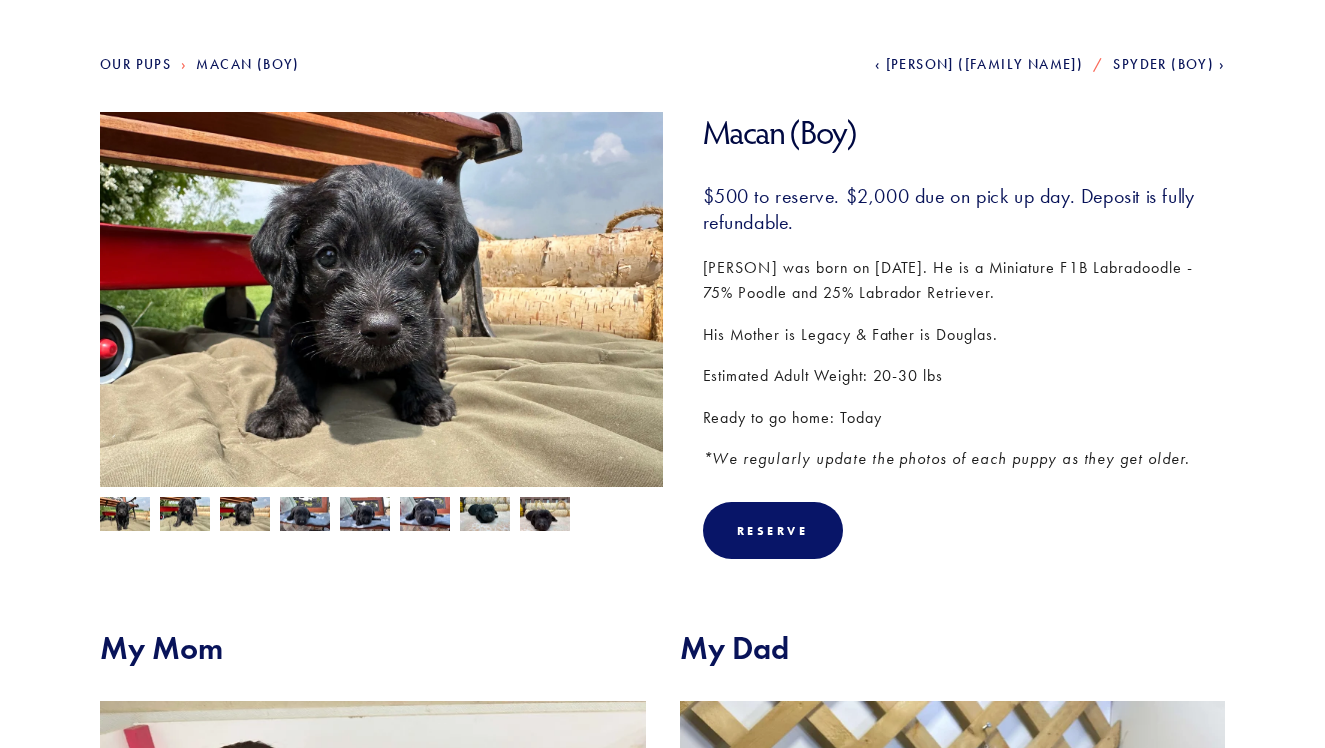 click at bounding box center [125, 516] 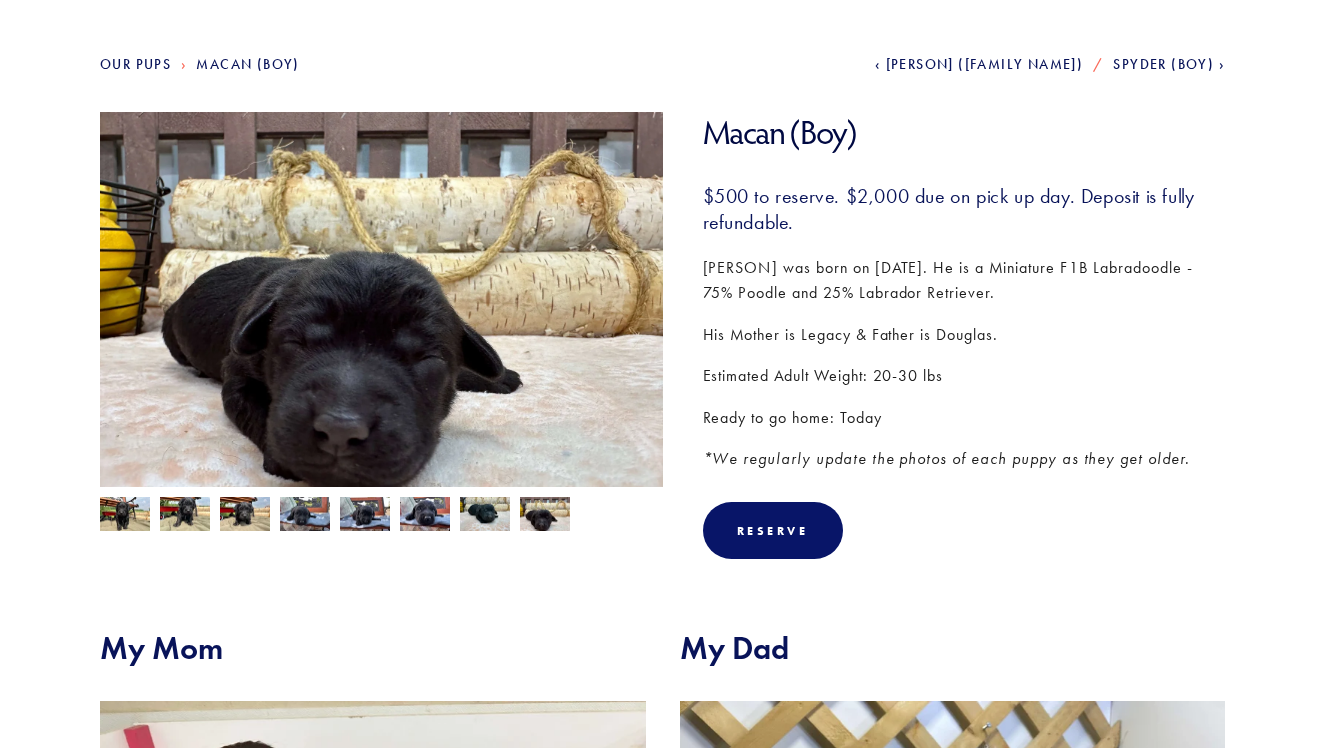 click at bounding box center (125, 516) 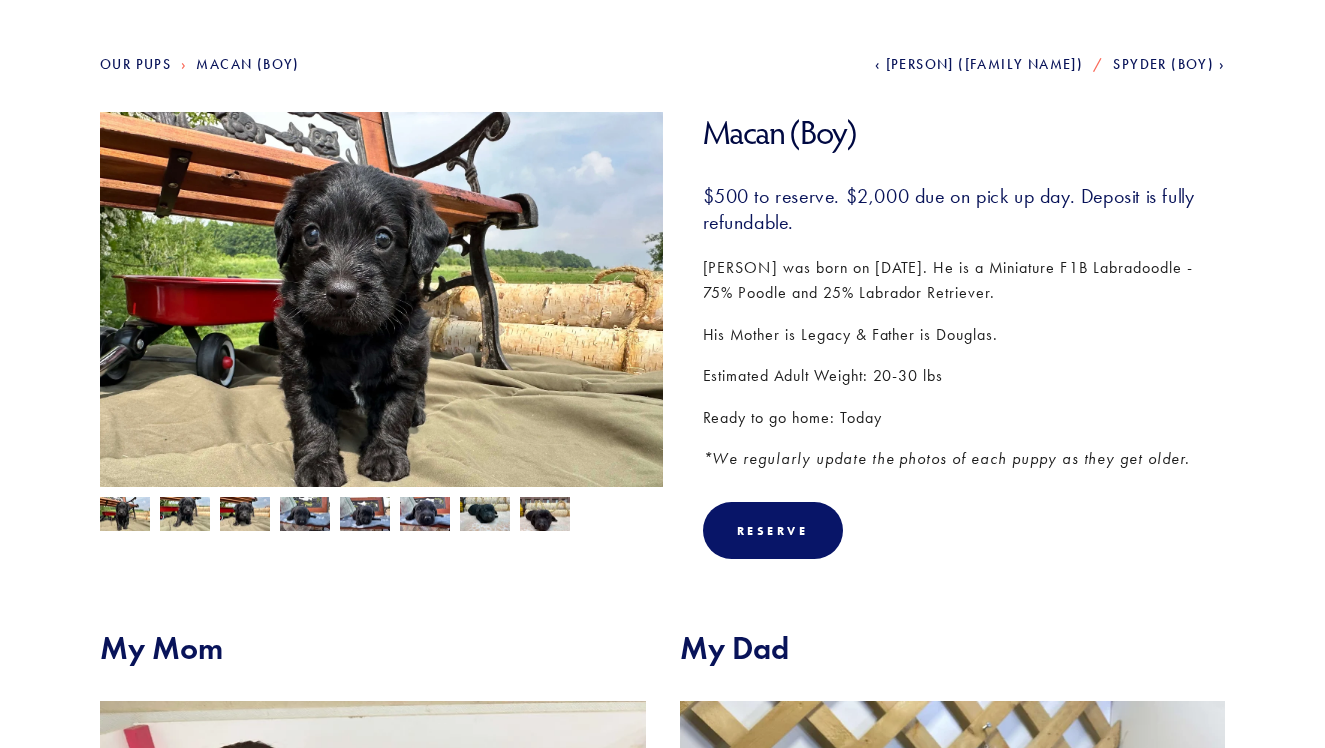 scroll, scrollTop: 224, scrollLeft: 0, axis: vertical 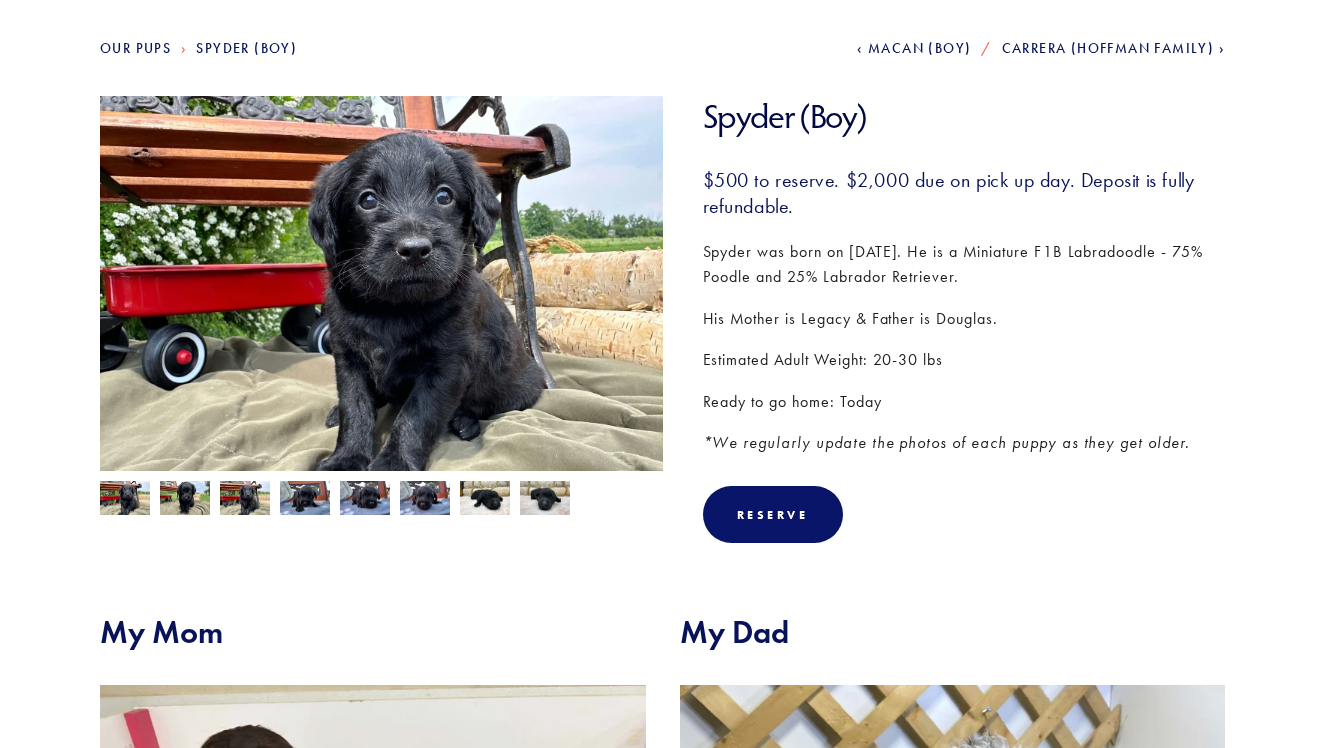 click at bounding box center (125, 500) 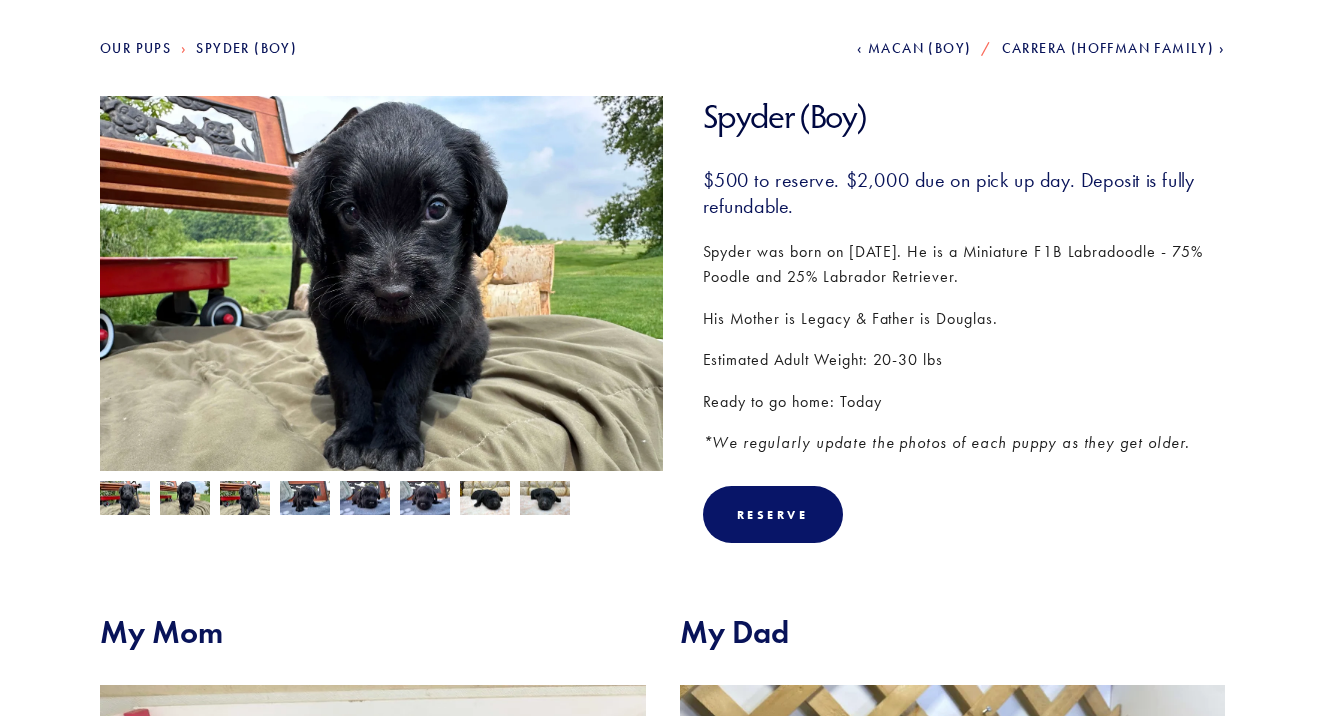 click at bounding box center (125, 500) 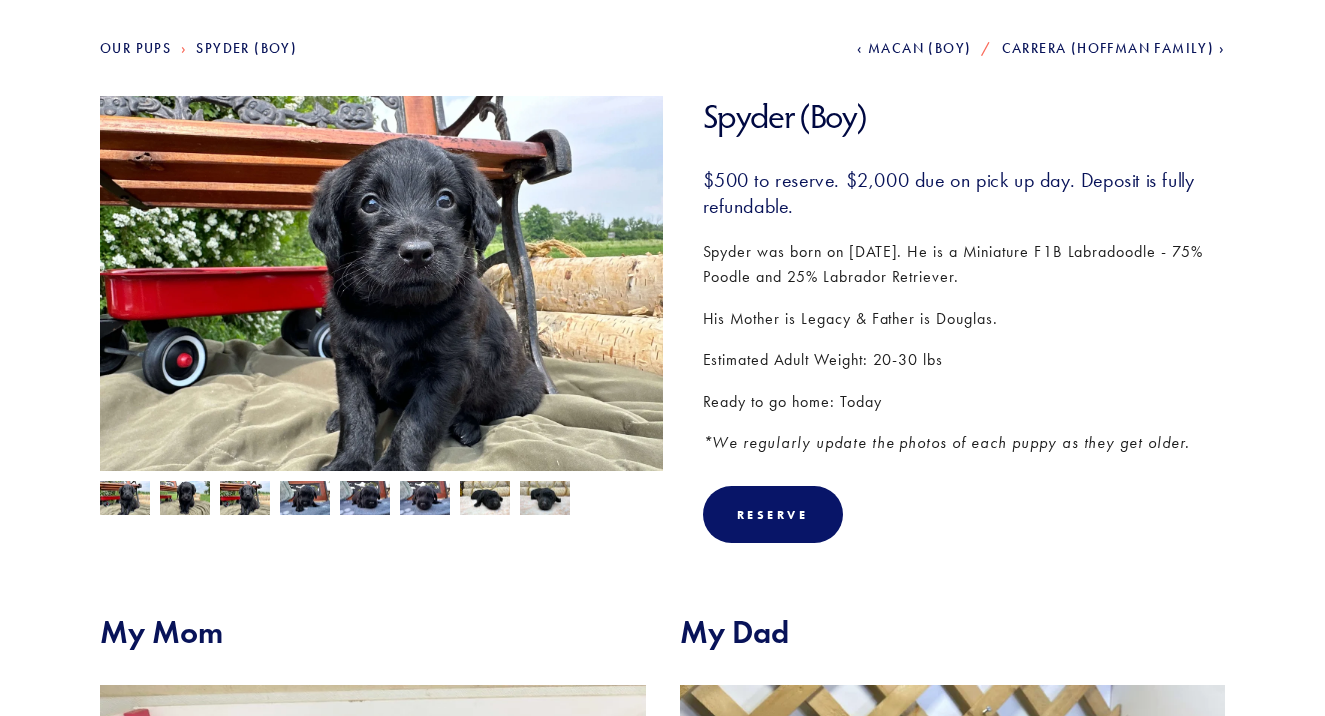 click at bounding box center [125, 500] 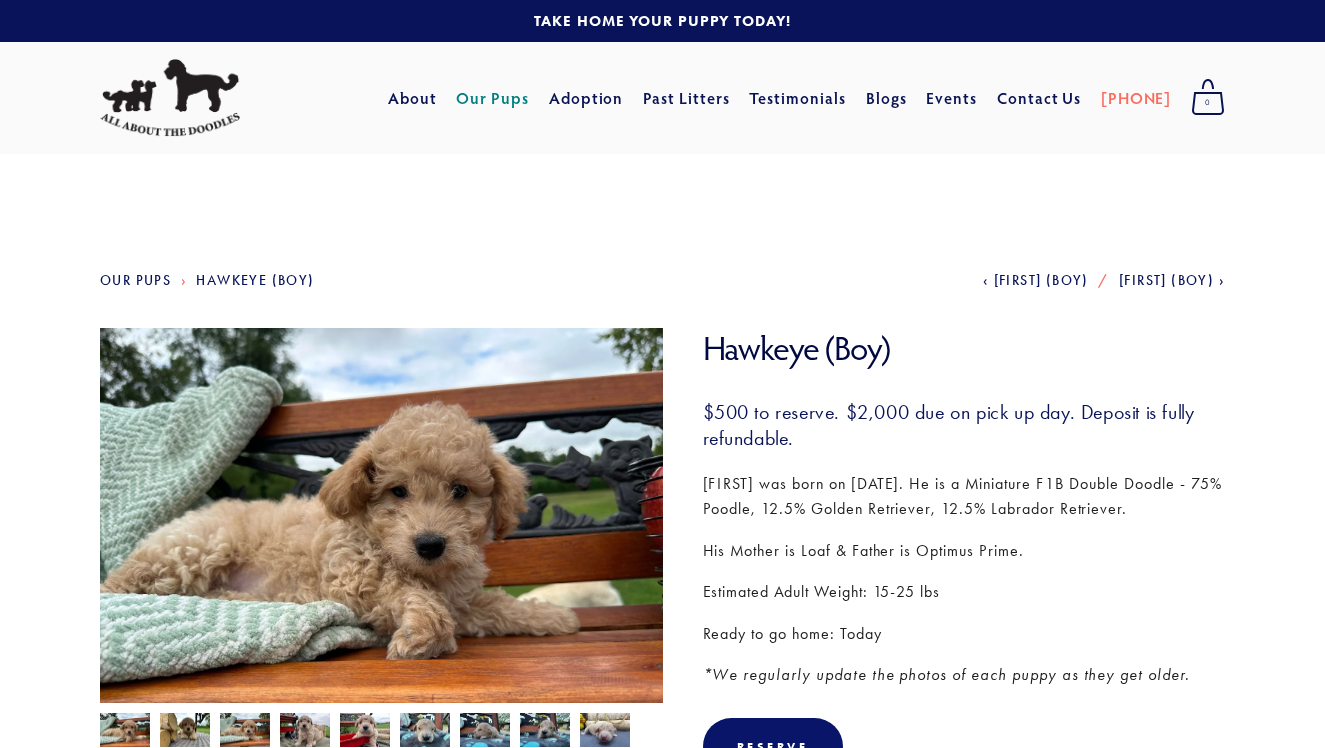 scroll, scrollTop: 25, scrollLeft: 0, axis: vertical 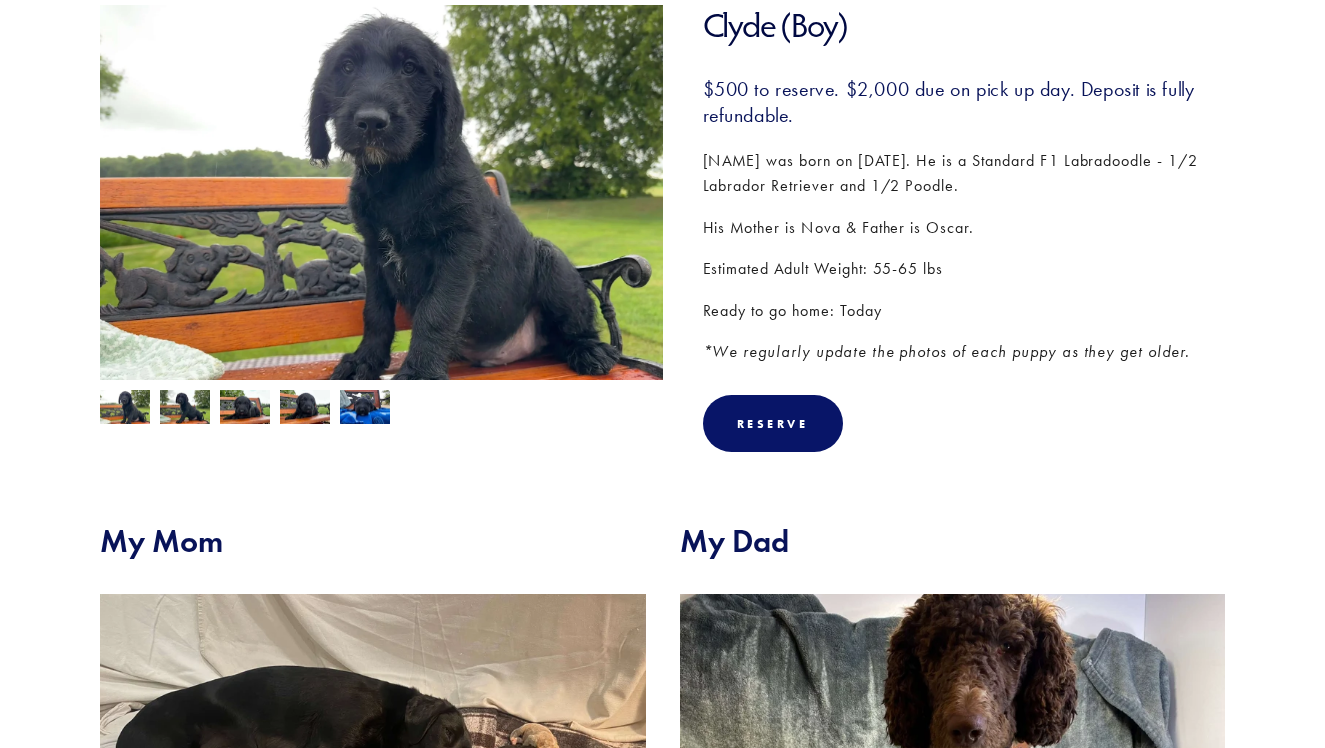 click at bounding box center [125, 409] 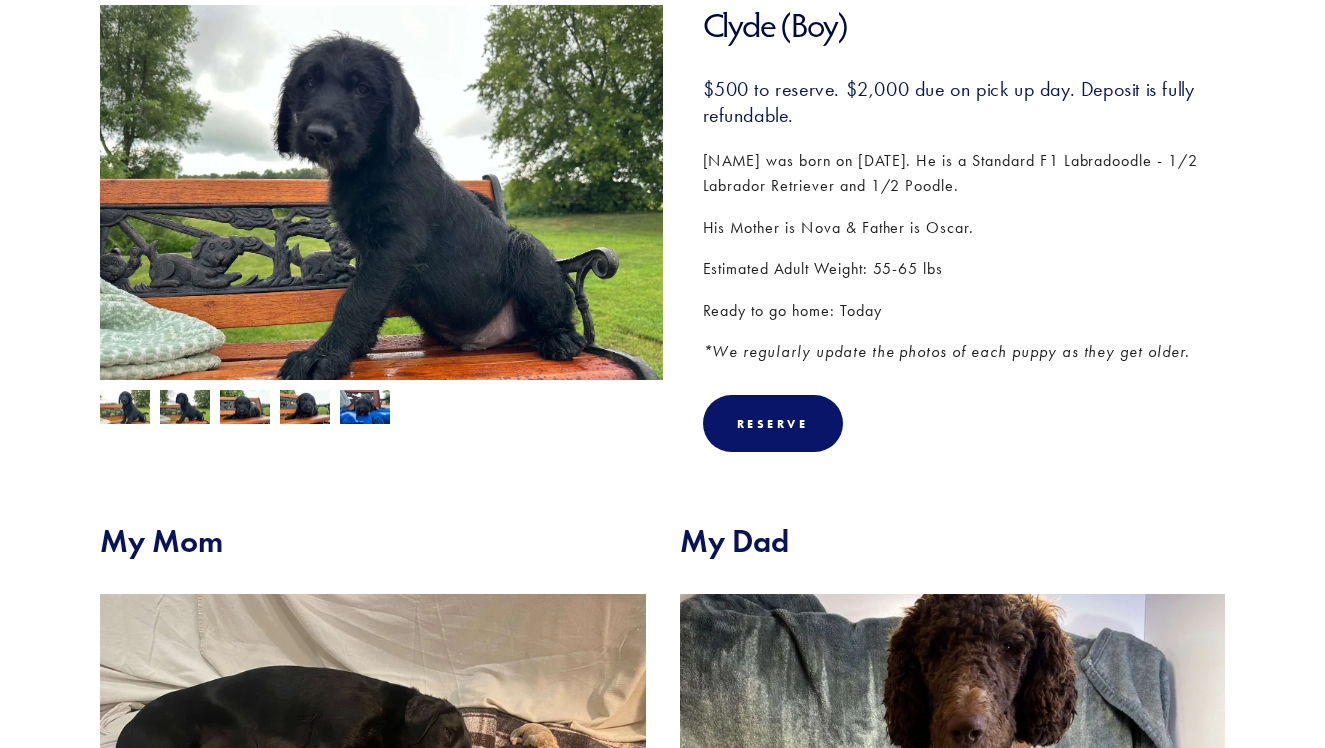 click at bounding box center (125, 409) 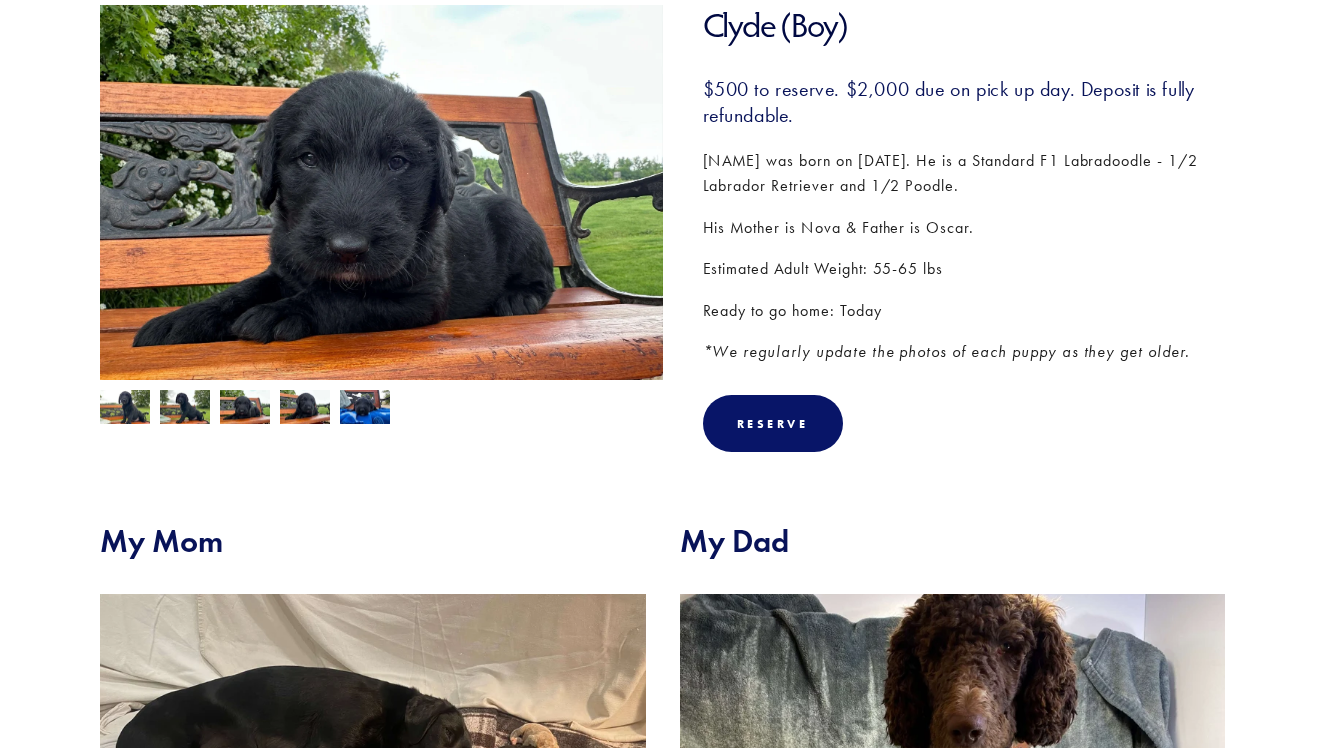 click at bounding box center (125, 409) 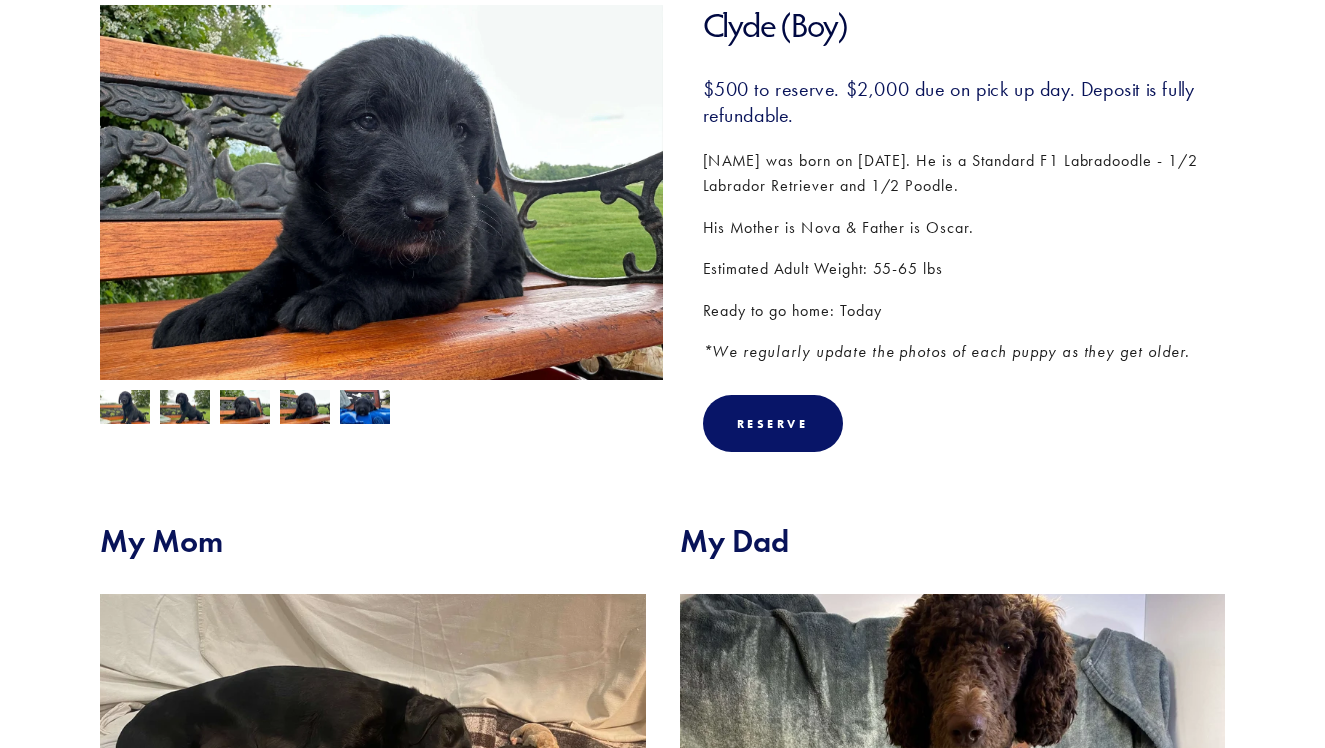 click at bounding box center [125, 409] 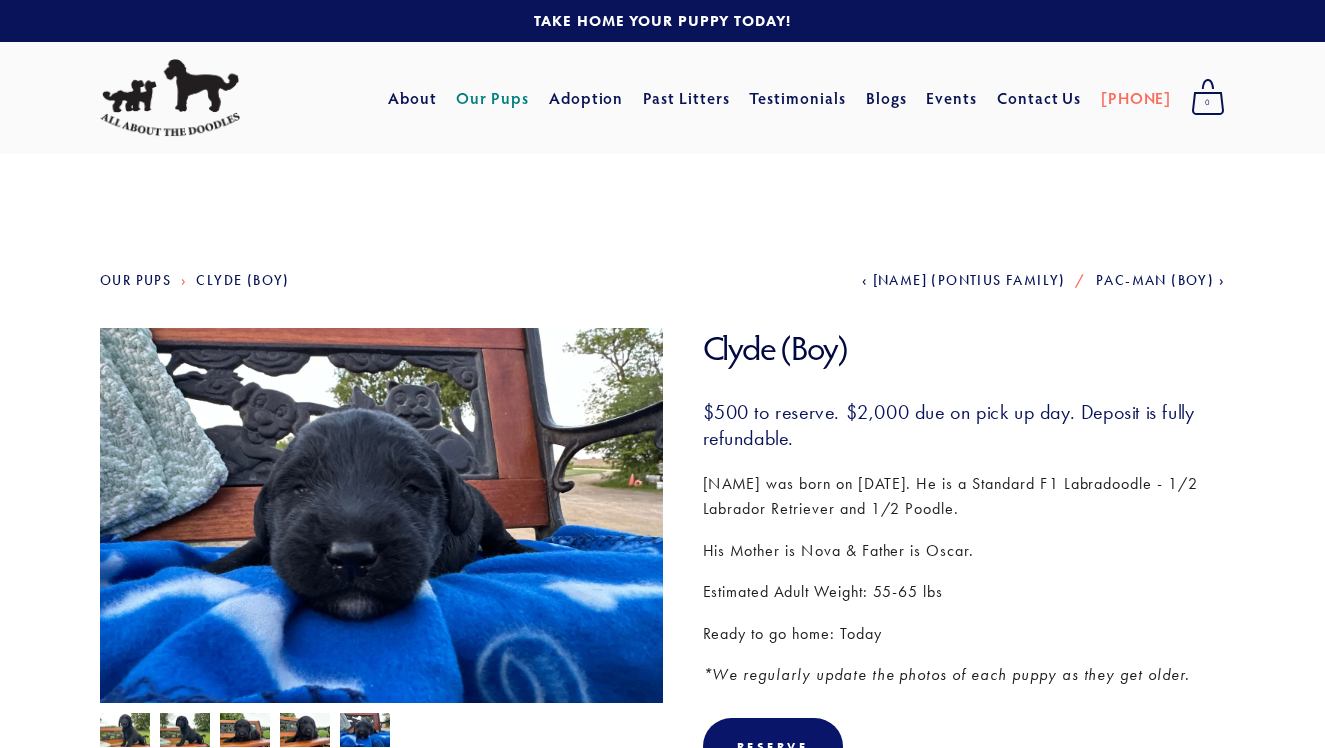 scroll, scrollTop: 0, scrollLeft: 0, axis: both 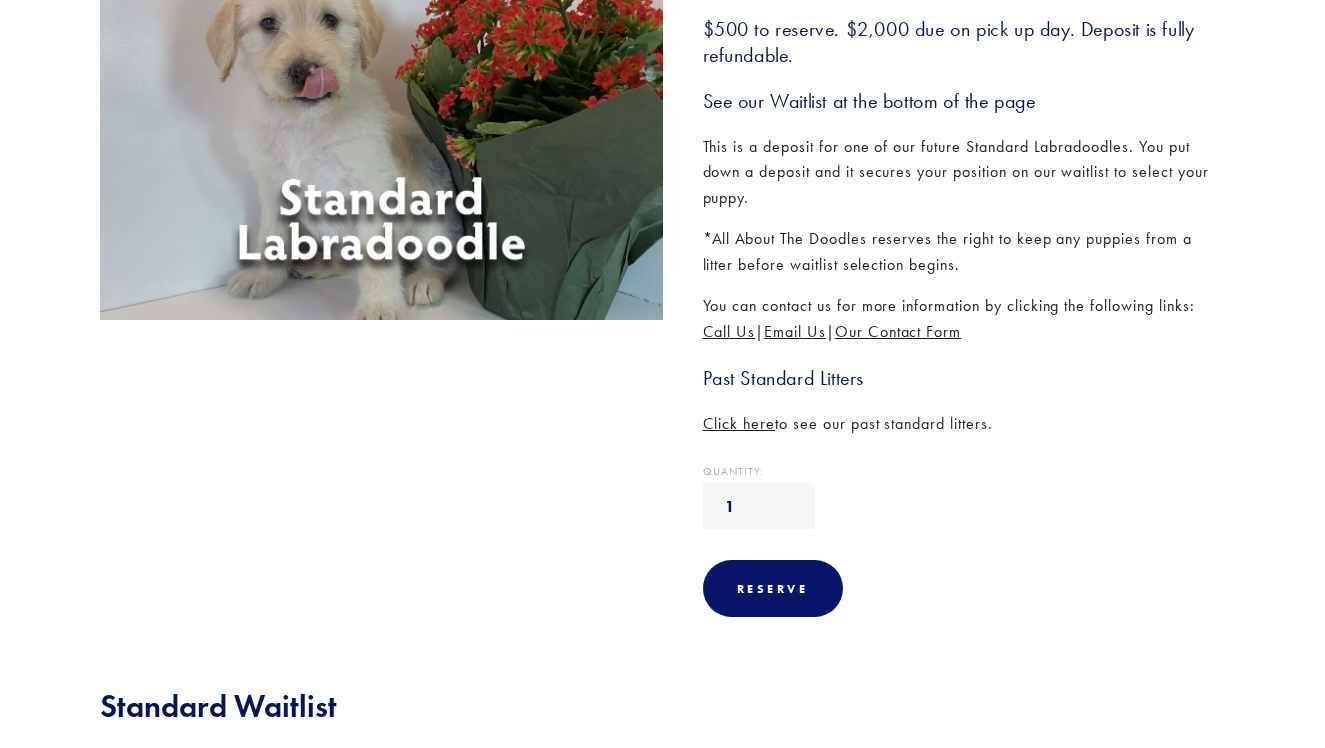 click on "Click here" at bounding box center (739, 423) 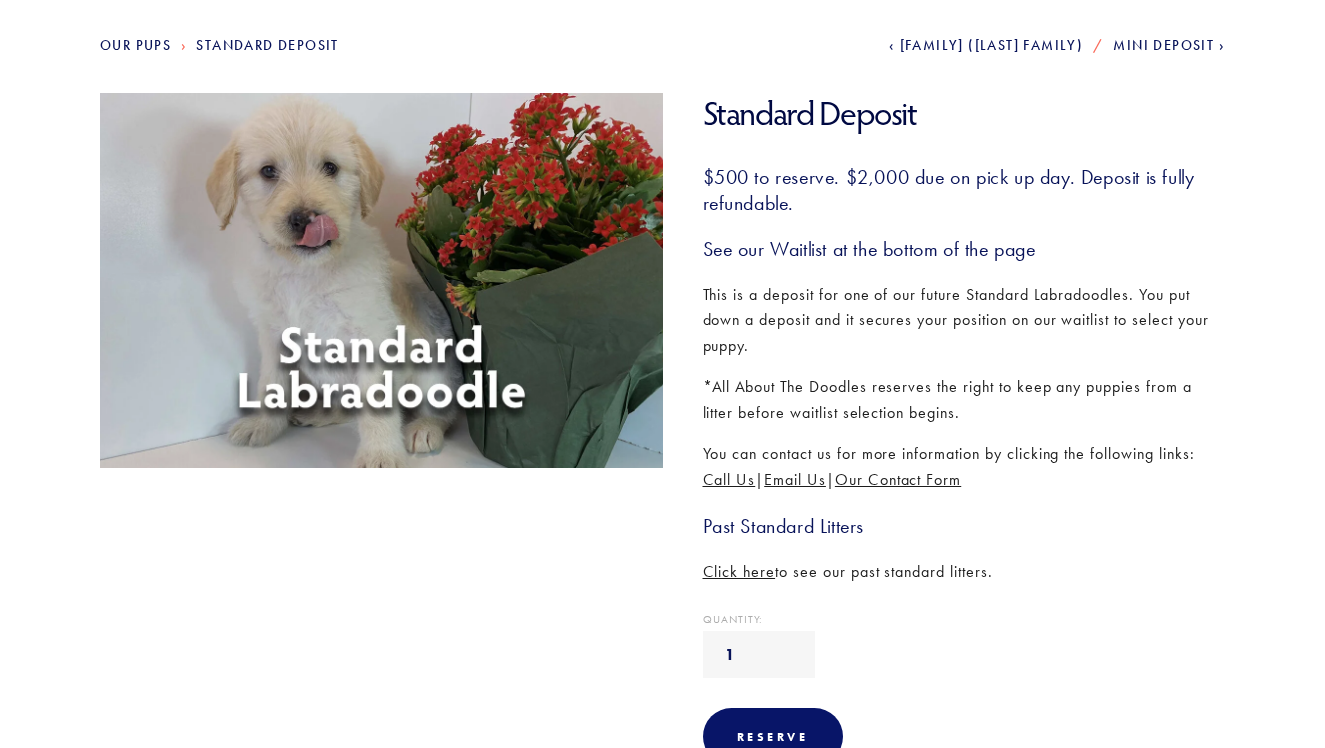 scroll, scrollTop: 231, scrollLeft: 0, axis: vertical 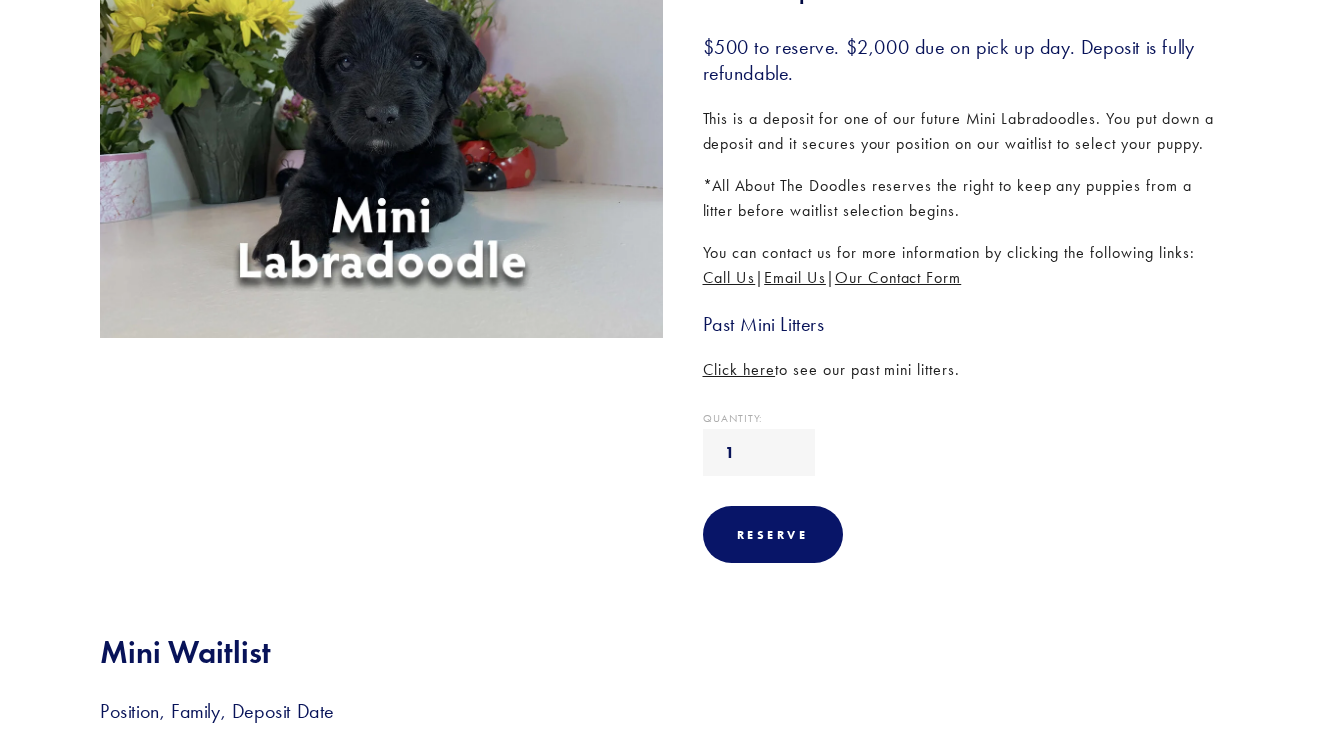 click on "Click here" at bounding box center [739, 369] 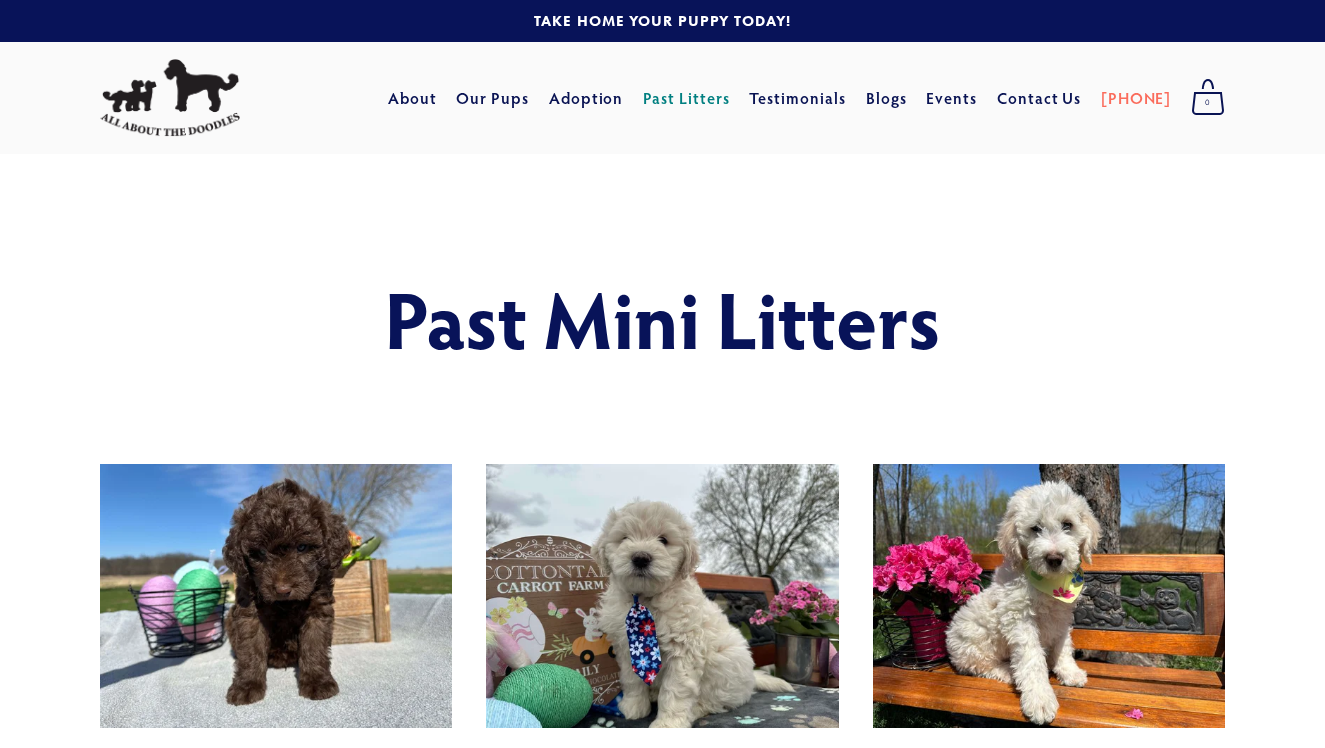 scroll, scrollTop: 0, scrollLeft: 0, axis: both 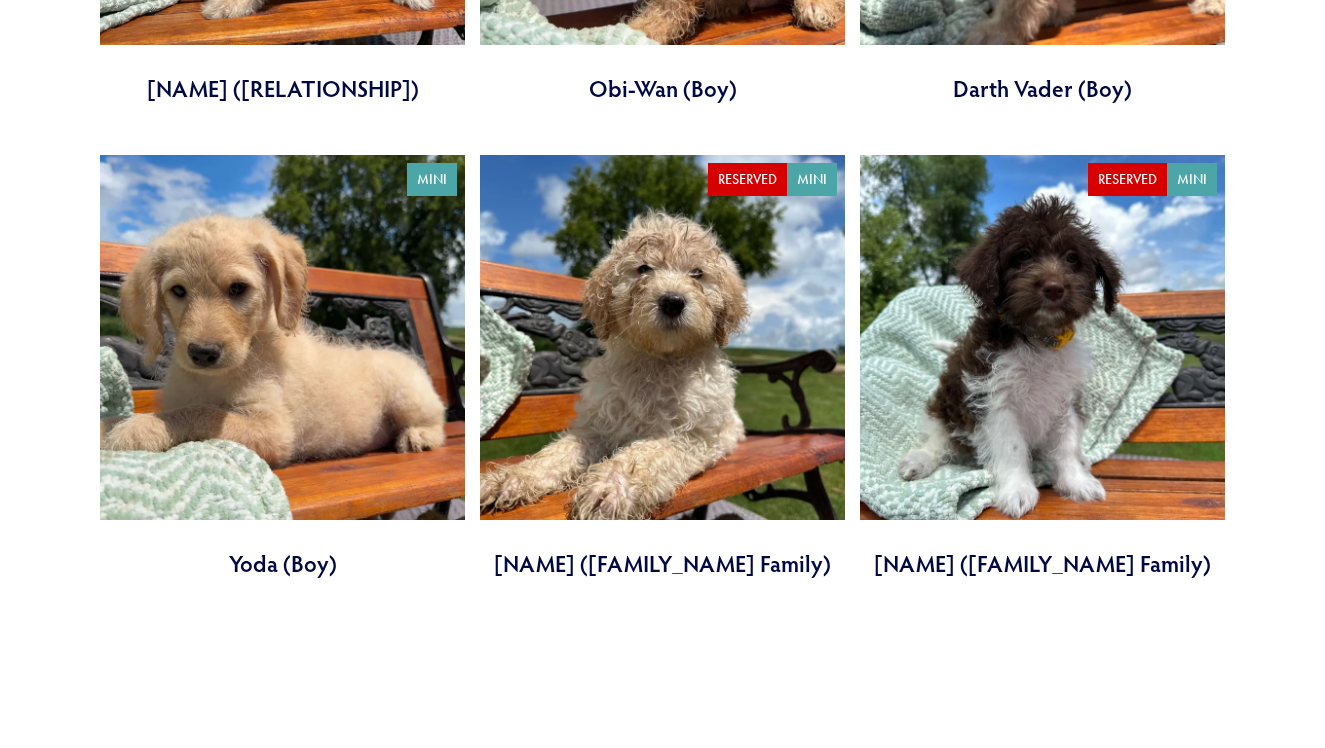 click at bounding box center [1042, 367] 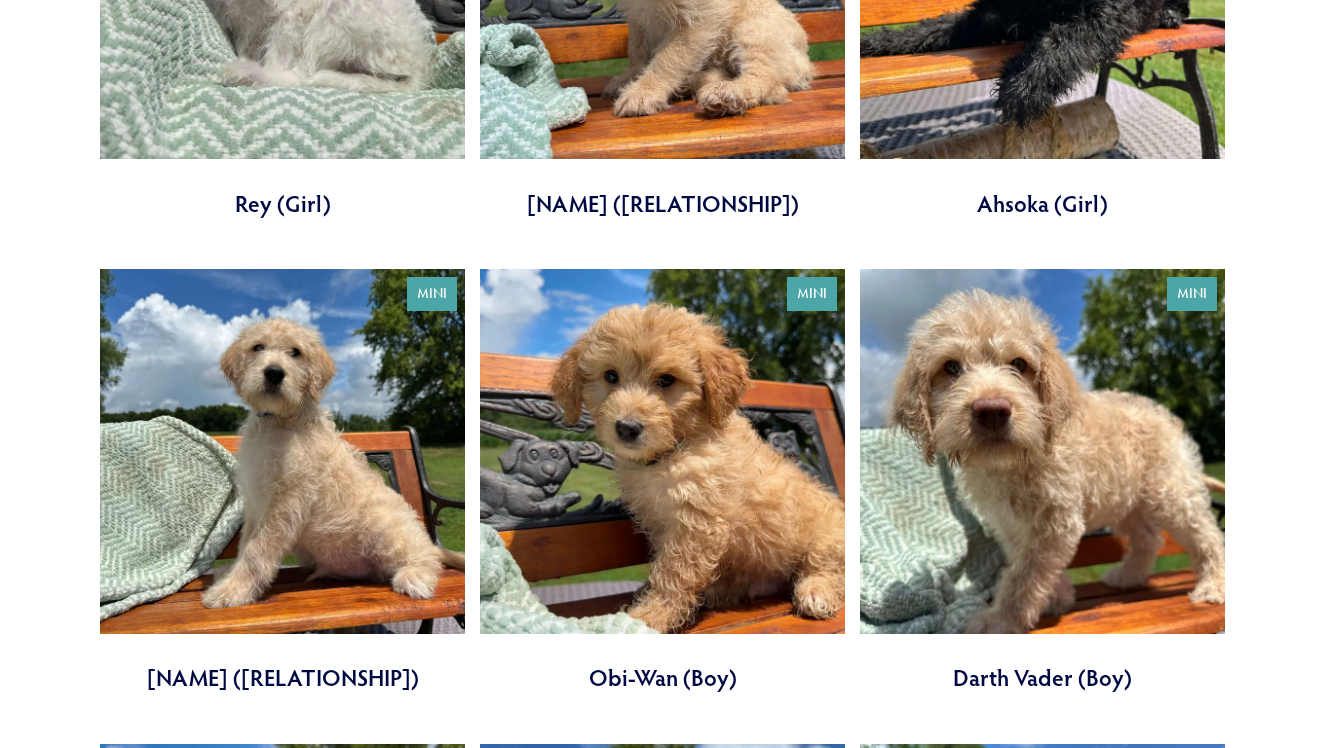 scroll, scrollTop: 1016, scrollLeft: 0, axis: vertical 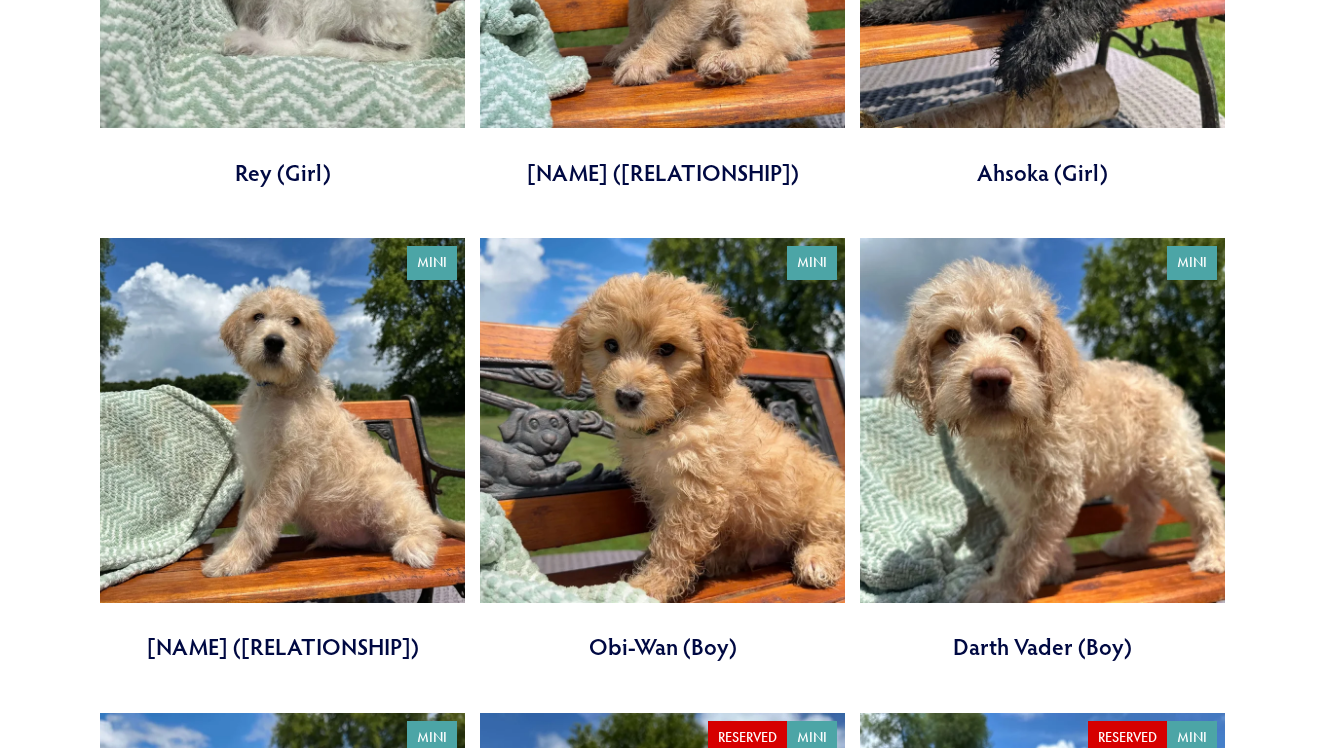 click at bounding box center (282, 450) 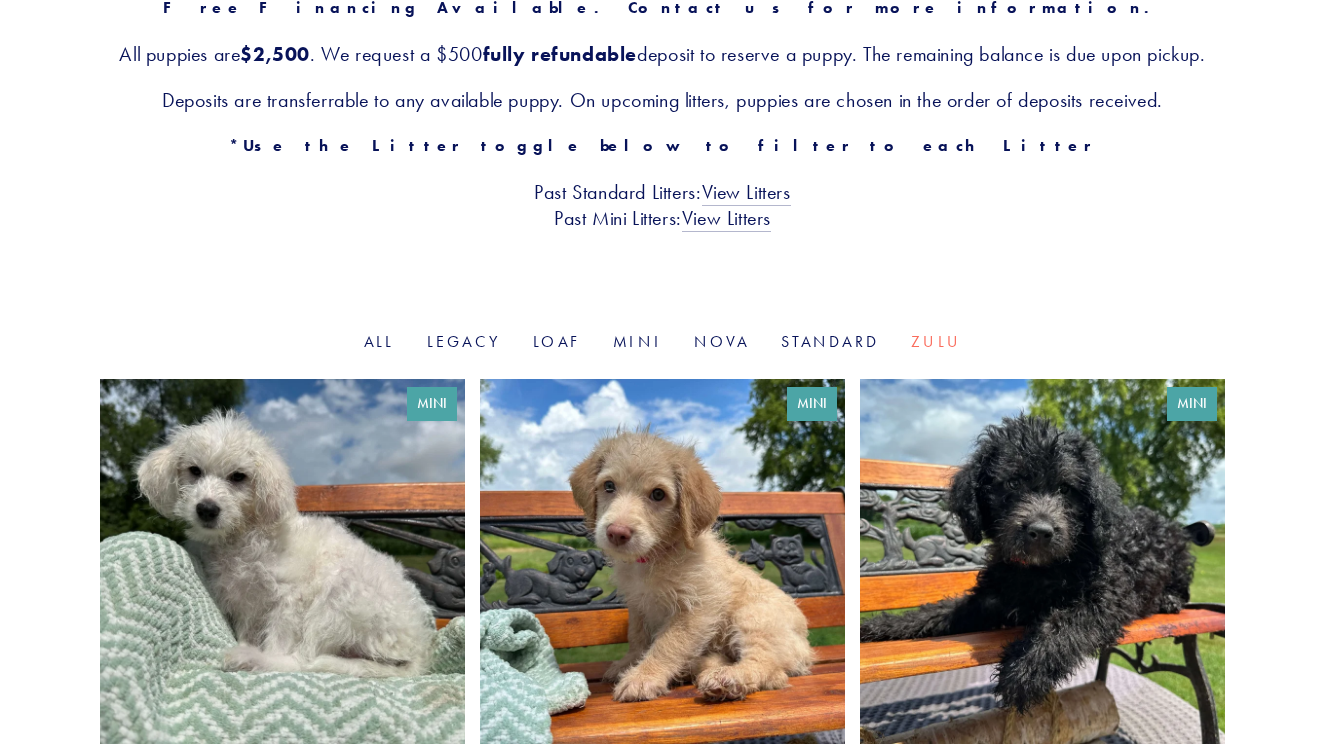 scroll, scrollTop: 398, scrollLeft: 0, axis: vertical 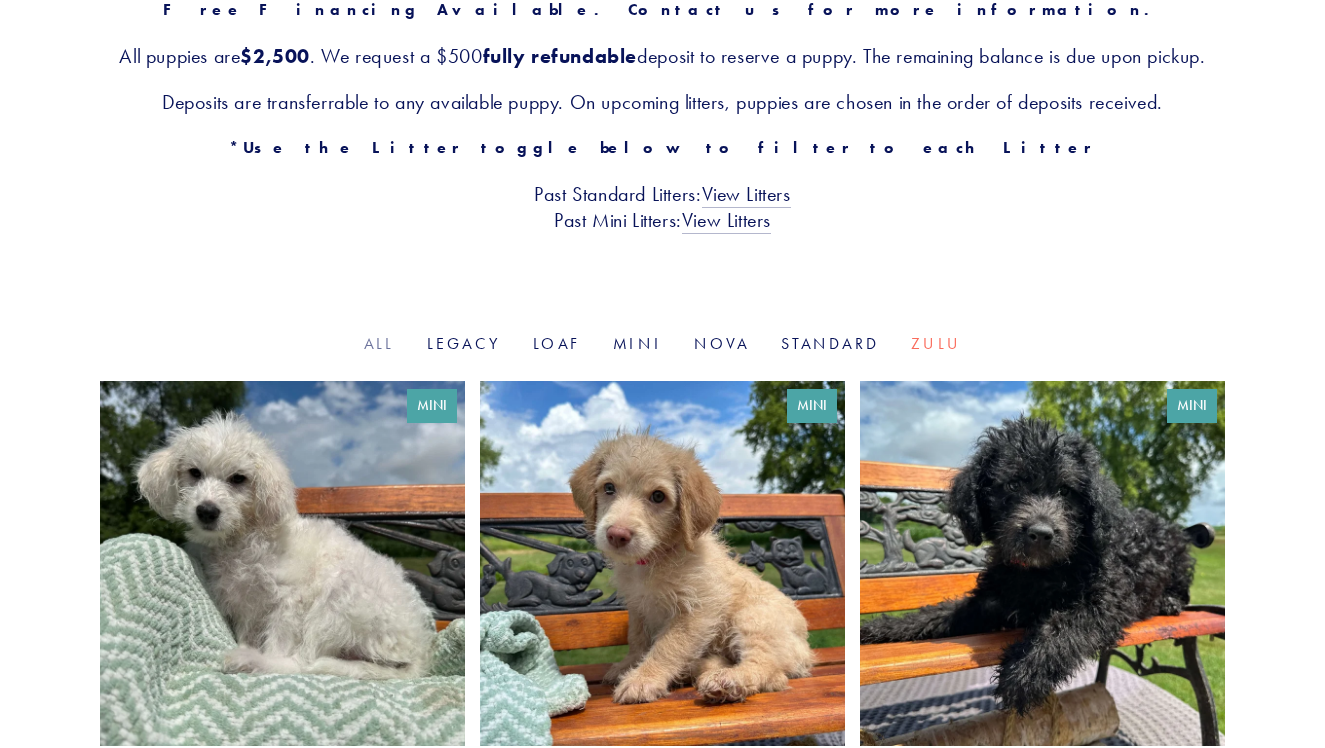 click on "All" at bounding box center [379, 343] 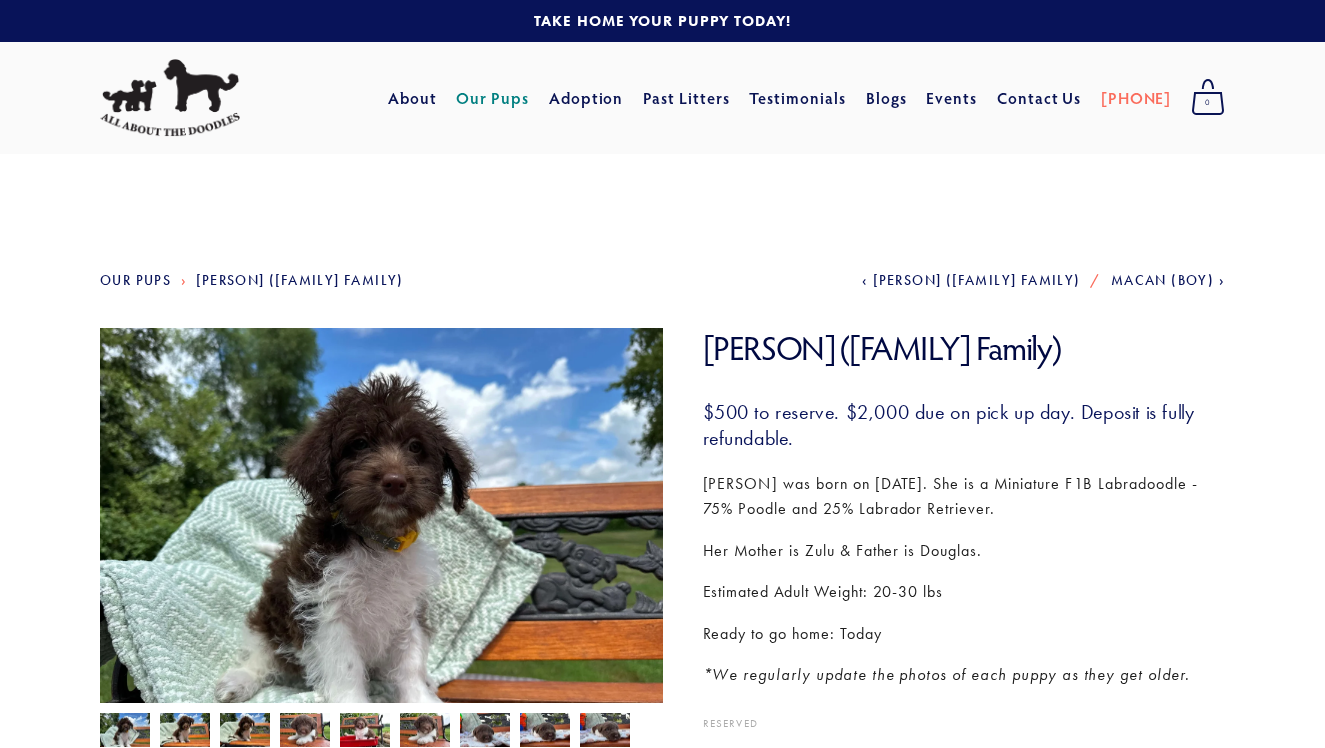 scroll, scrollTop: 0, scrollLeft: 0, axis: both 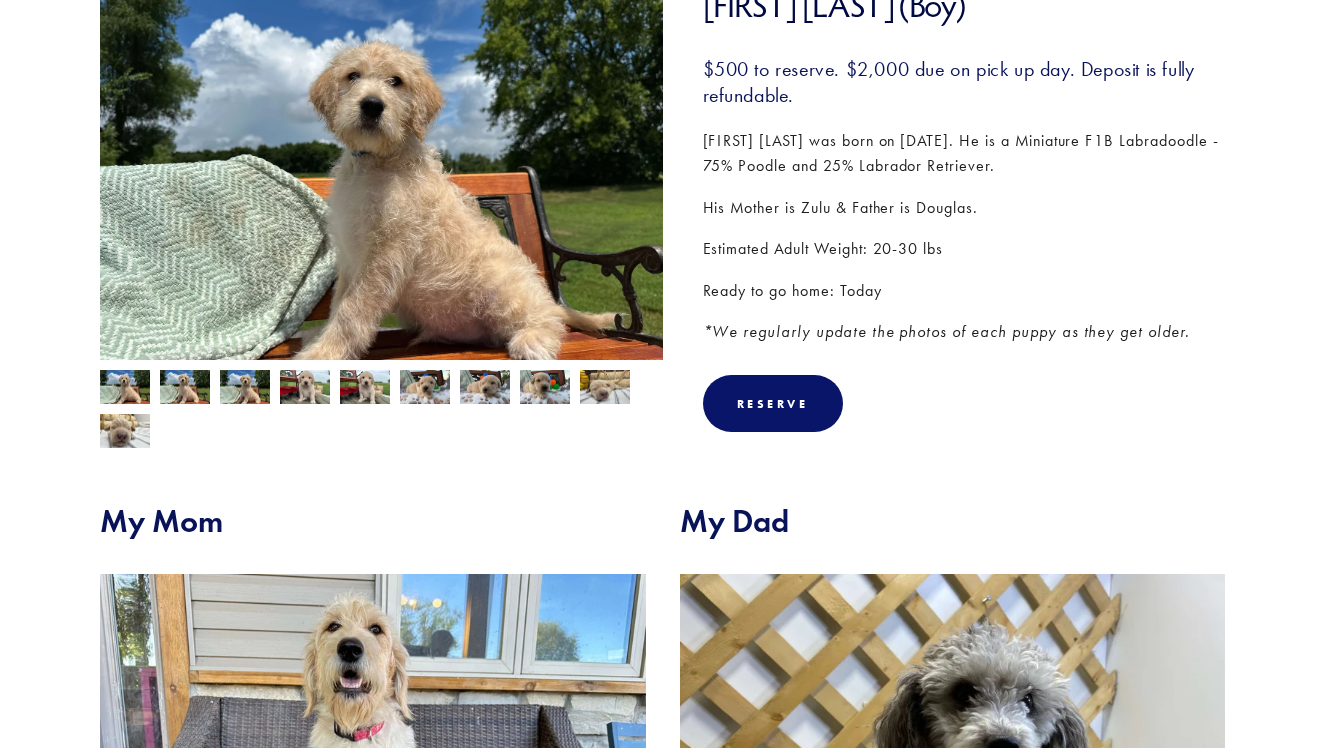 click at bounding box center [125, 389] 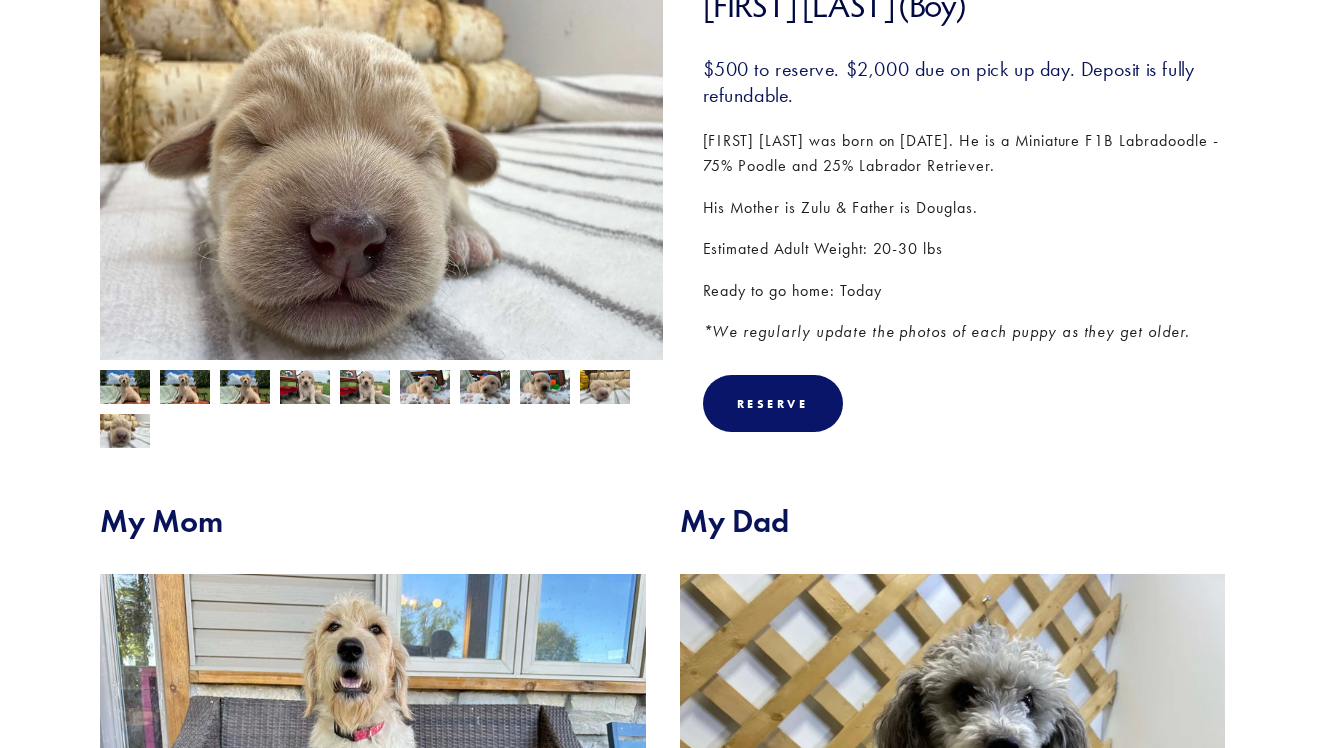 click at bounding box center (125, 389) 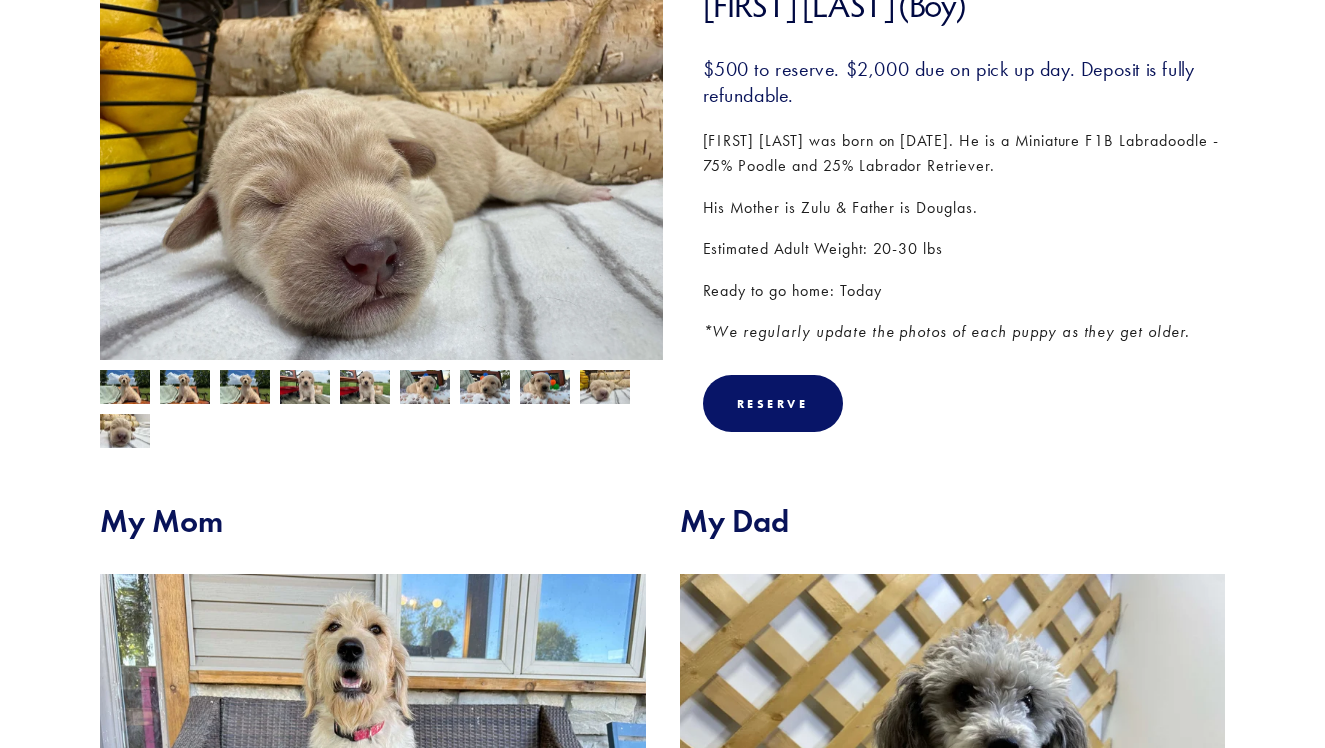 click at bounding box center [125, 389] 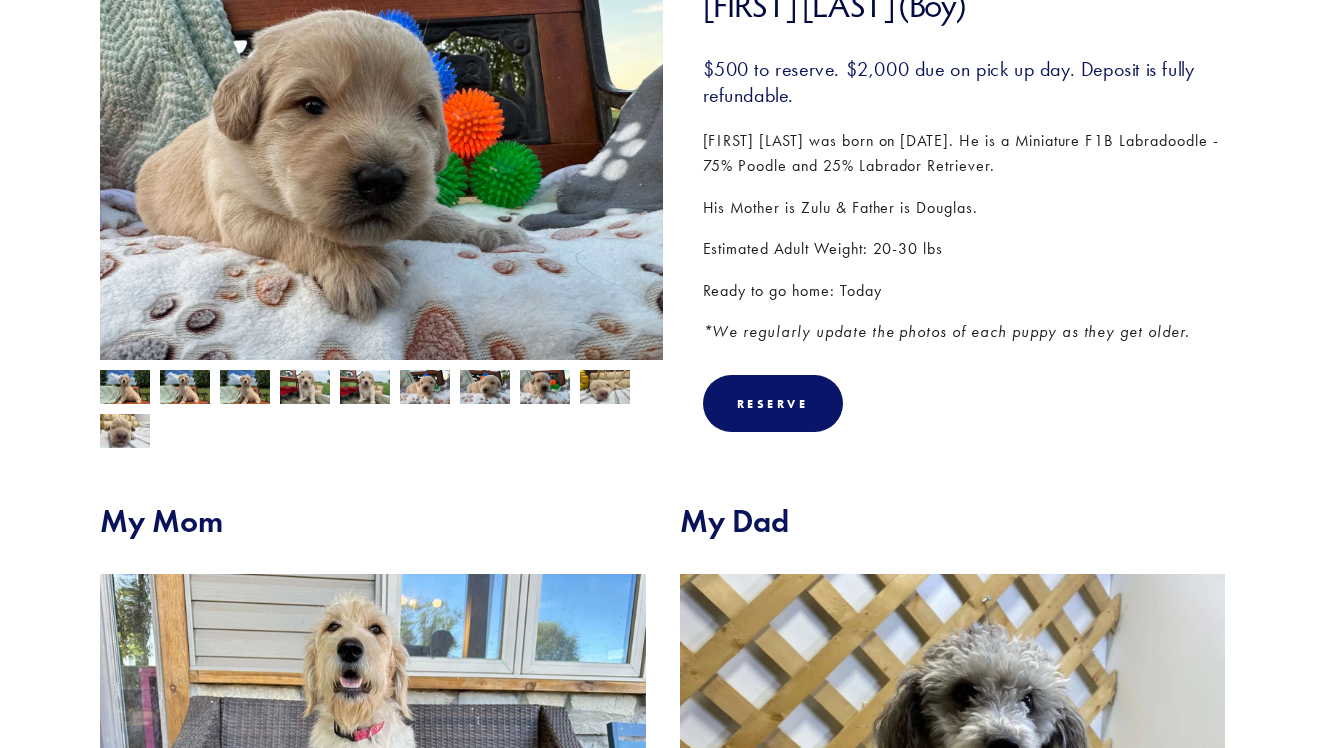 click at bounding box center [125, 389] 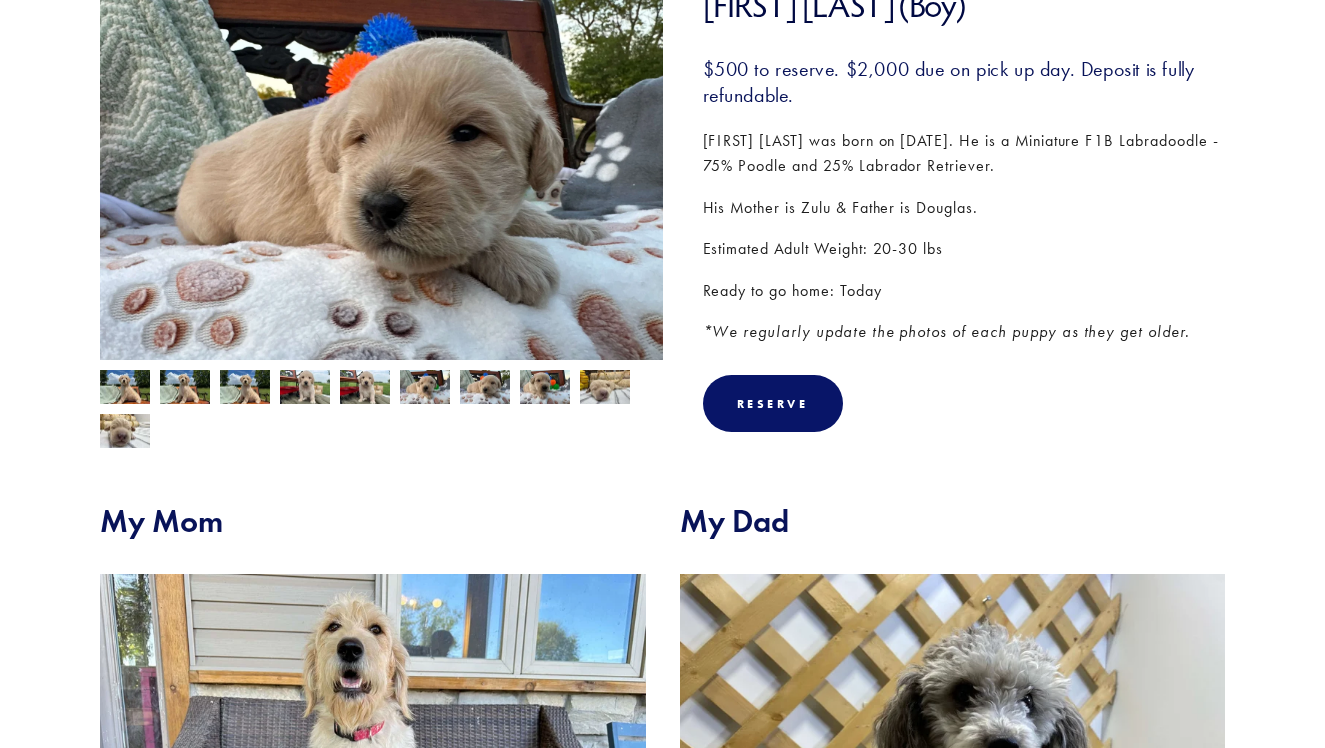 click at bounding box center (125, 389) 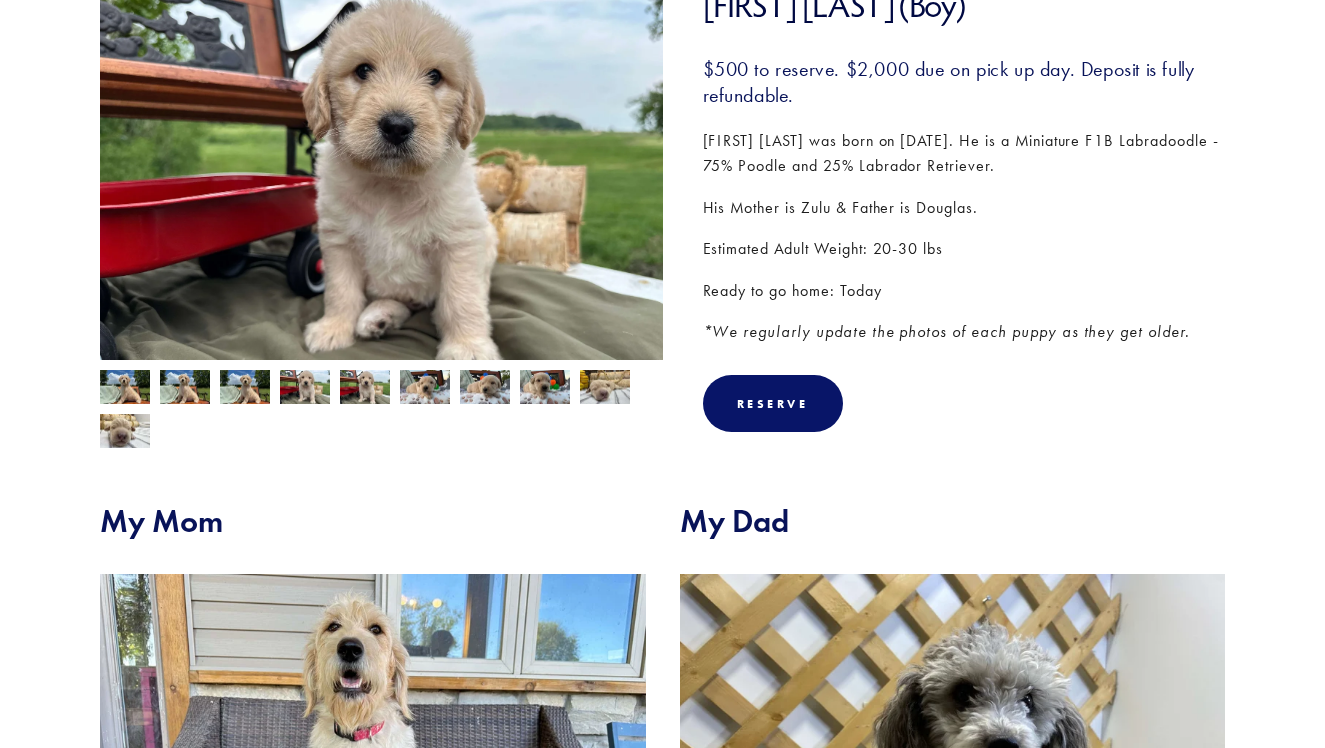 click at bounding box center (125, 389) 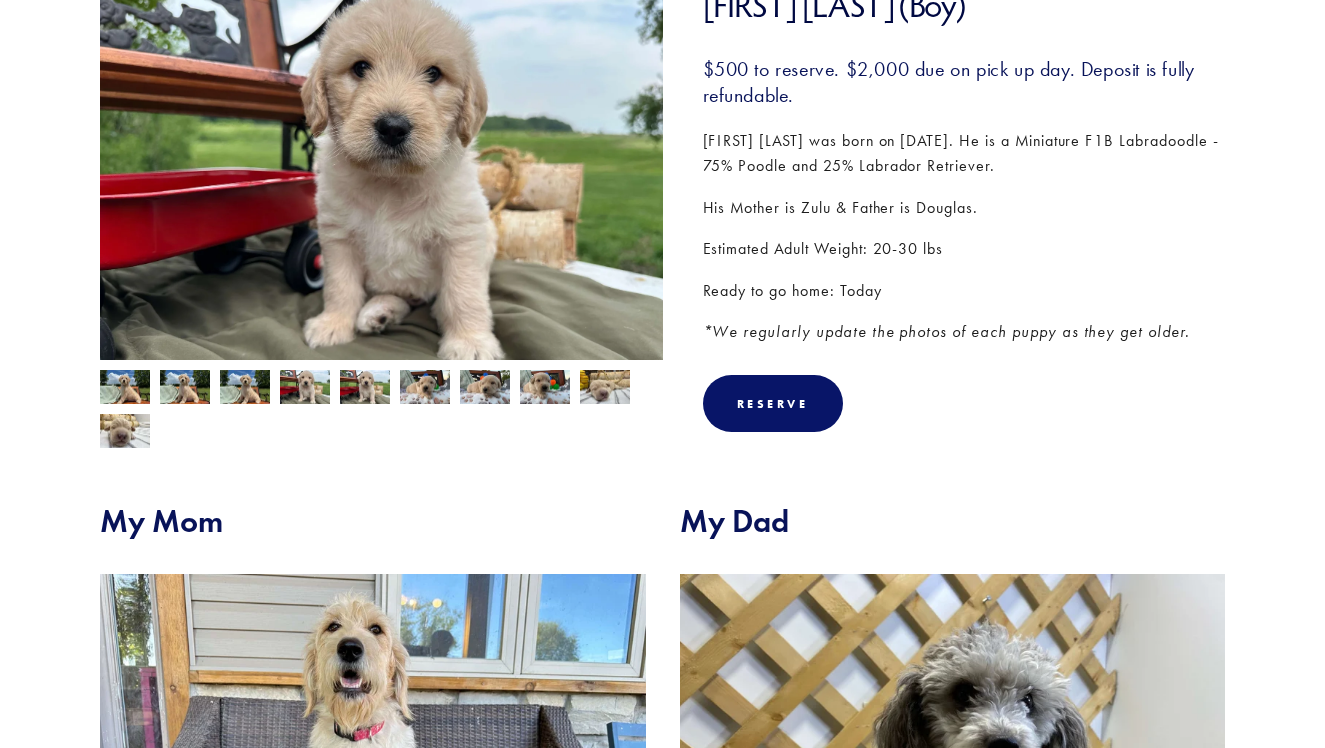 click at bounding box center (125, 389) 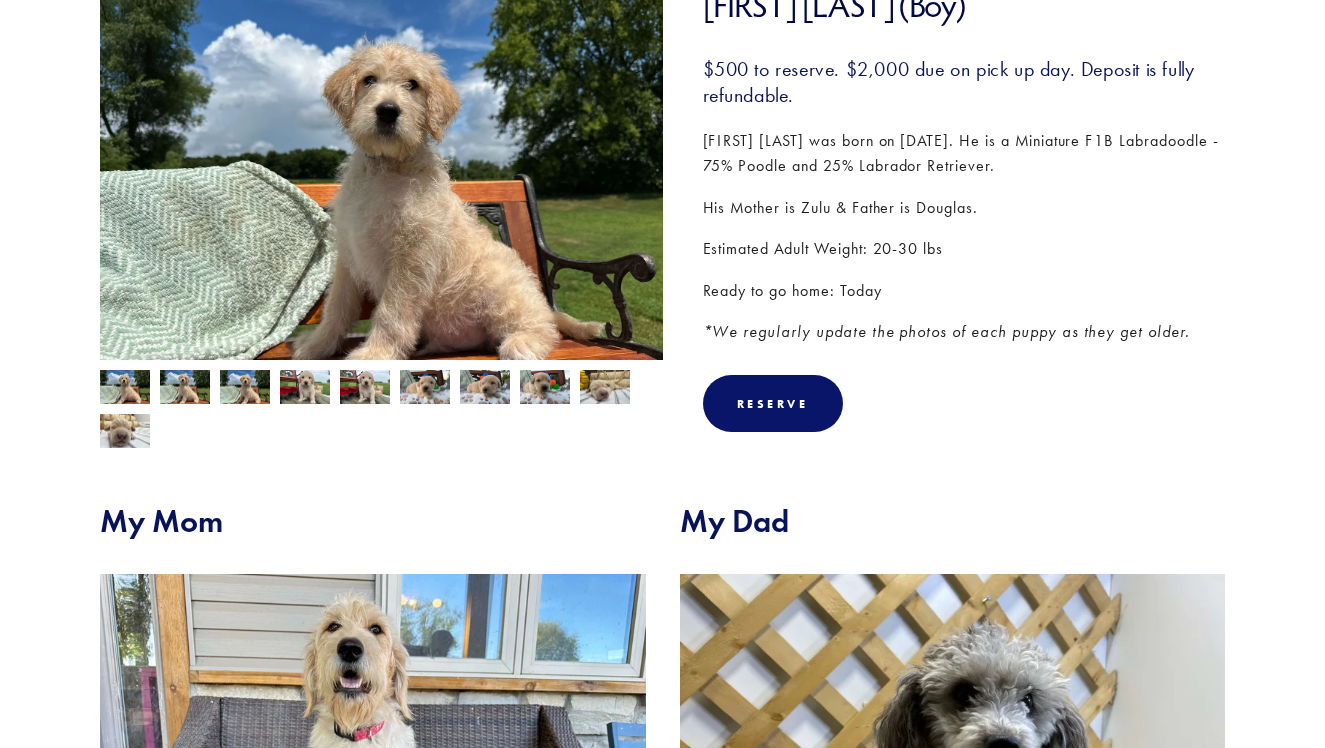 click at bounding box center [125, 389] 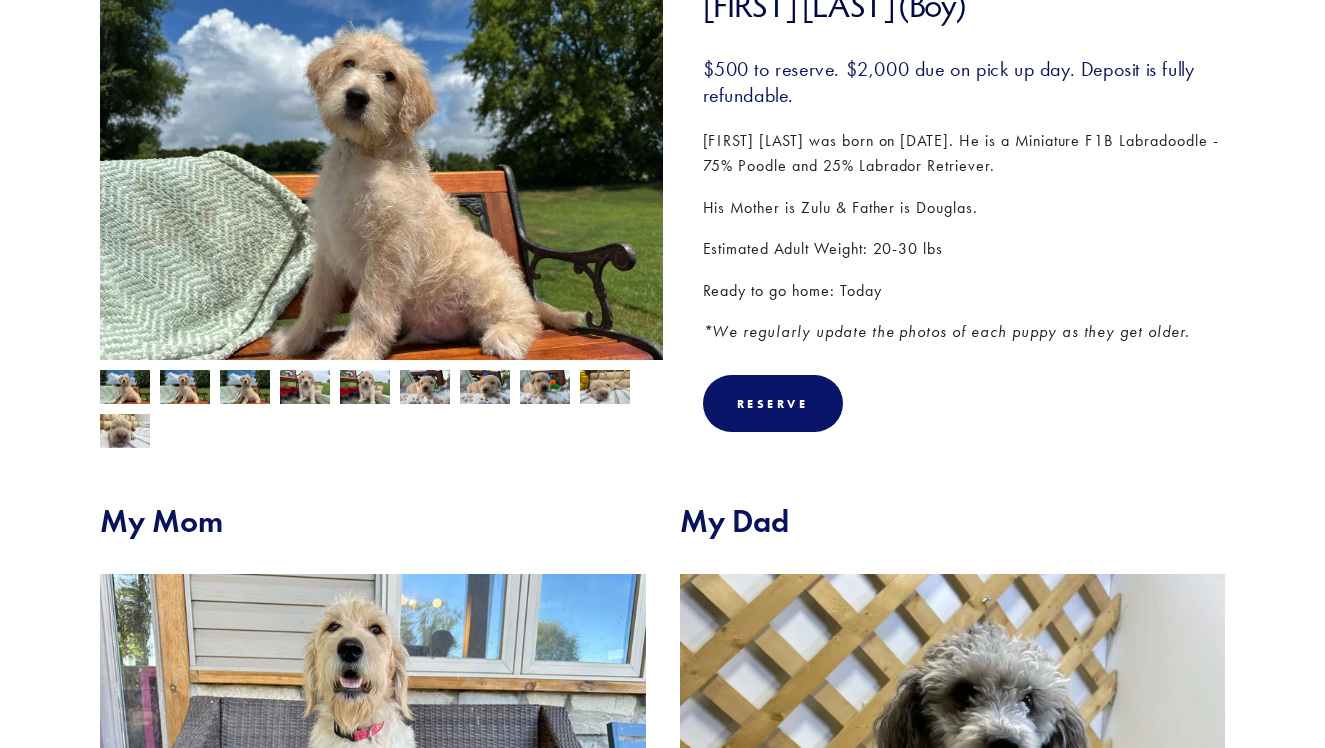click at bounding box center (125, 389) 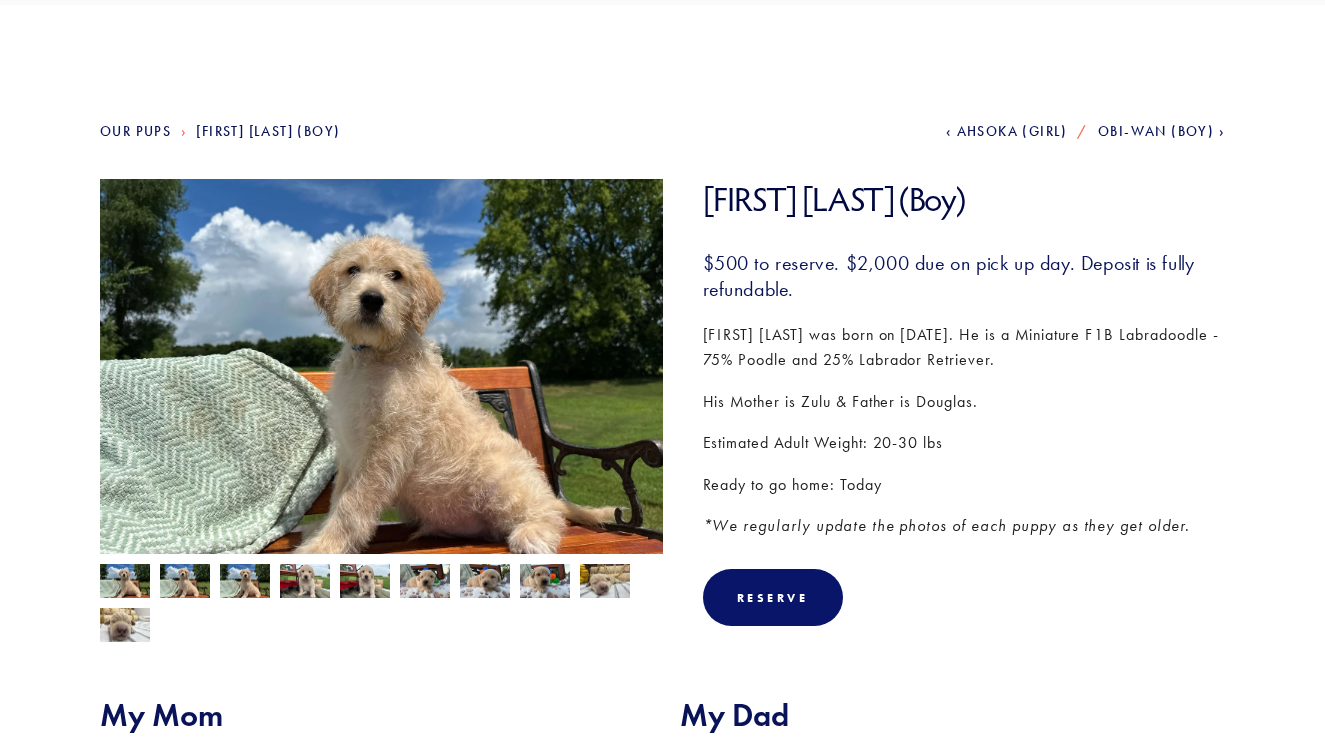 scroll, scrollTop: 137, scrollLeft: 0, axis: vertical 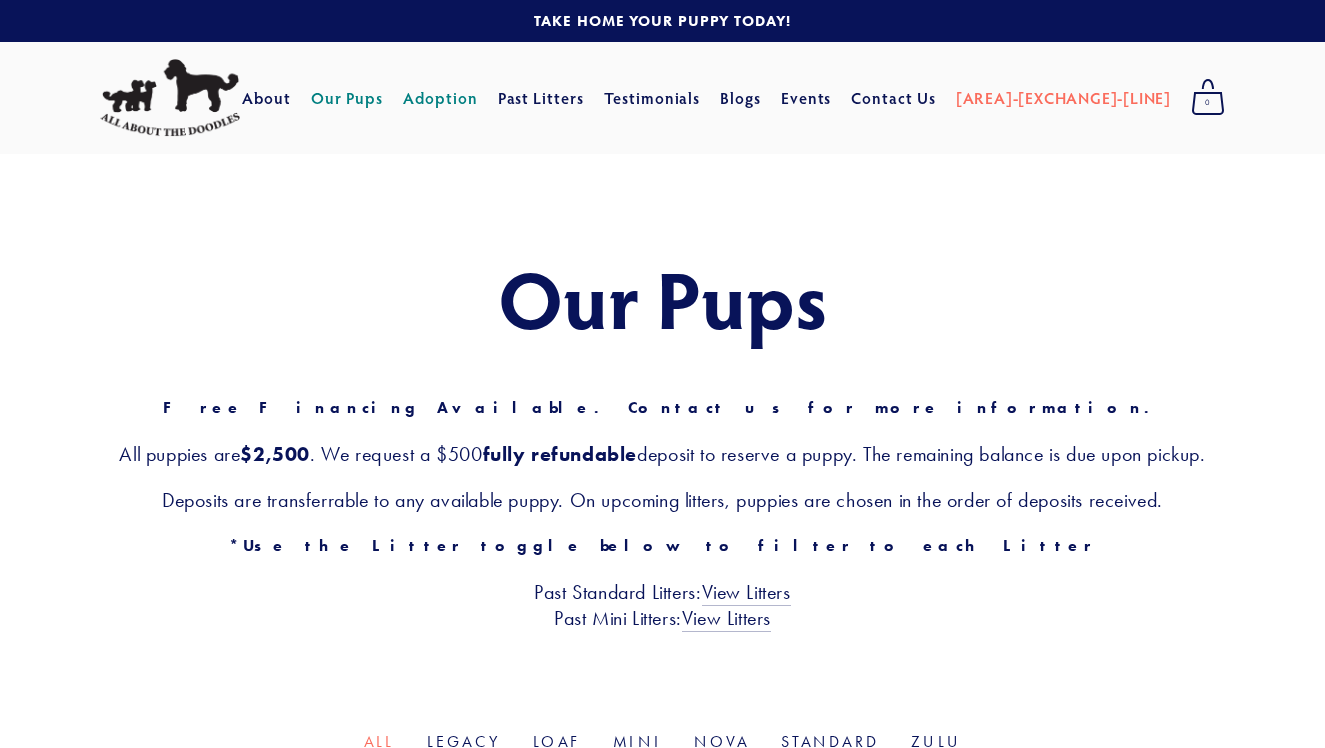 click on "Adoption" at bounding box center (440, 98) 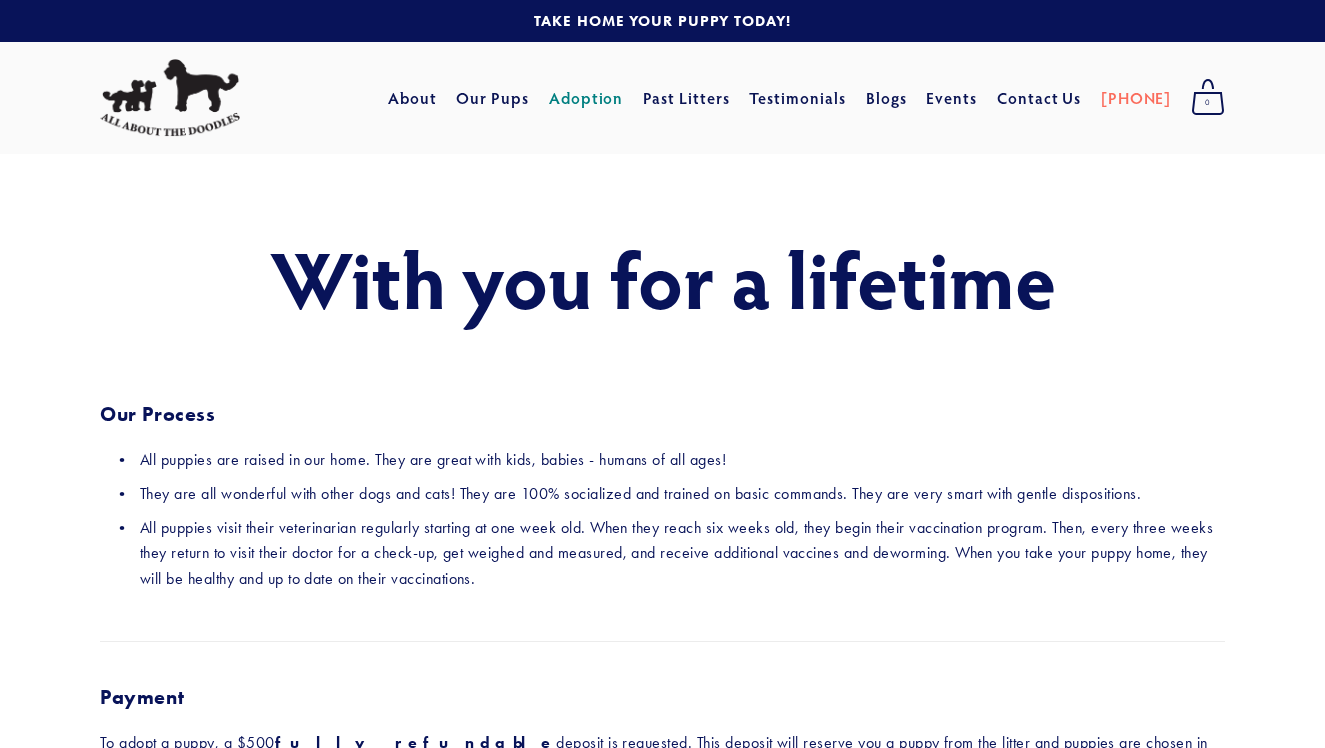 scroll, scrollTop: 0, scrollLeft: 0, axis: both 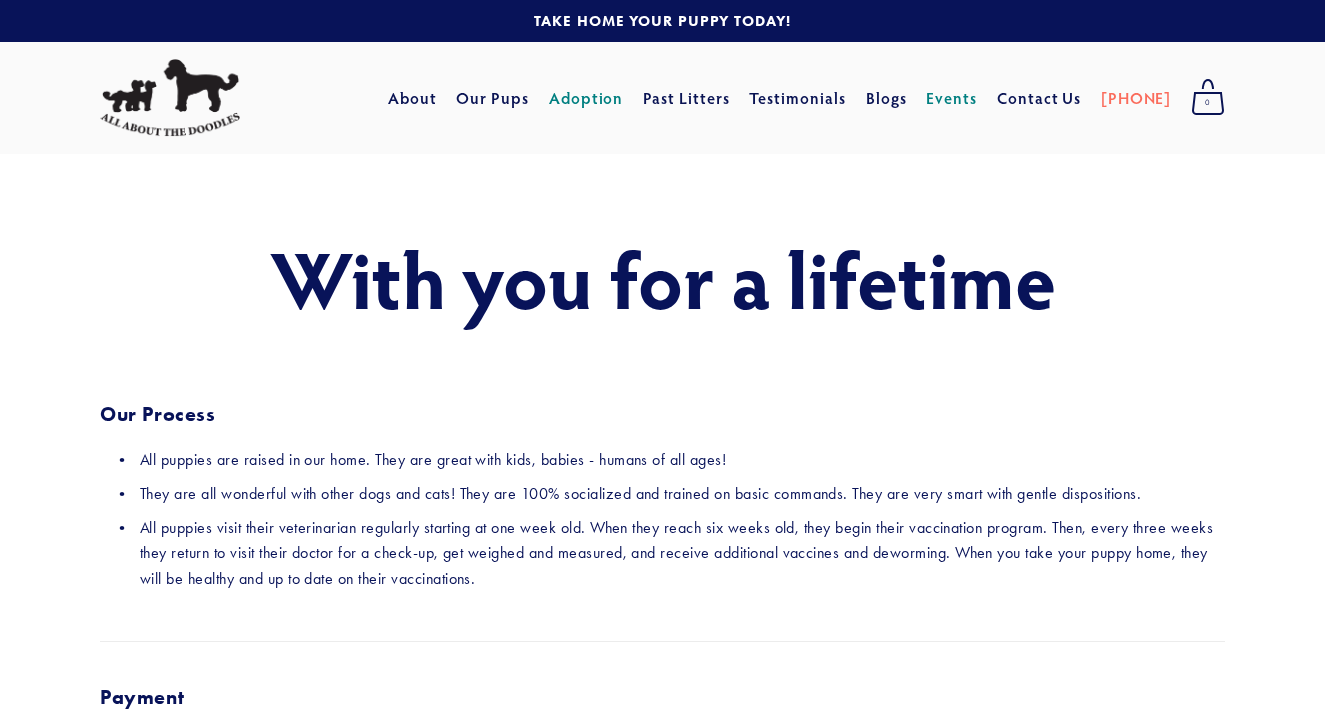 click on "Events" at bounding box center (951, 98) 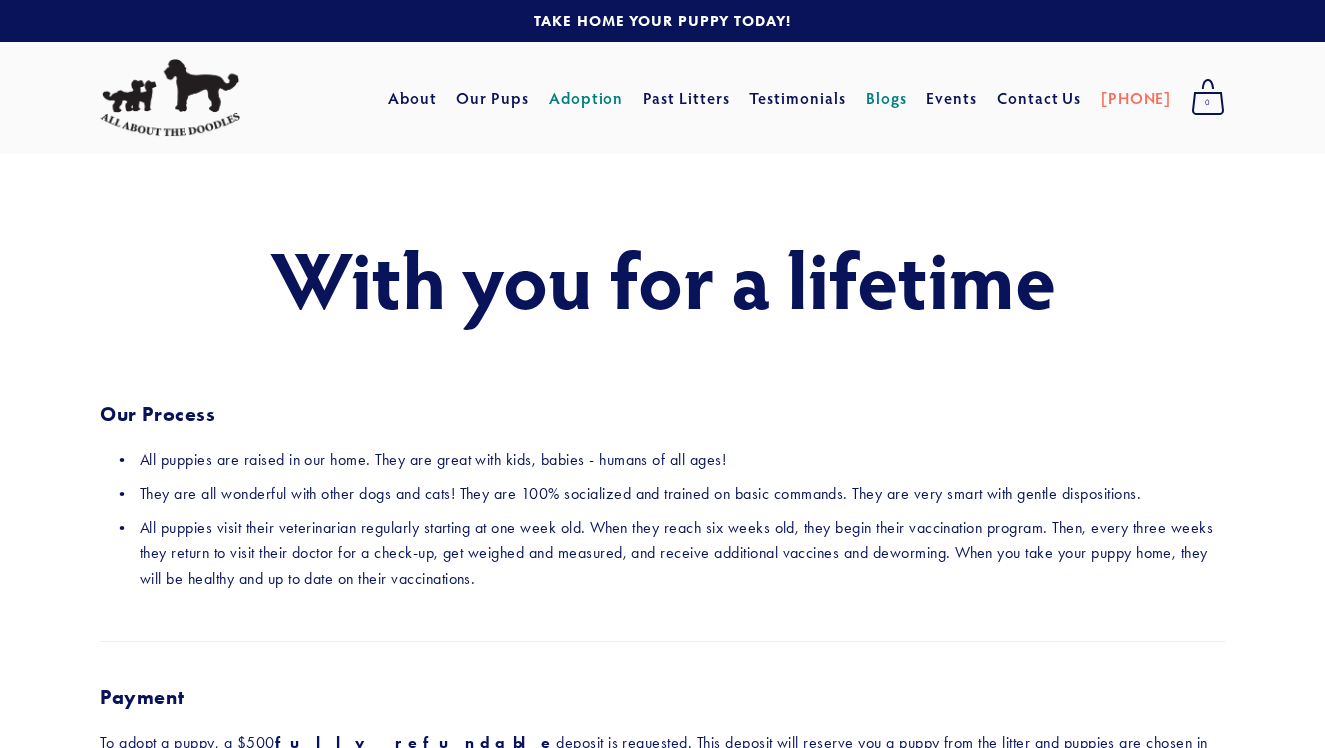click on "Blogs" at bounding box center (886, 98) 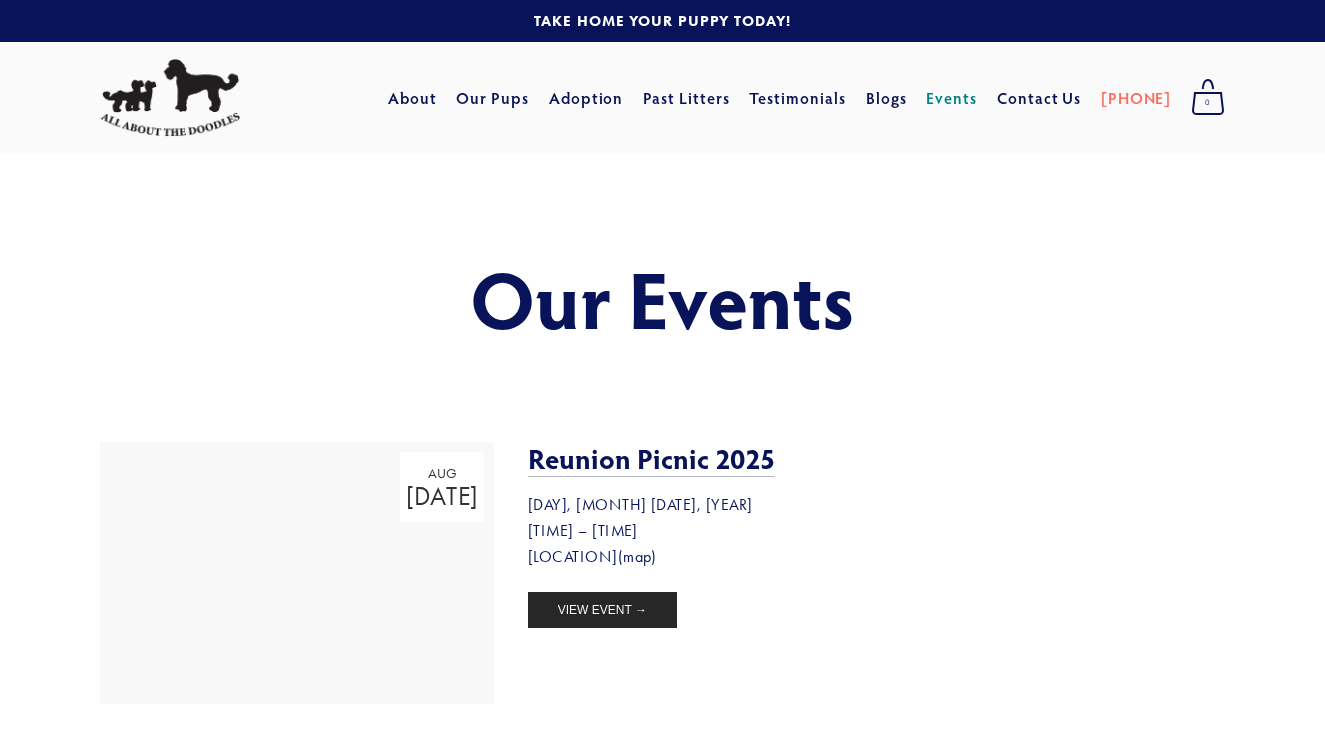scroll, scrollTop: 0, scrollLeft: 0, axis: both 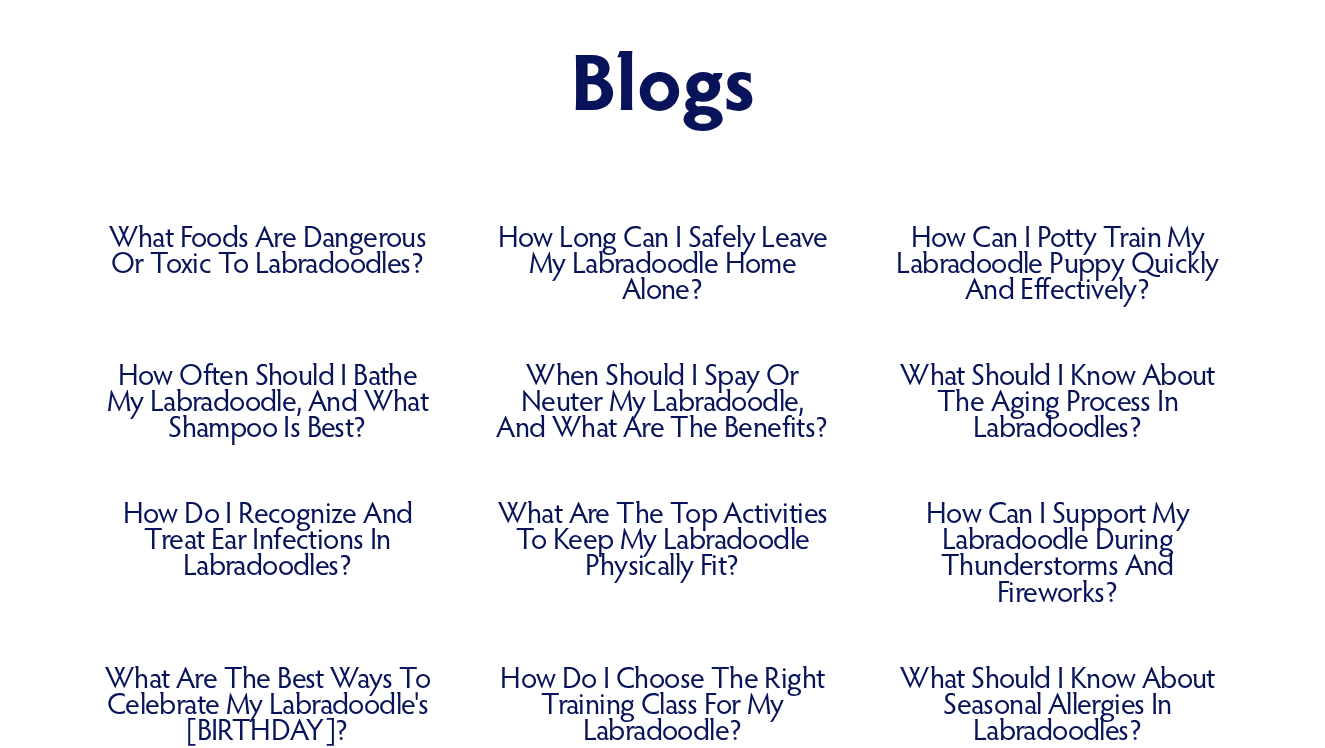 click on "How Can I Potty Train My Labradoodle Puppy Quickly and Effectively?" at bounding box center (1057, 262) 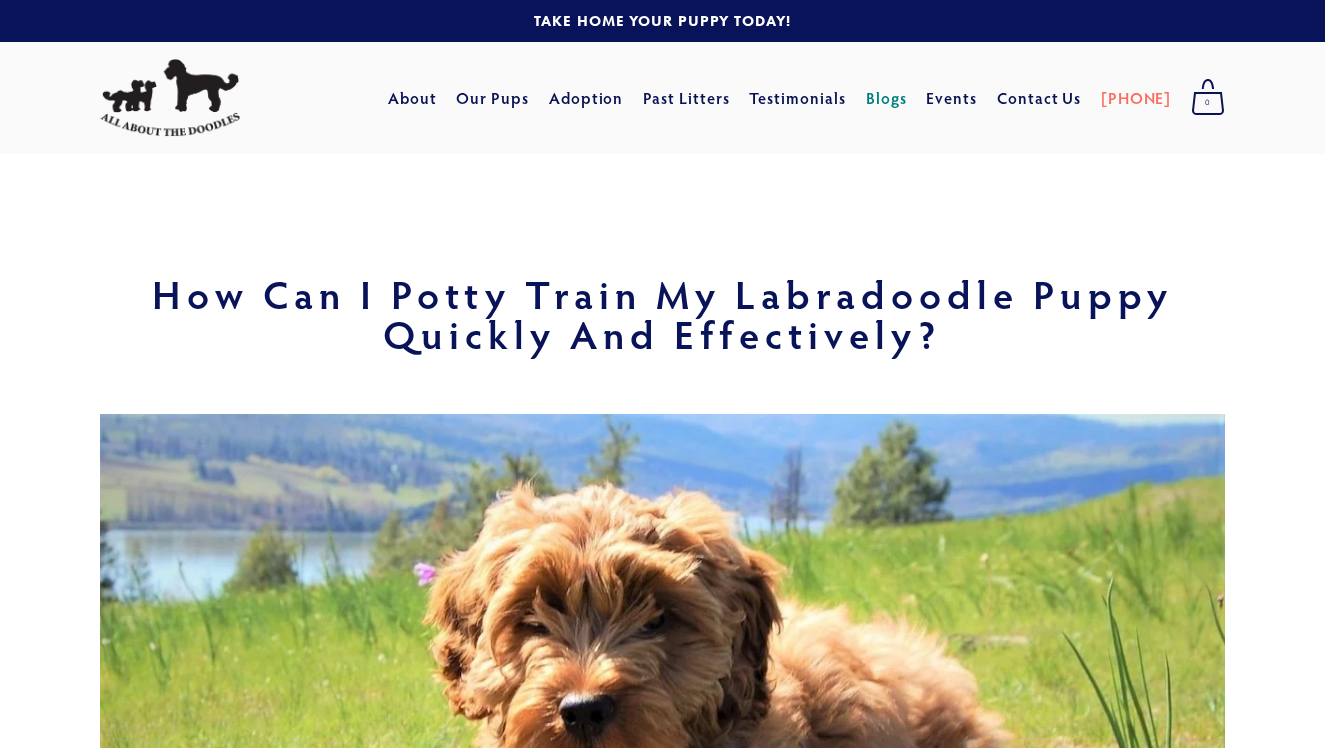 scroll, scrollTop: 0, scrollLeft: 0, axis: both 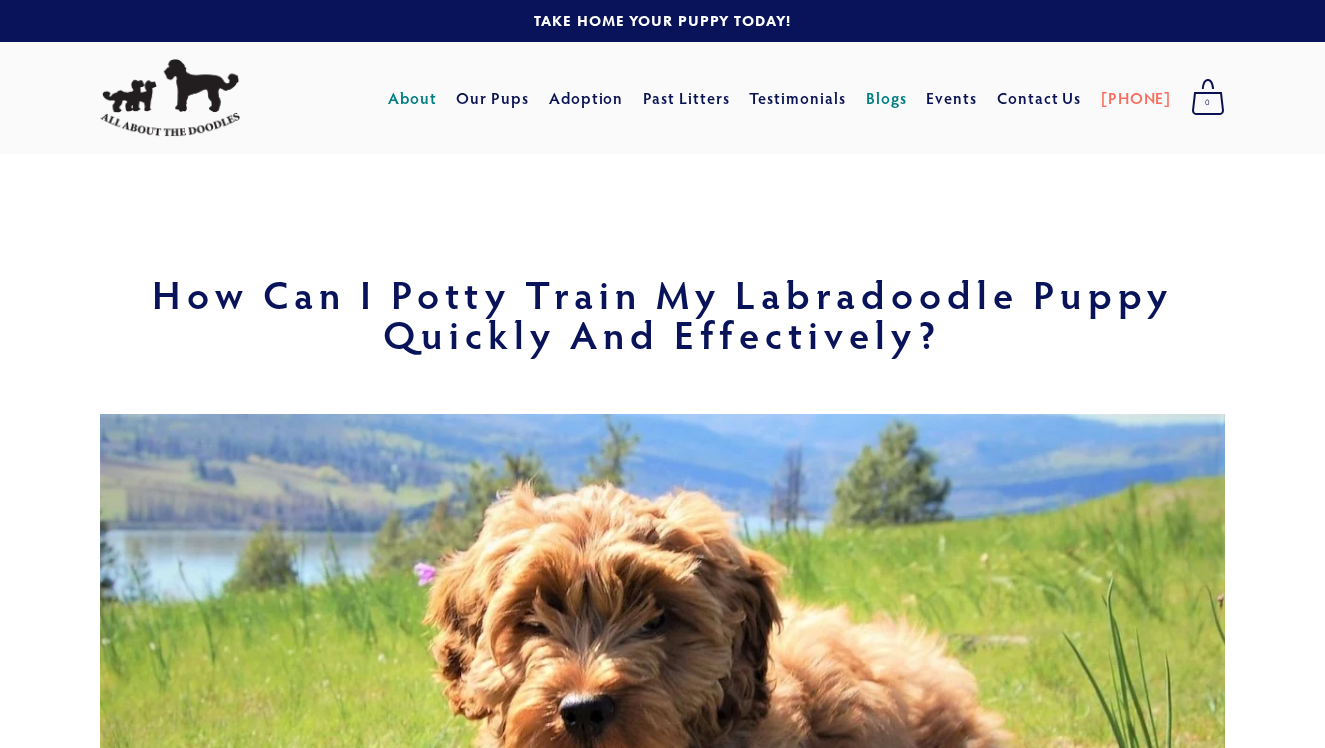 click on "About" at bounding box center [412, 98] 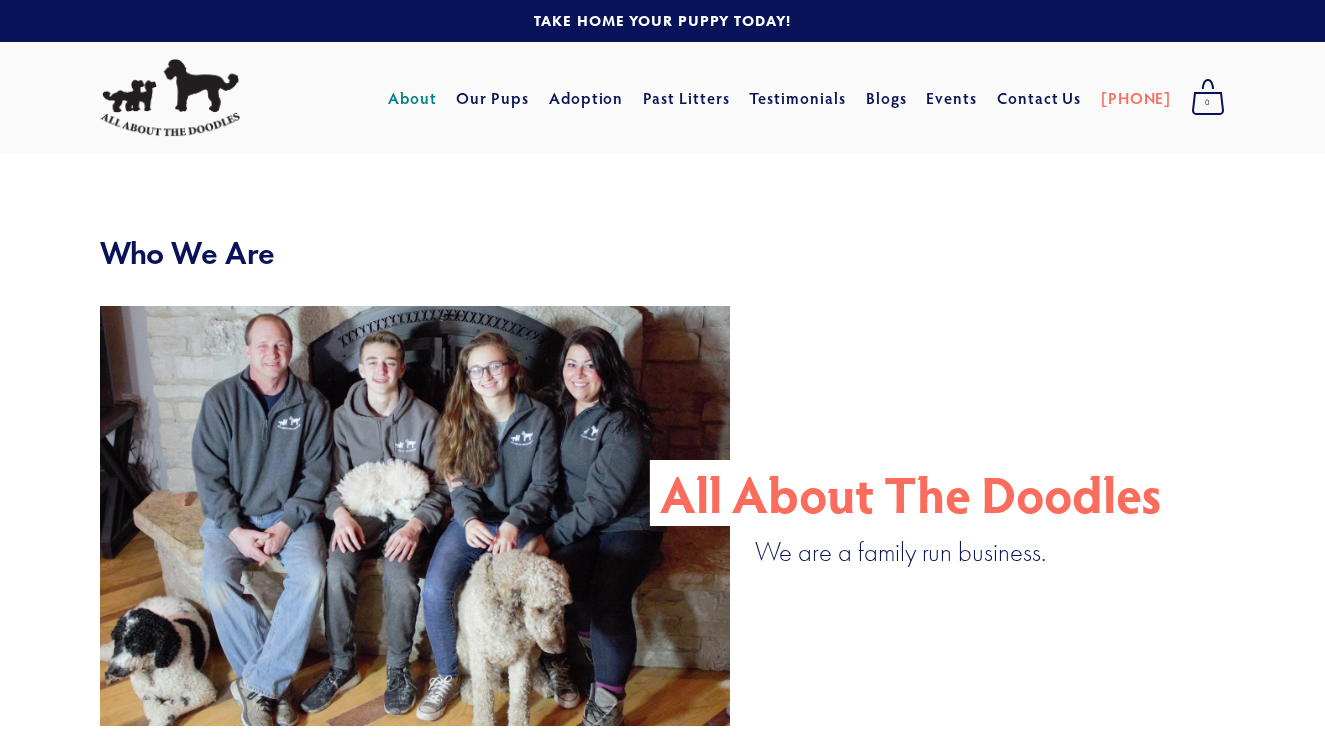 scroll, scrollTop: 0, scrollLeft: 0, axis: both 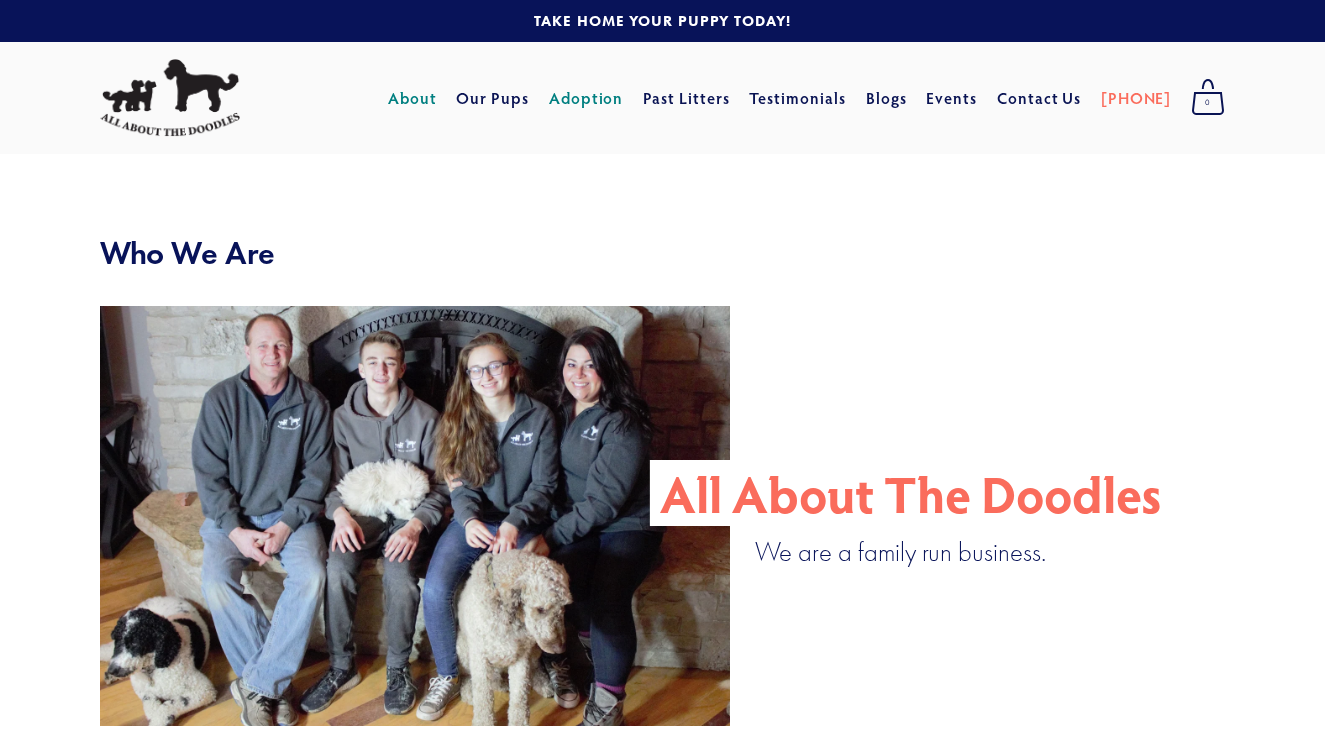 click on "Adoption" at bounding box center (586, 98) 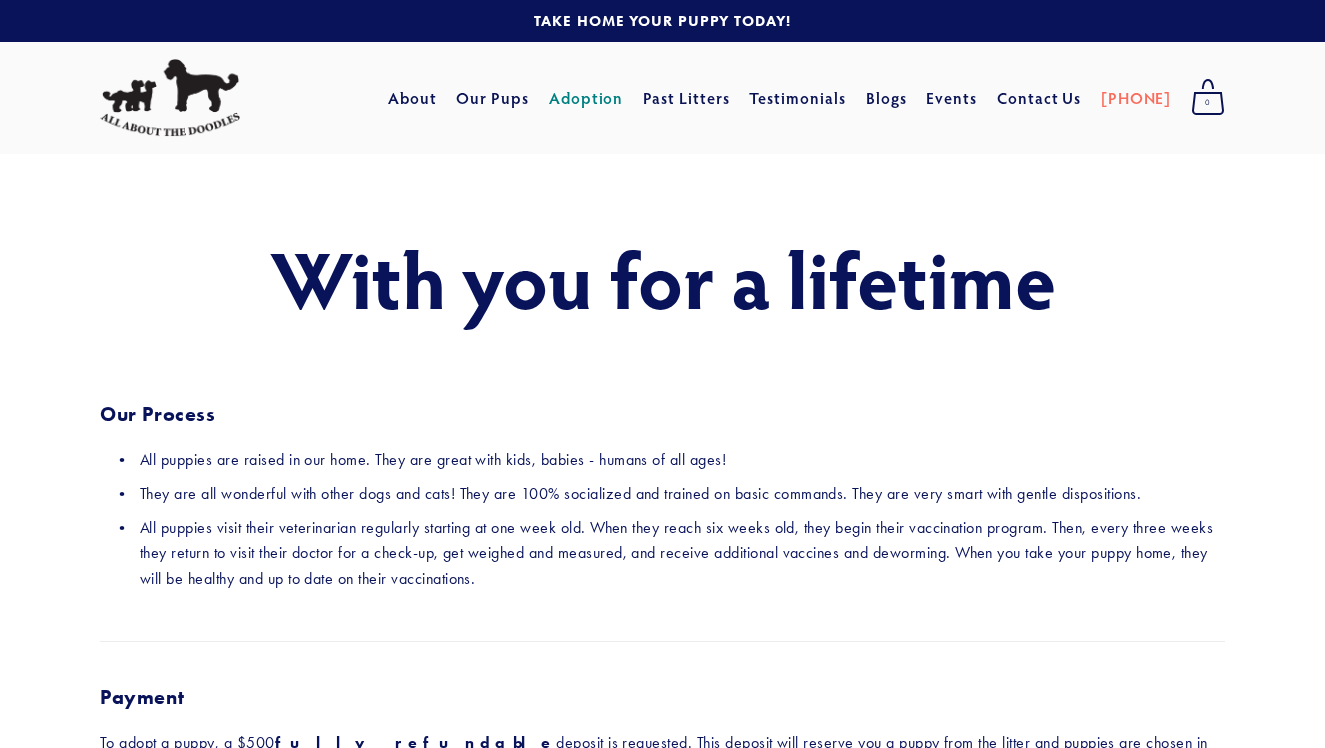 scroll, scrollTop: 0, scrollLeft: 0, axis: both 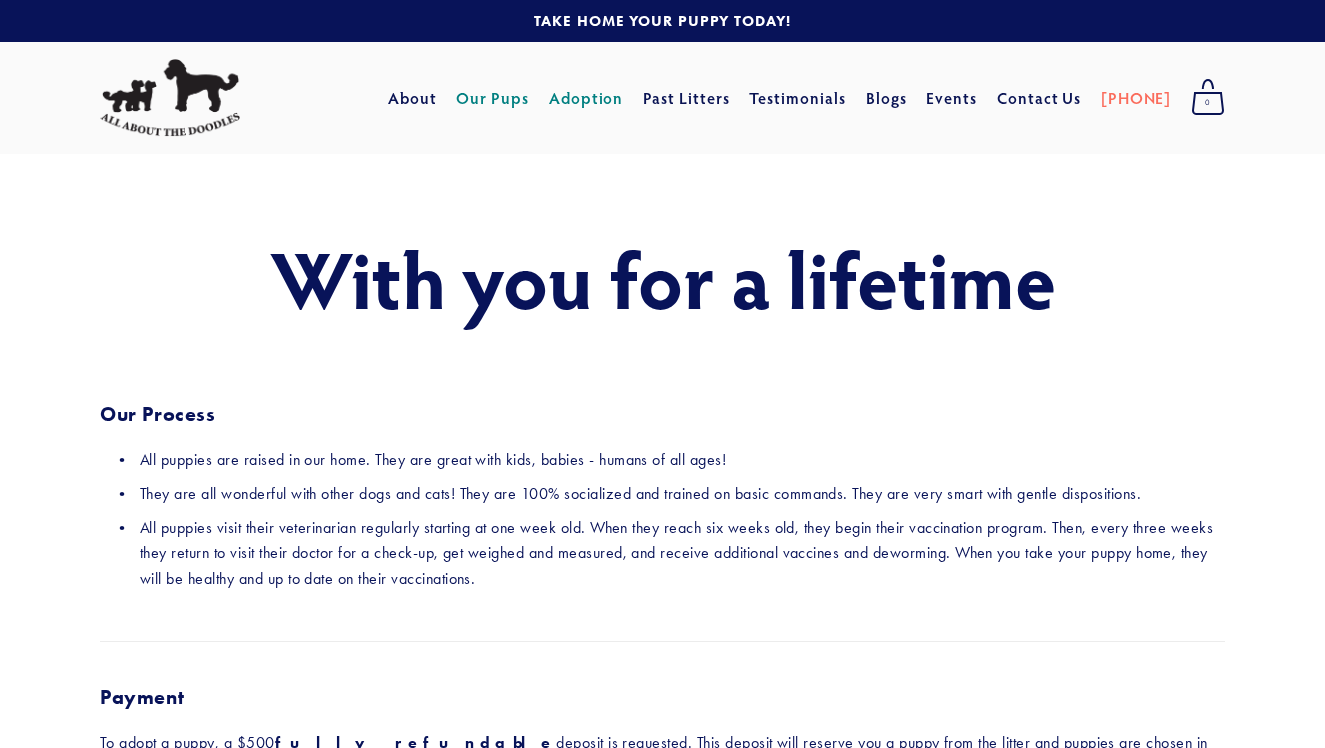 click on "Our Pups" at bounding box center [492, 98] 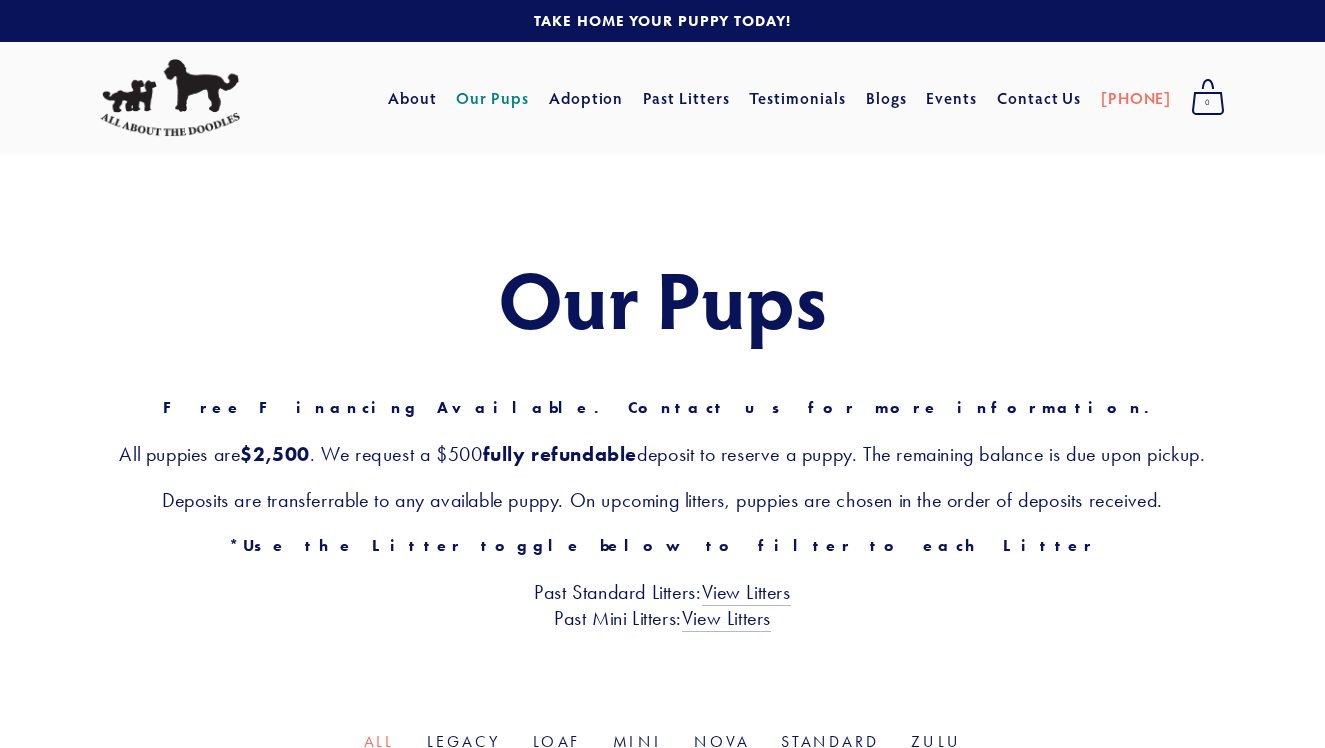 scroll, scrollTop: 0, scrollLeft: 0, axis: both 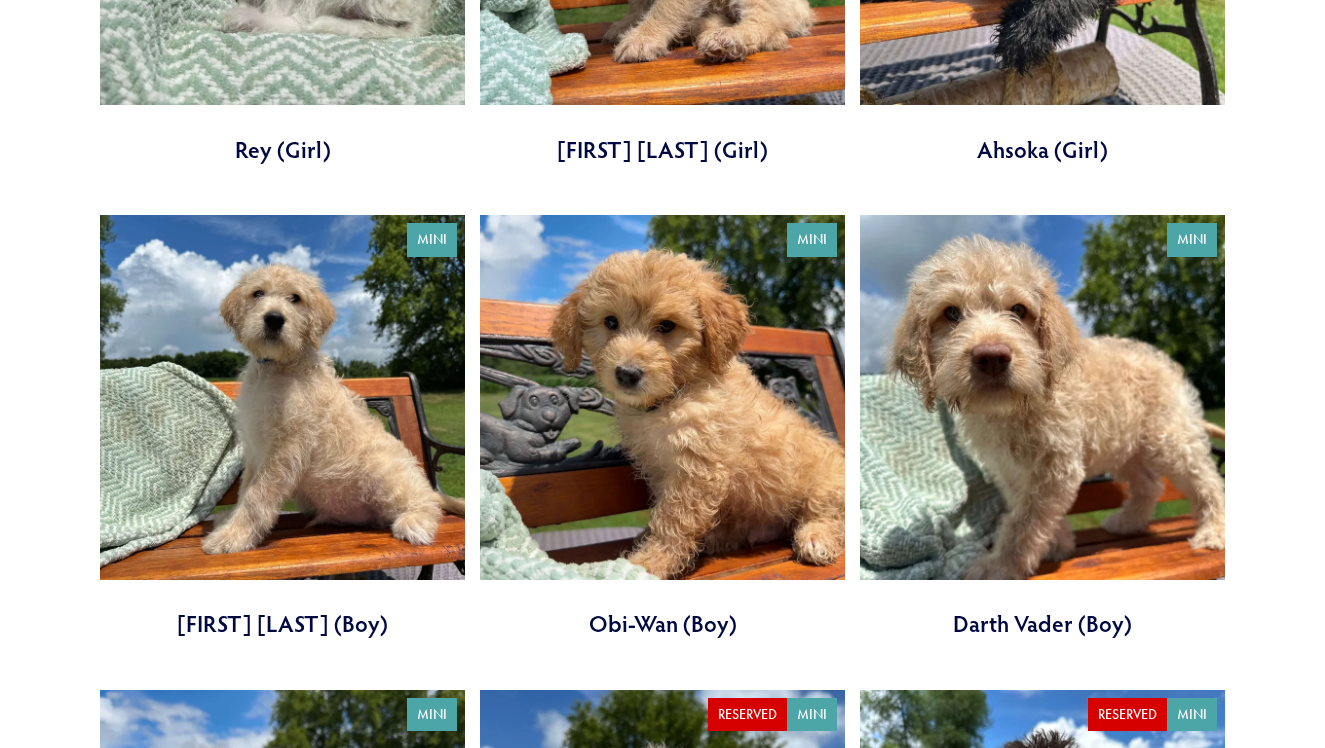 click at bounding box center [282, 427] 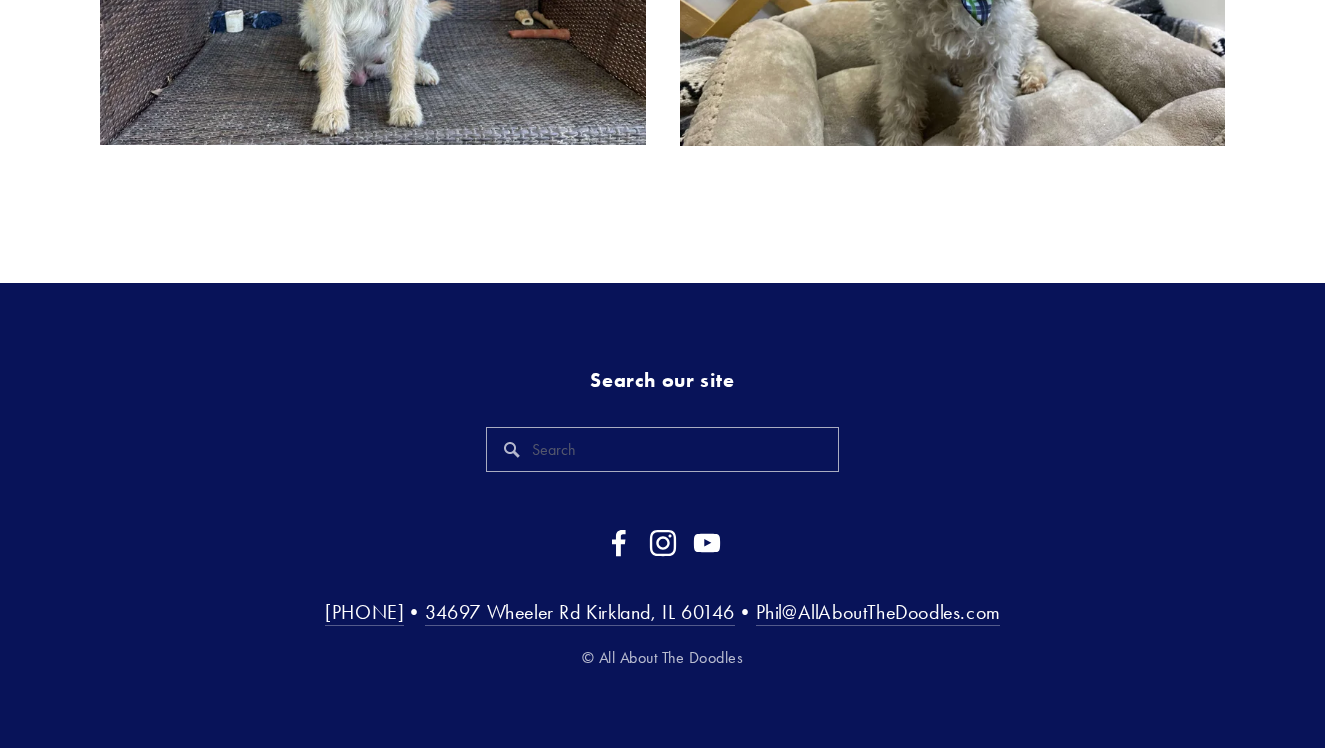 scroll, scrollTop: 0, scrollLeft: 0, axis: both 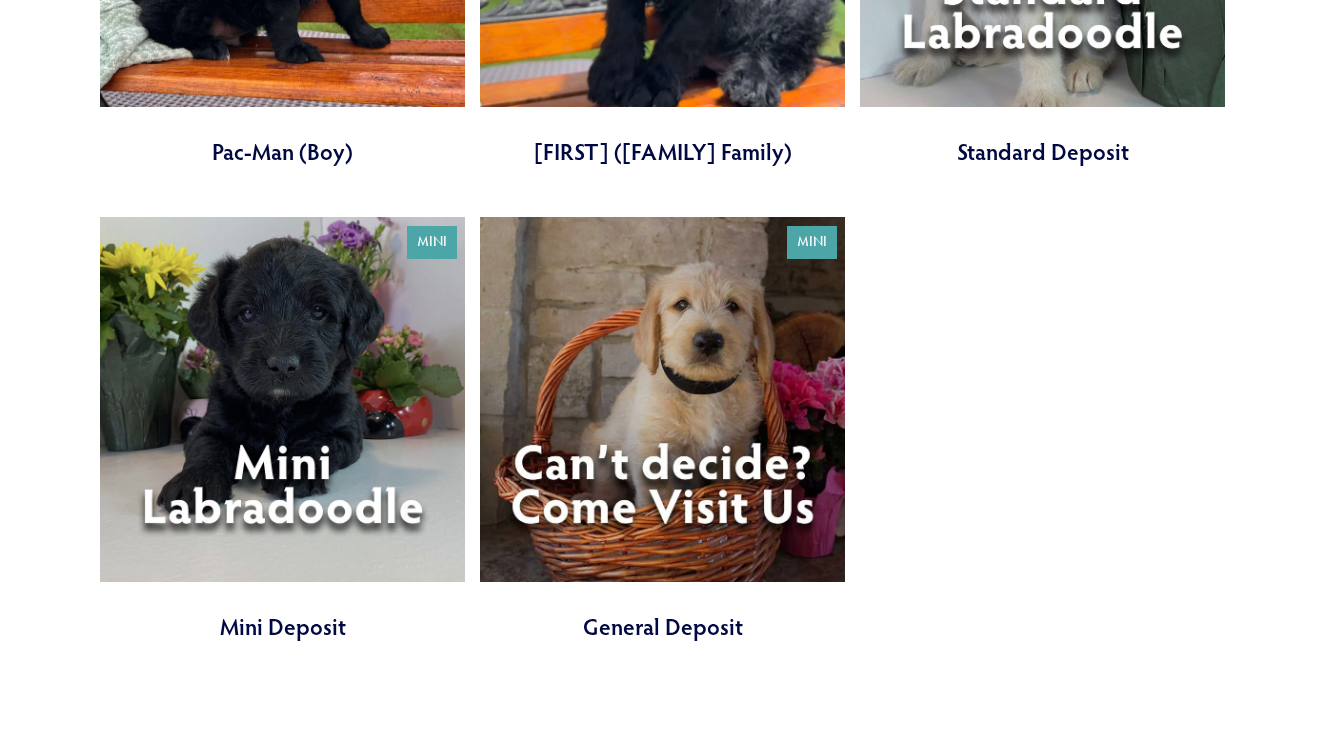 click at bounding box center (662, 429) 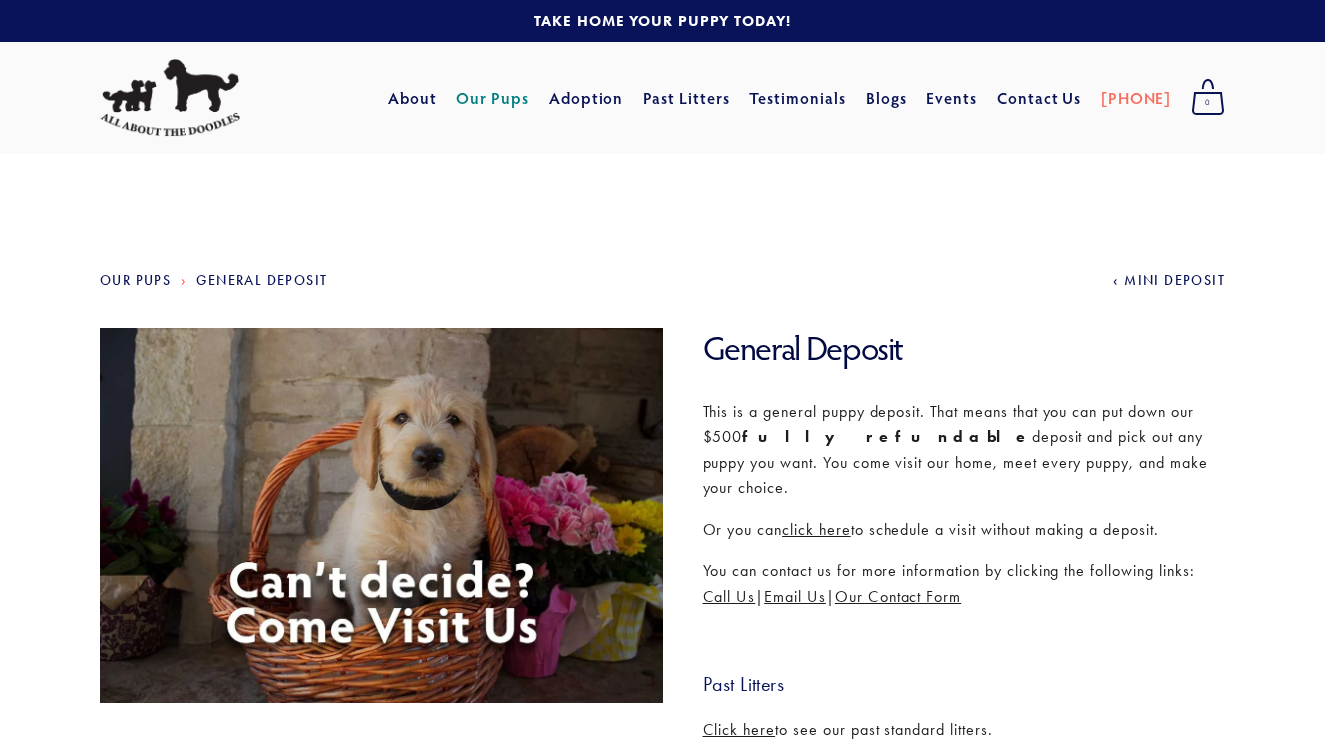 scroll, scrollTop: 0, scrollLeft: 0, axis: both 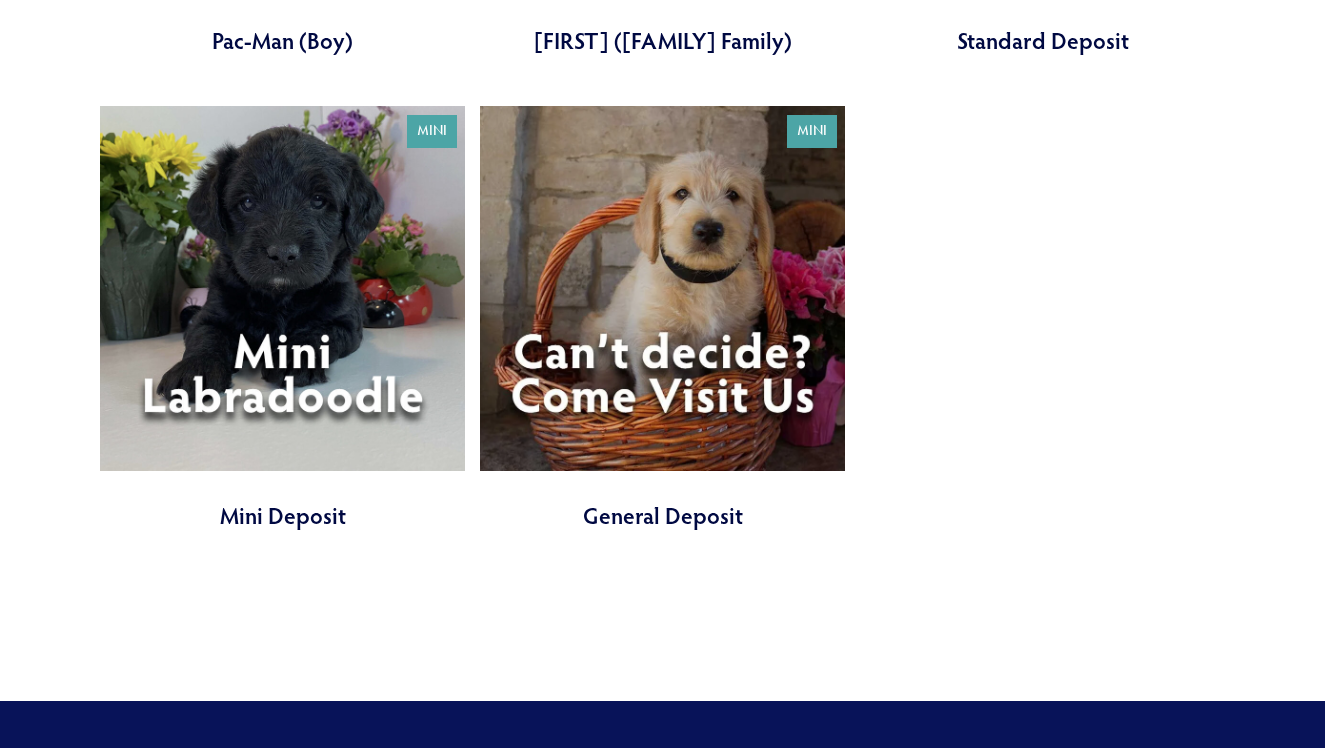 click at bounding box center (282, 318) 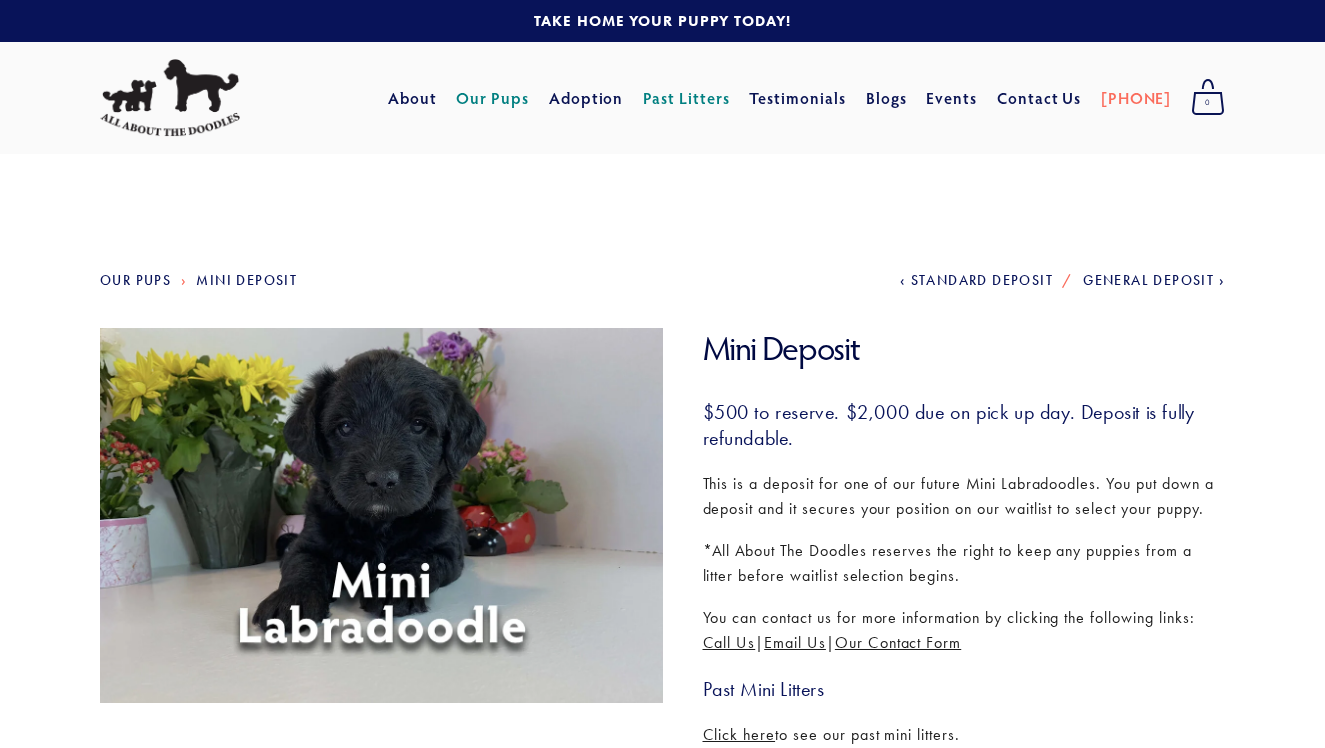 scroll, scrollTop: 0, scrollLeft: 0, axis: both 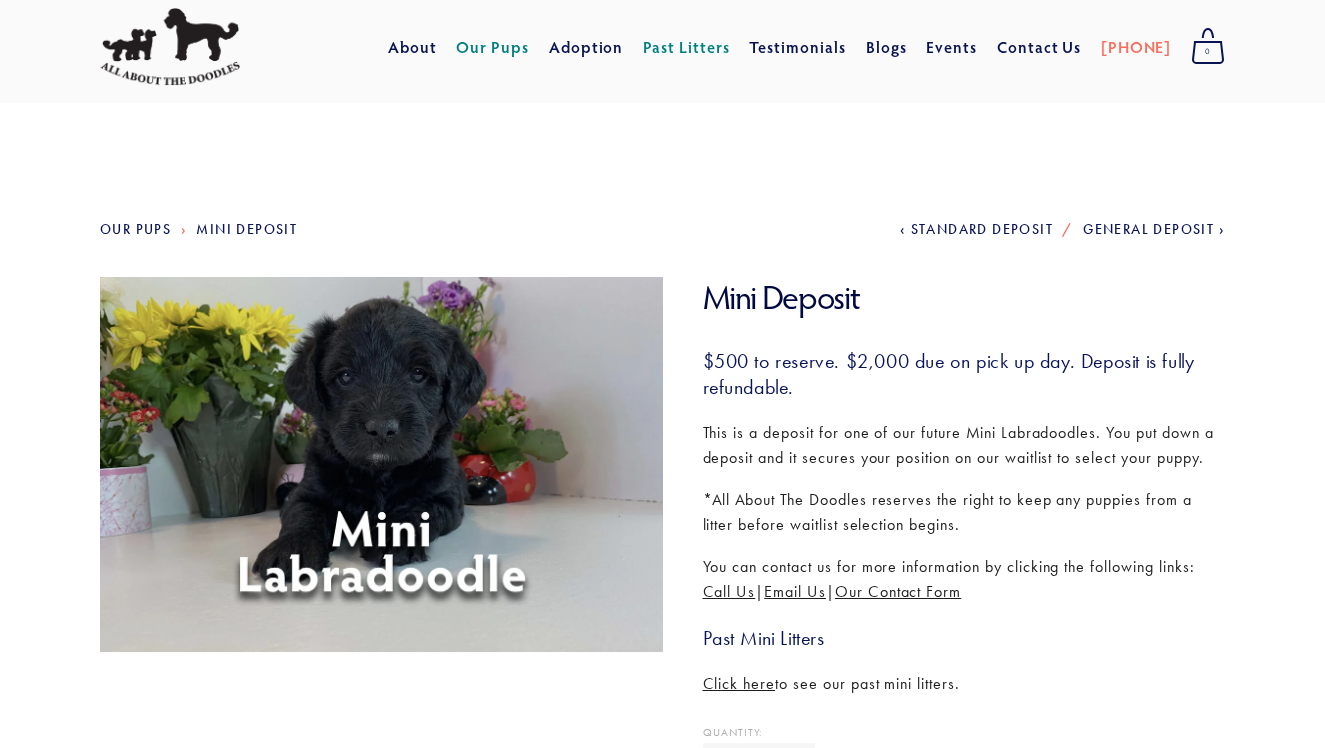click on "Our Pups" at bounding box center (135, 229) 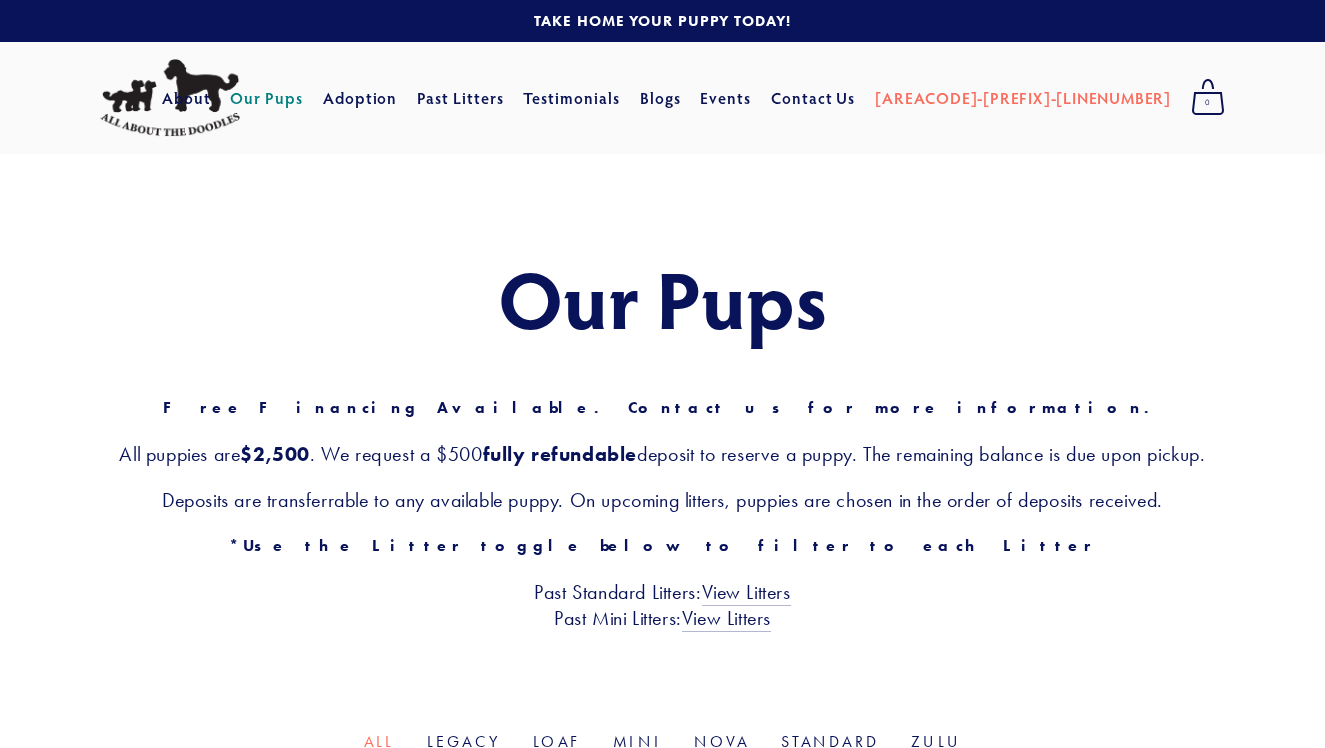 scroll, scrollTop: 0, scrollLeft: 0, axis: both 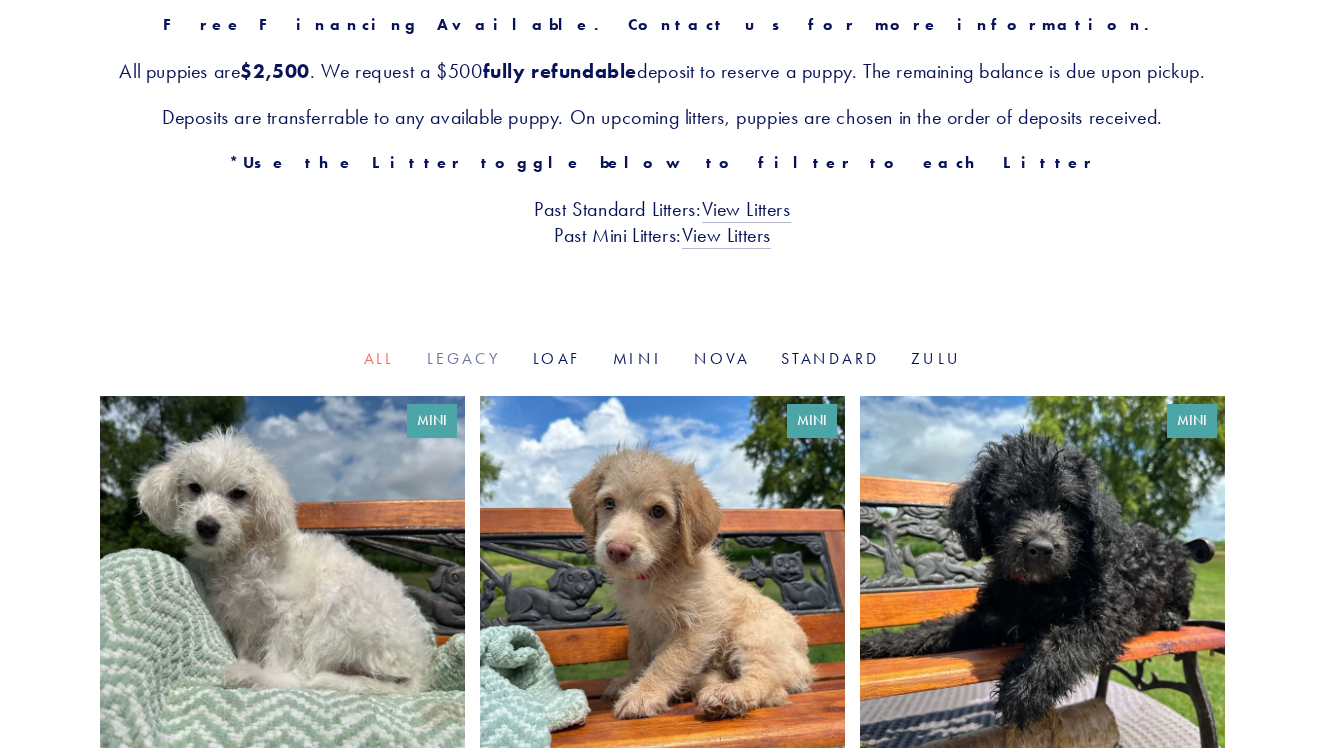 click on "Legacy" at bounding box center (464, 358) 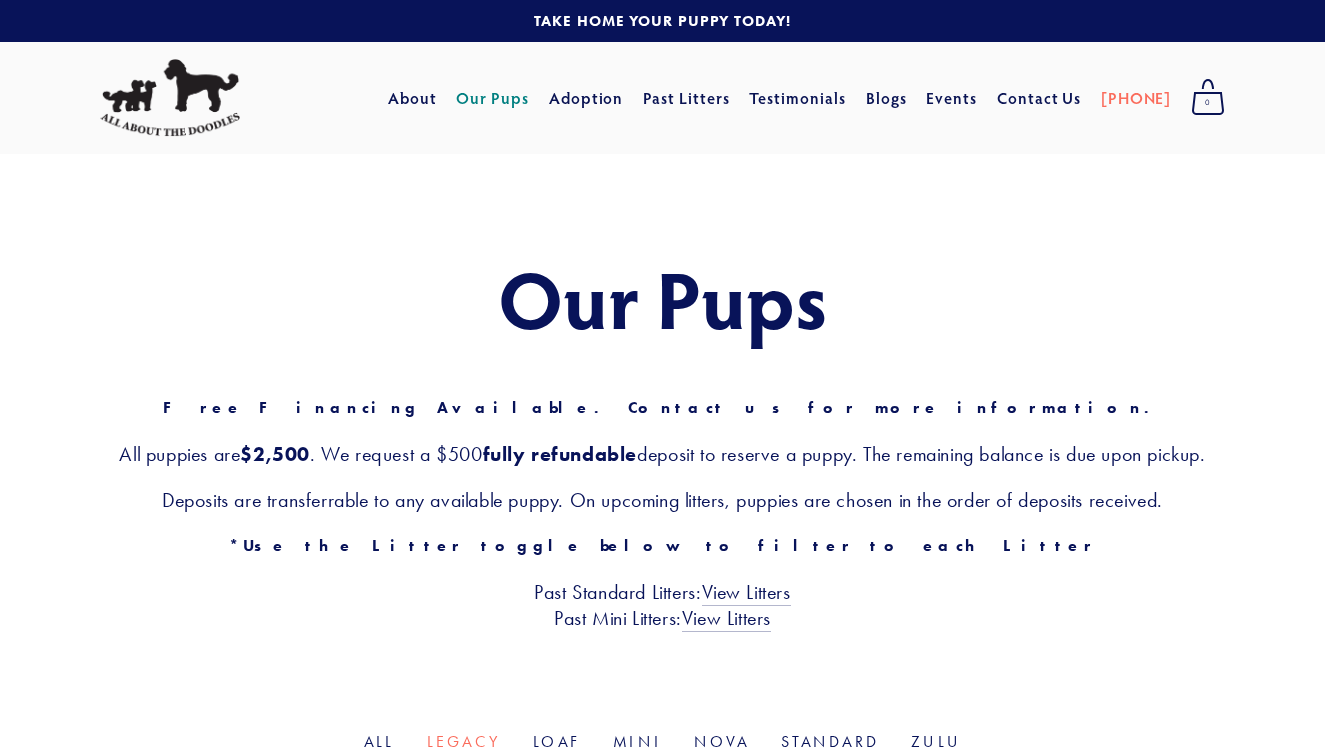 scroll, scrollTop: 0, scrollLeft: 0, axis: both 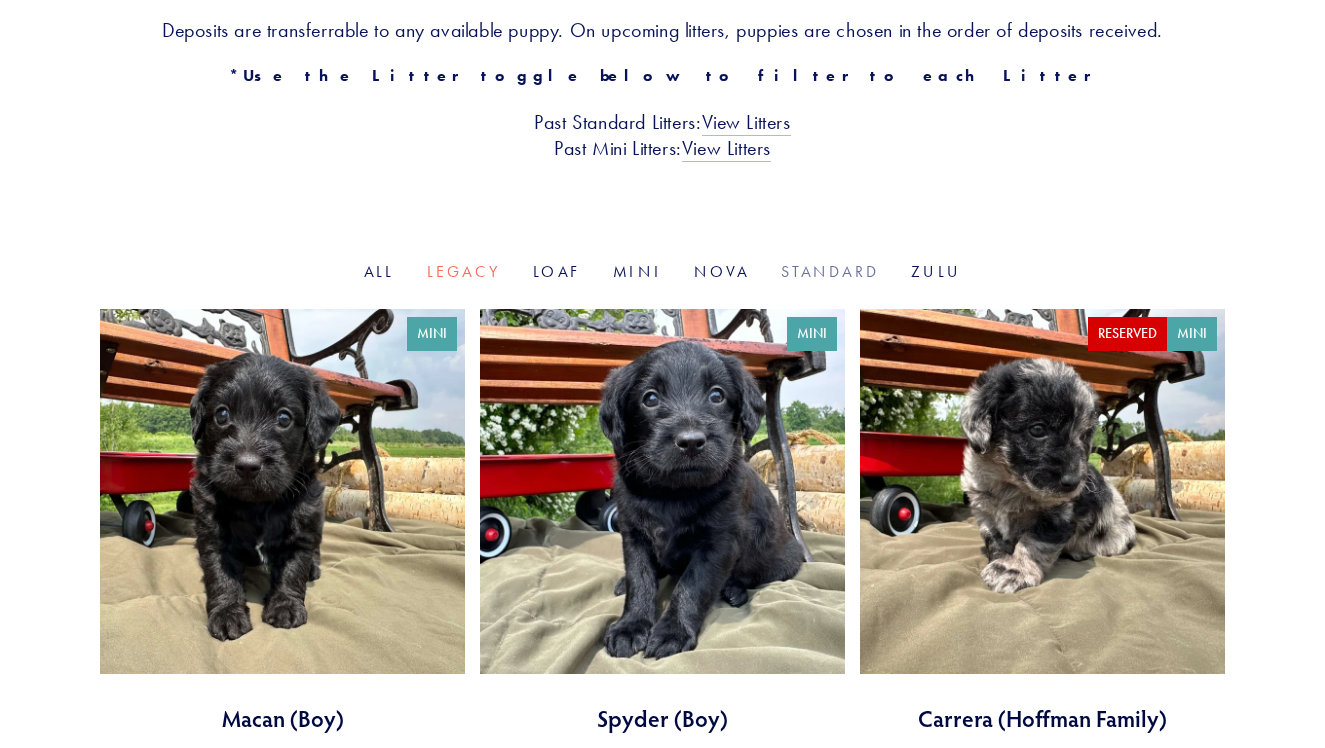 click on "Standard" at bounding box center (830, 271) 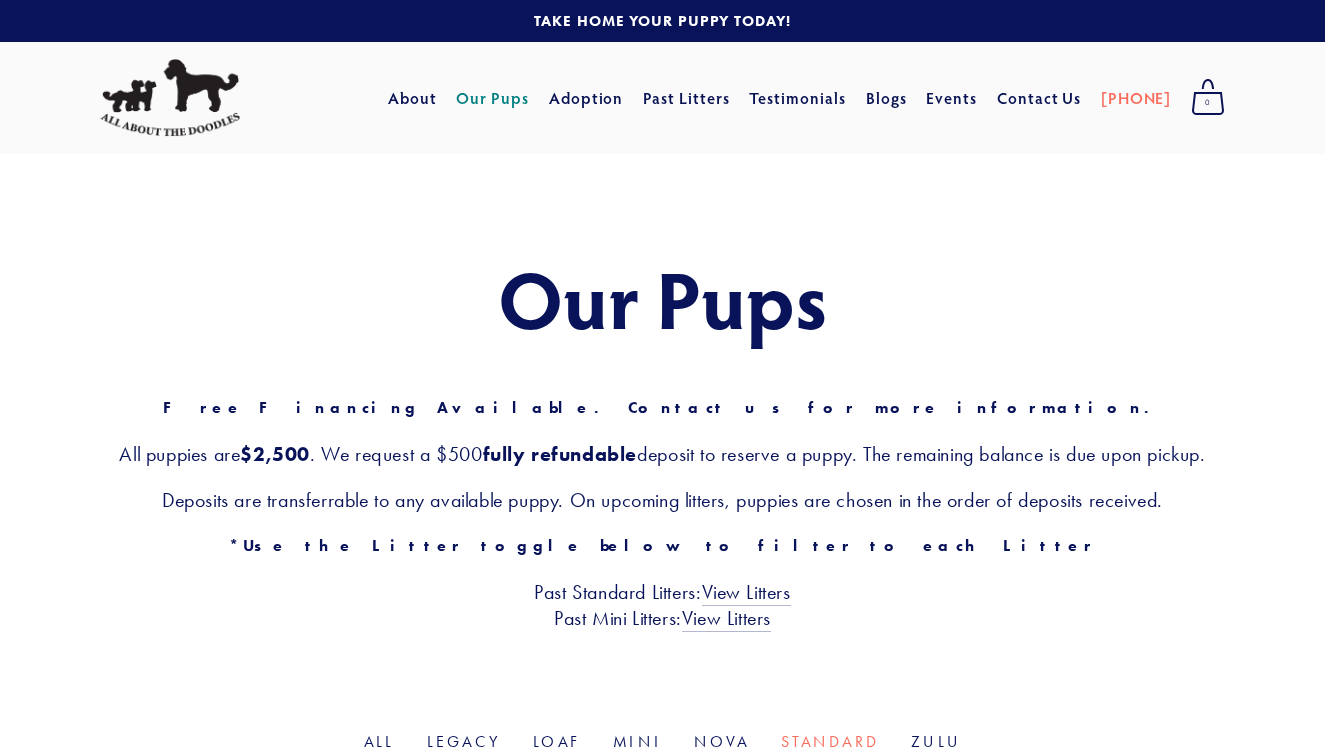 scroll, scrollTop: 0, scrollLeft: 0, axis: both 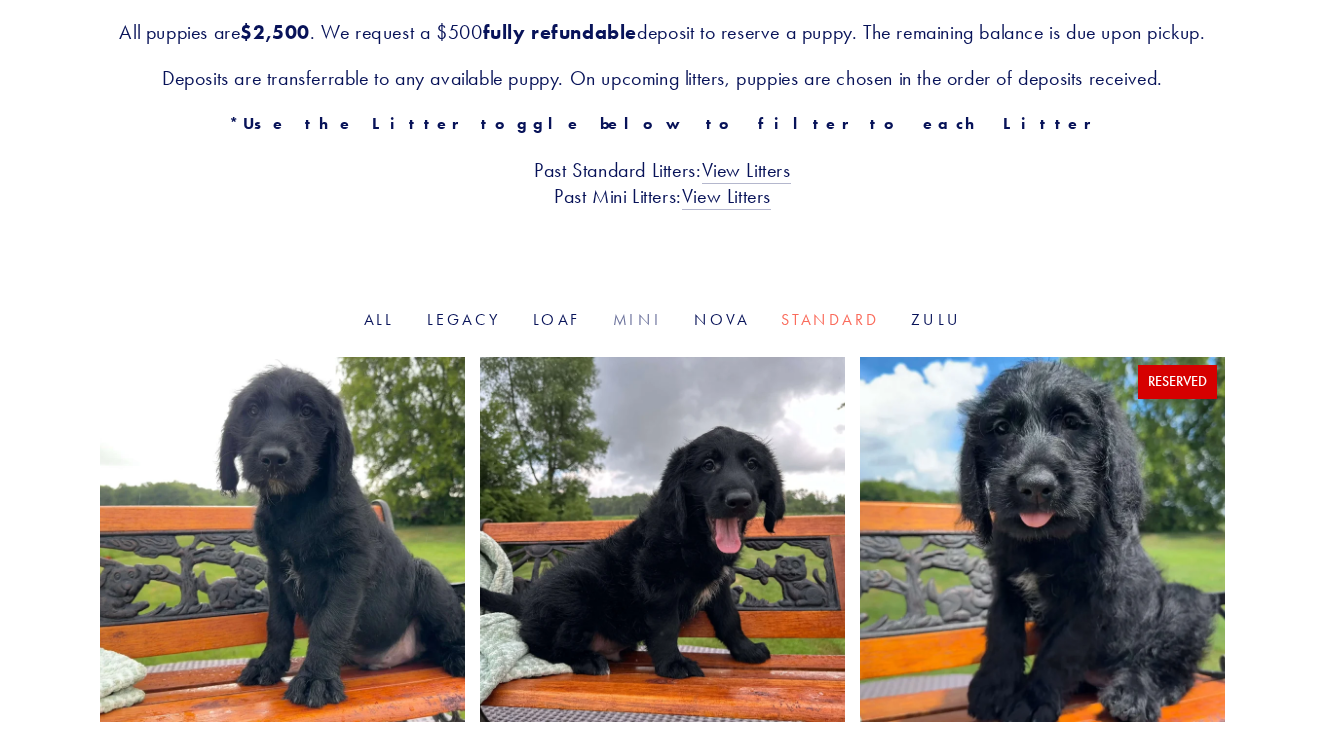 click on "Mini" at bounding box center [637, 319] 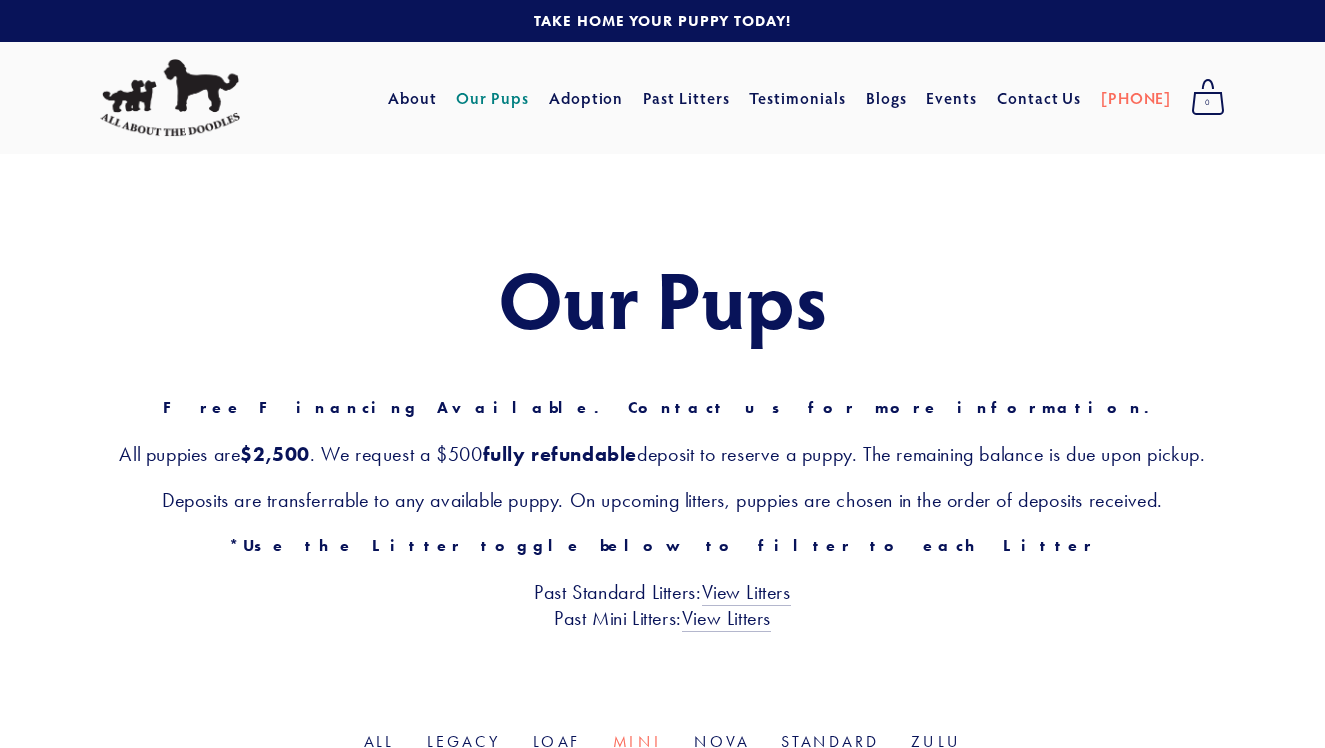 scroll, scrollTop: 0, scrollLeft: 0, axis: both 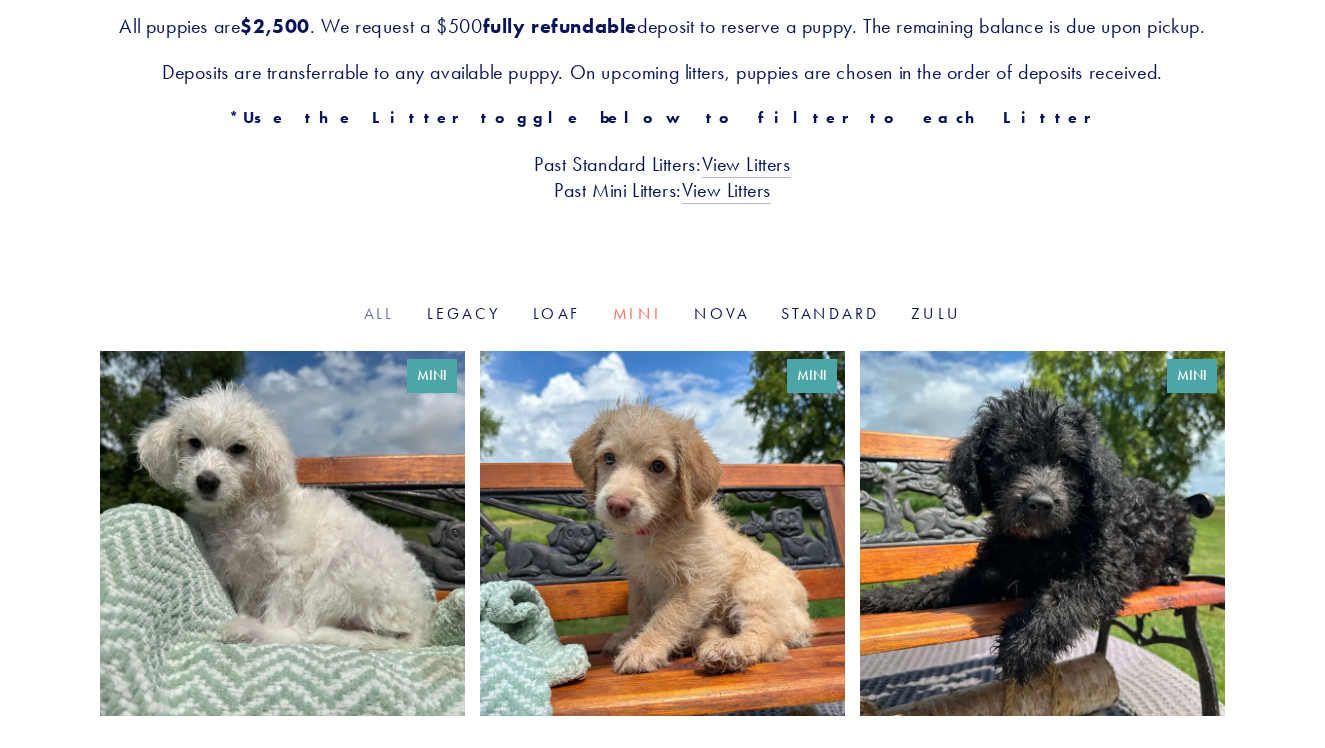 click on "All" at bounding box center [379, 313] 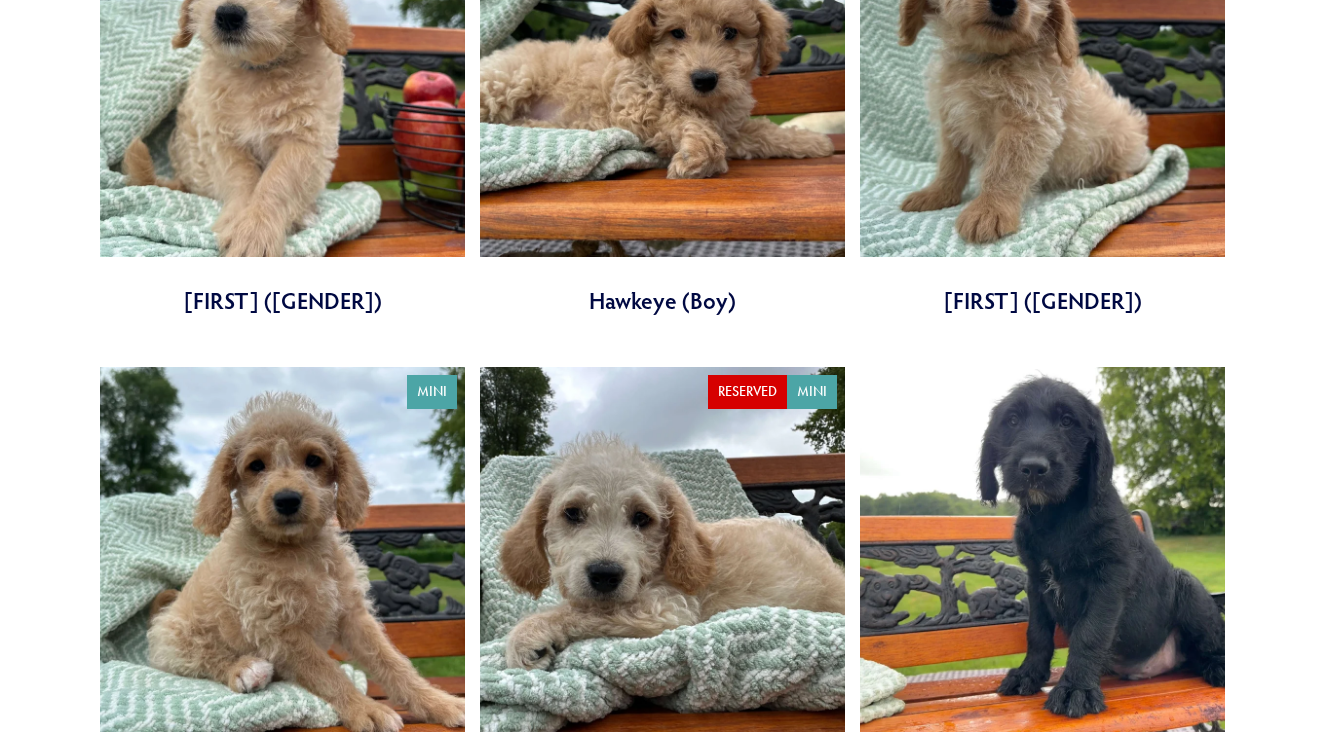 scroll, scrollTop: 3352, scrollLeft: 0, axis: vertical 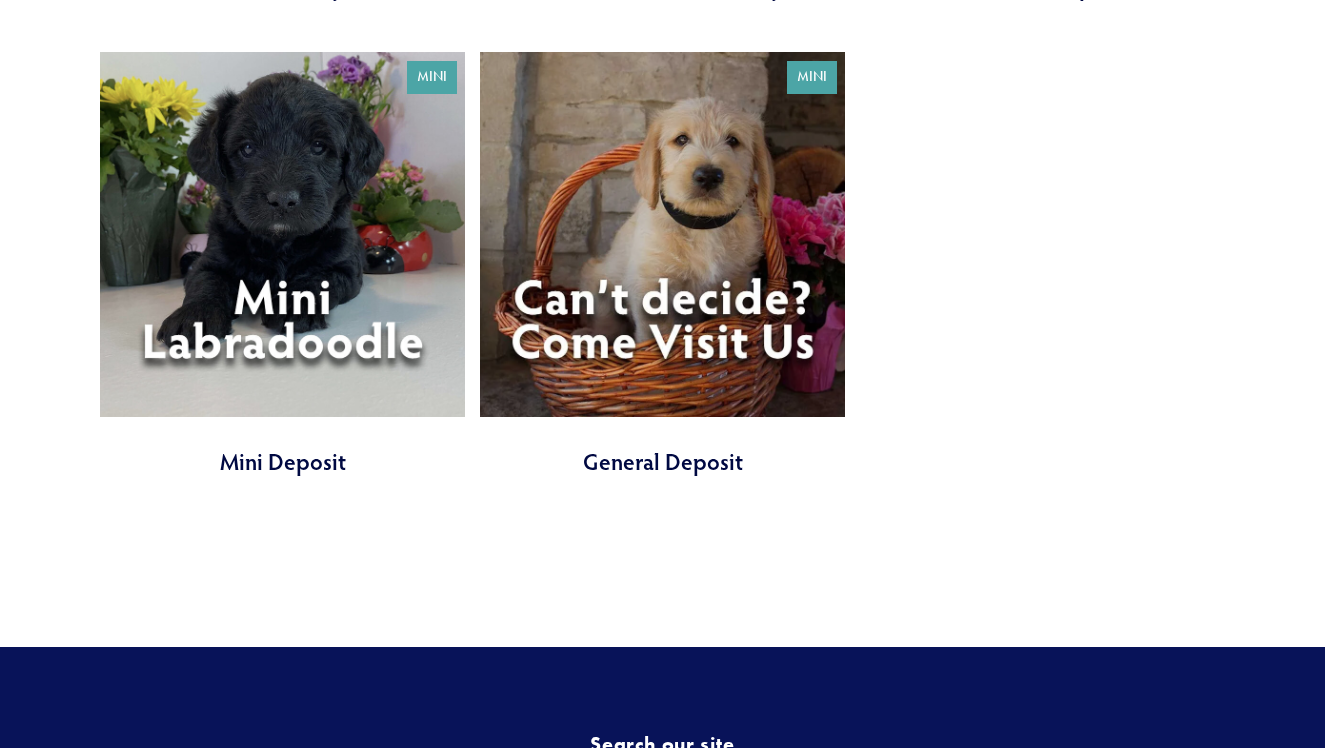 click at bounding box center (282, 264) 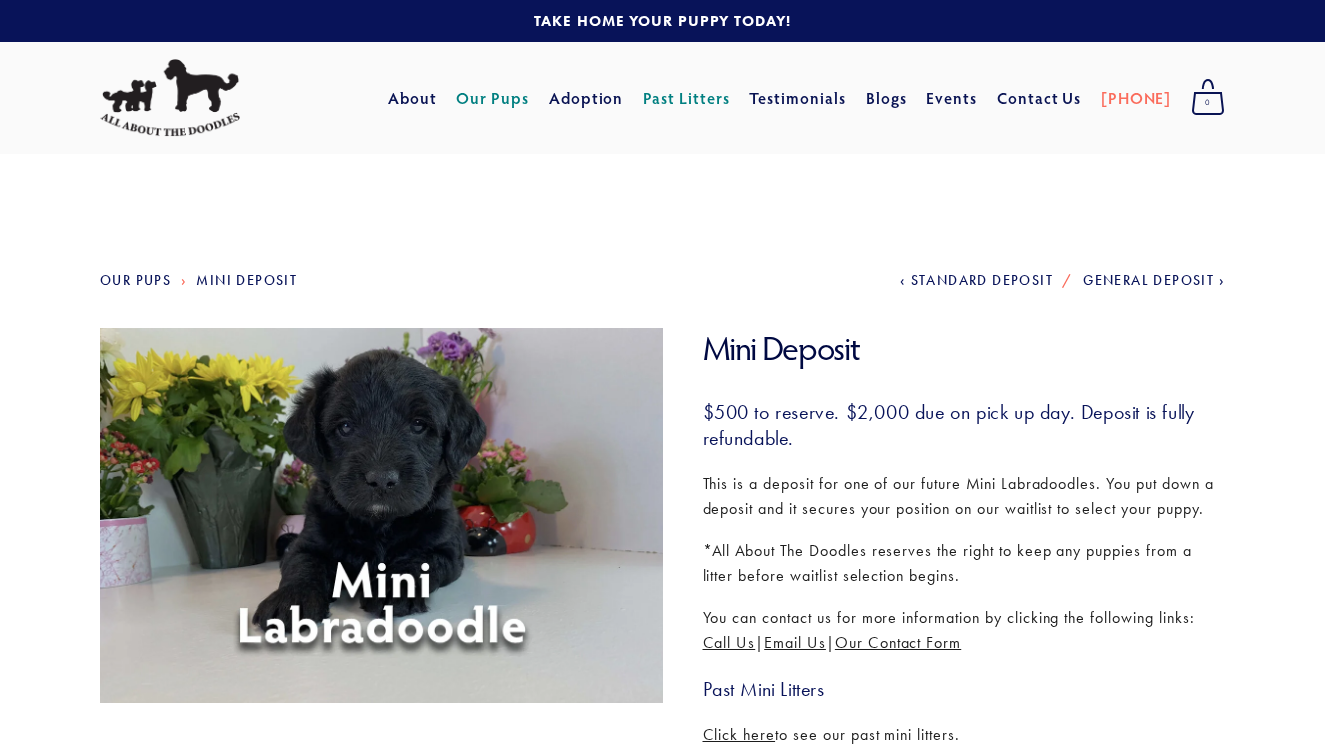 scroll, scrollTop: 0, scrollLeft: 0, axis: both 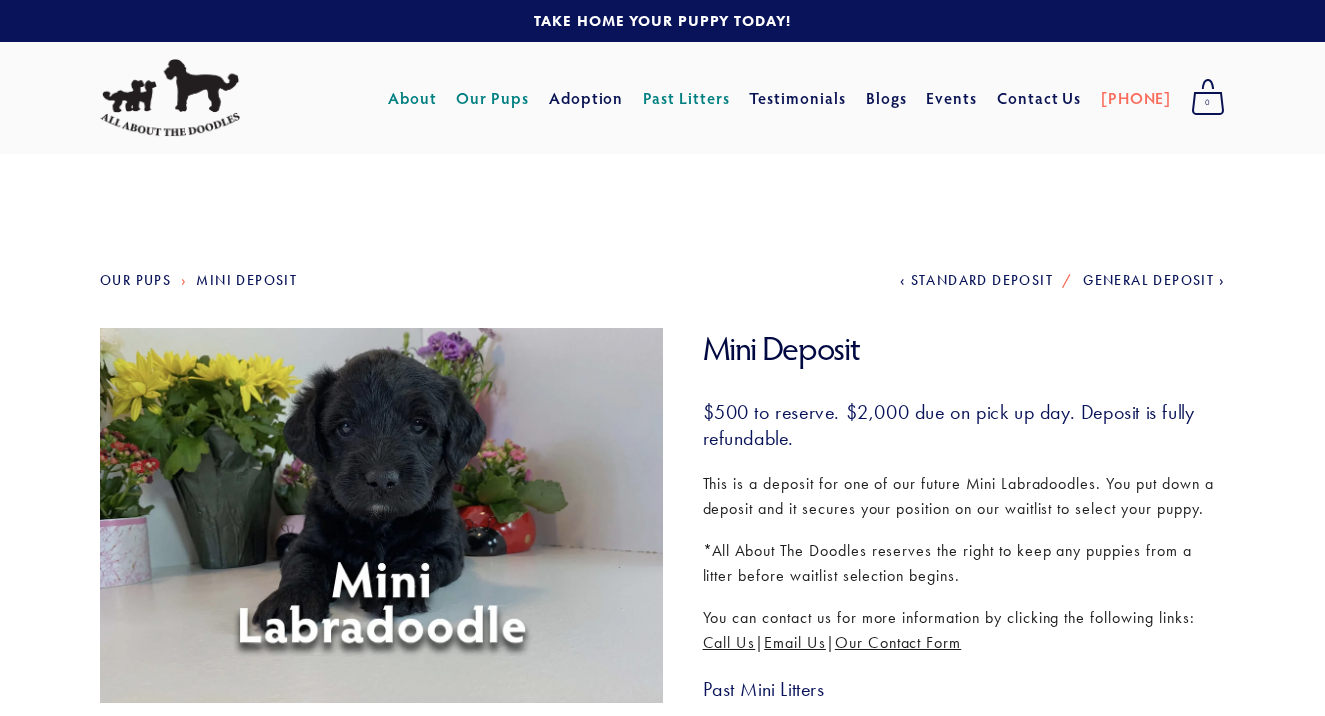 click on "About" at bounding box center [412, 98] 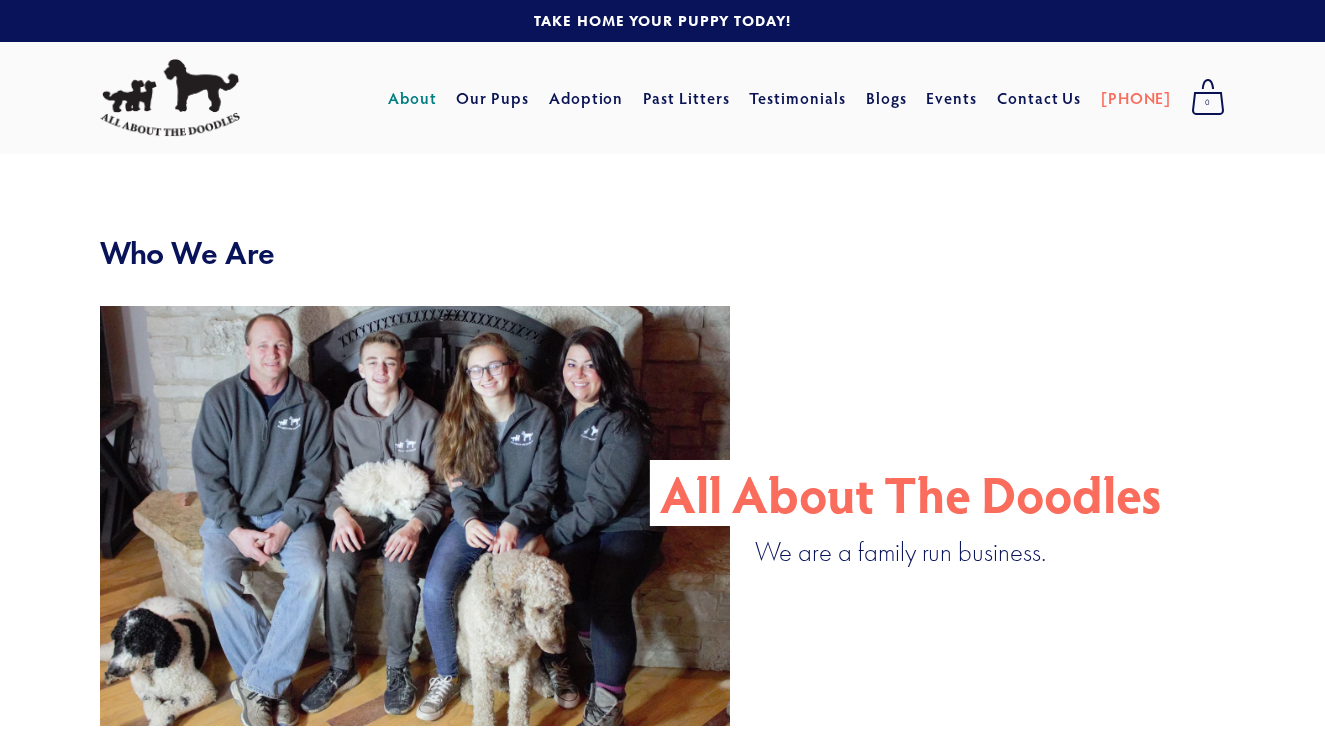 scroll, scrollTop: 0, scrollLeft: 0, axis: both 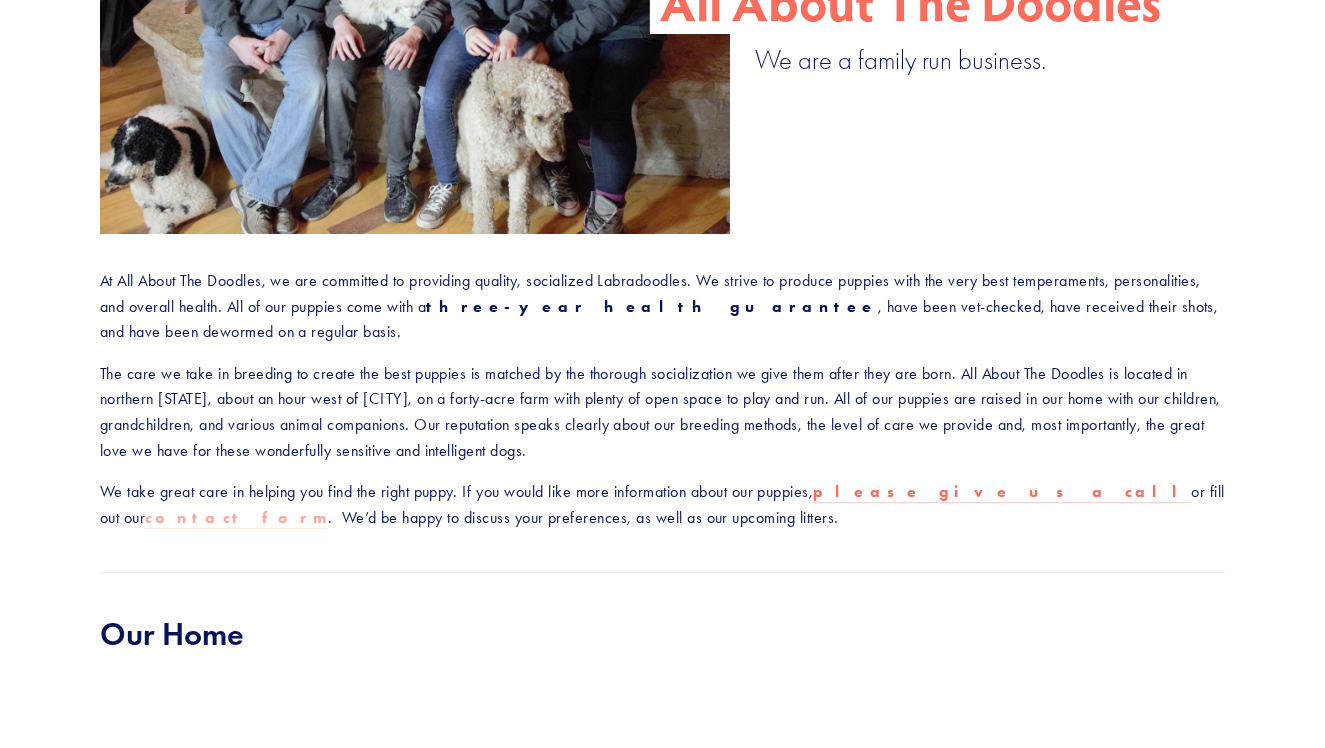 click on "contact form" at bounding box center [236, 517] 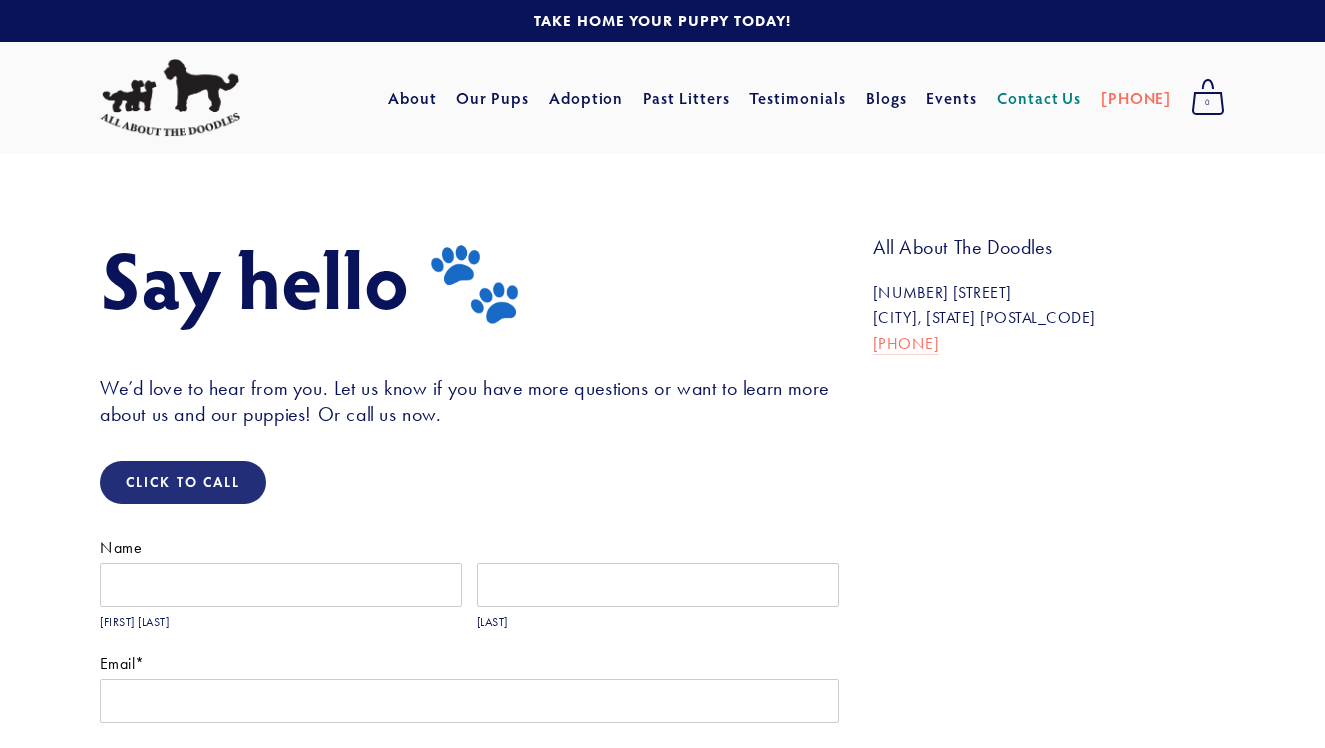 scroll, scrollTop: 0, scrollLeft: 0, axis: both 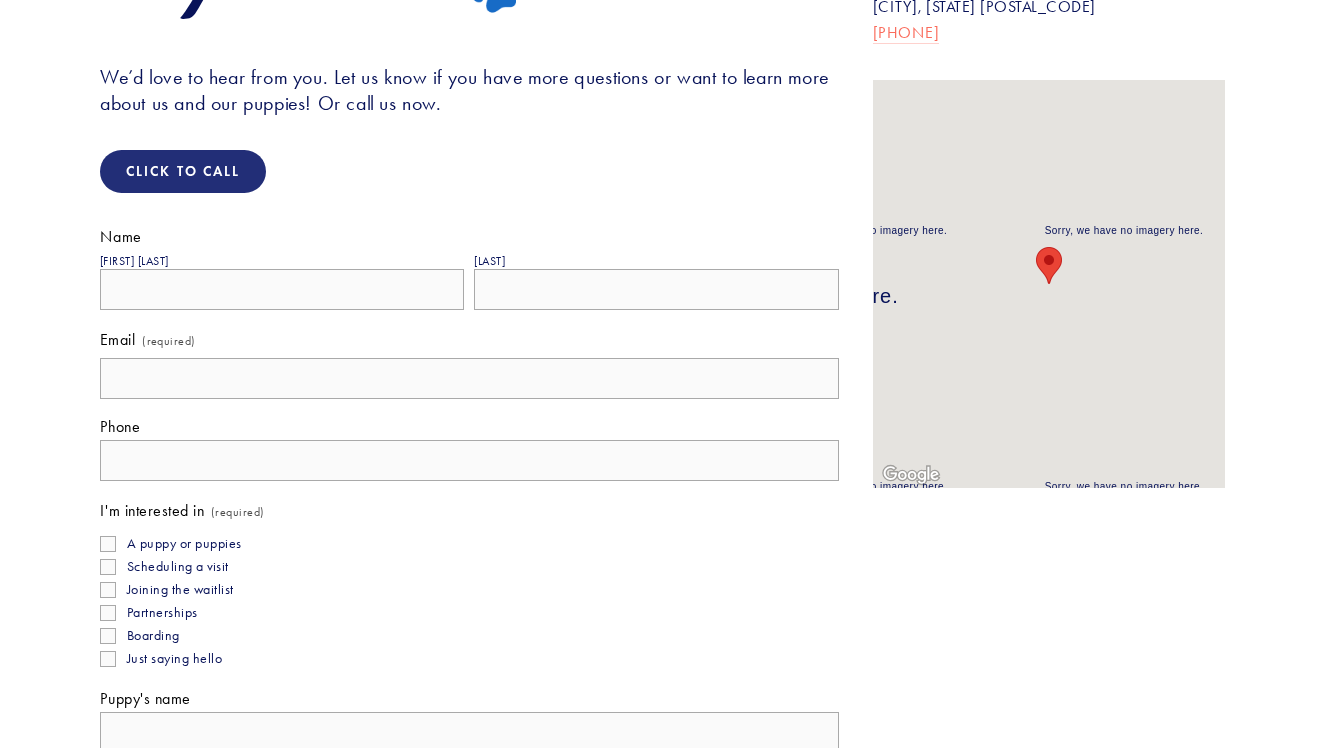 click on "[FIRST] [LAST]" at bounding box center [282, 289] 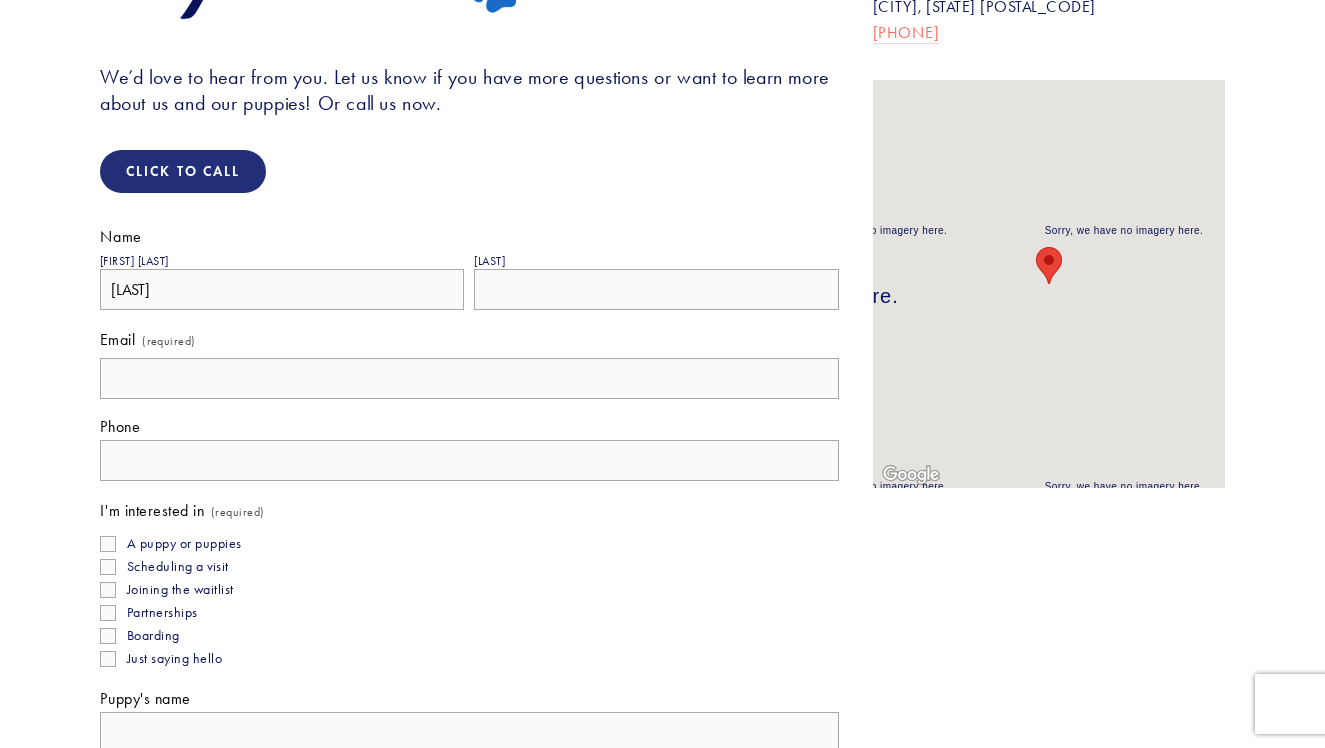 type on "[LAST]" 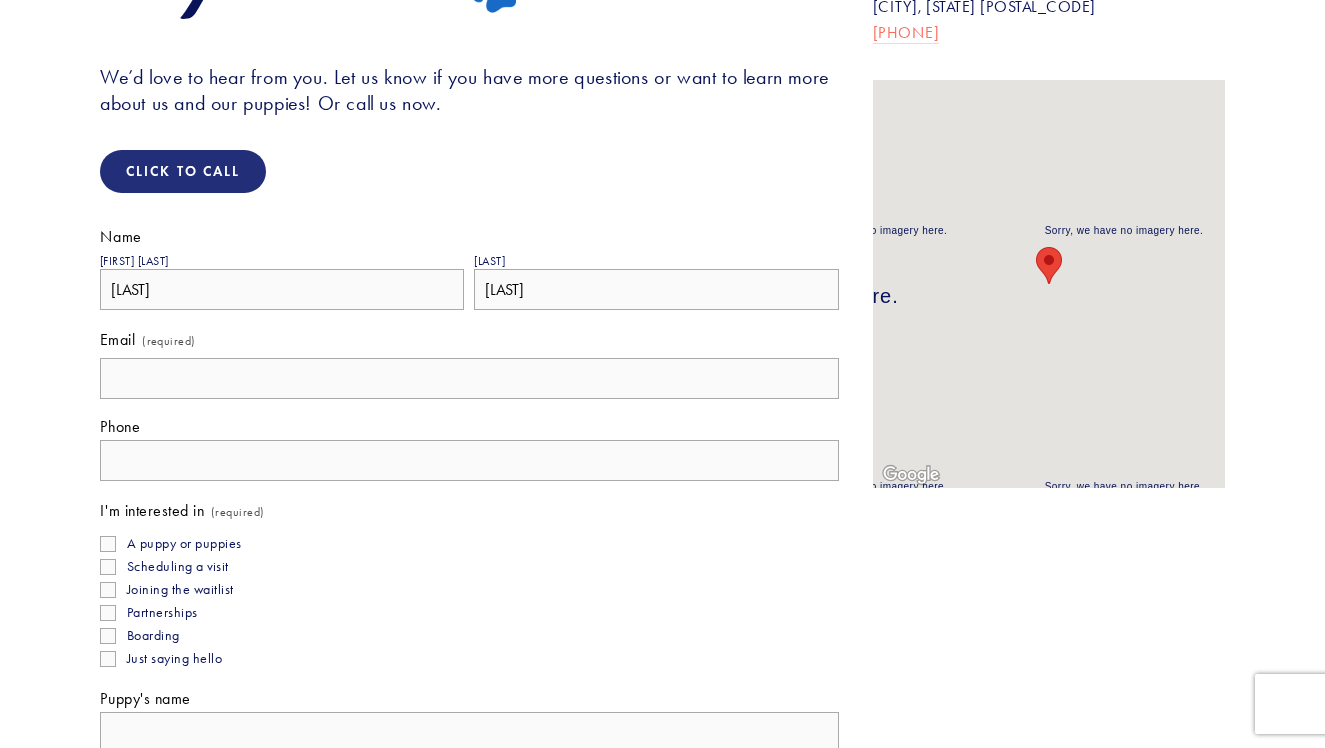 type on "[LAST]" 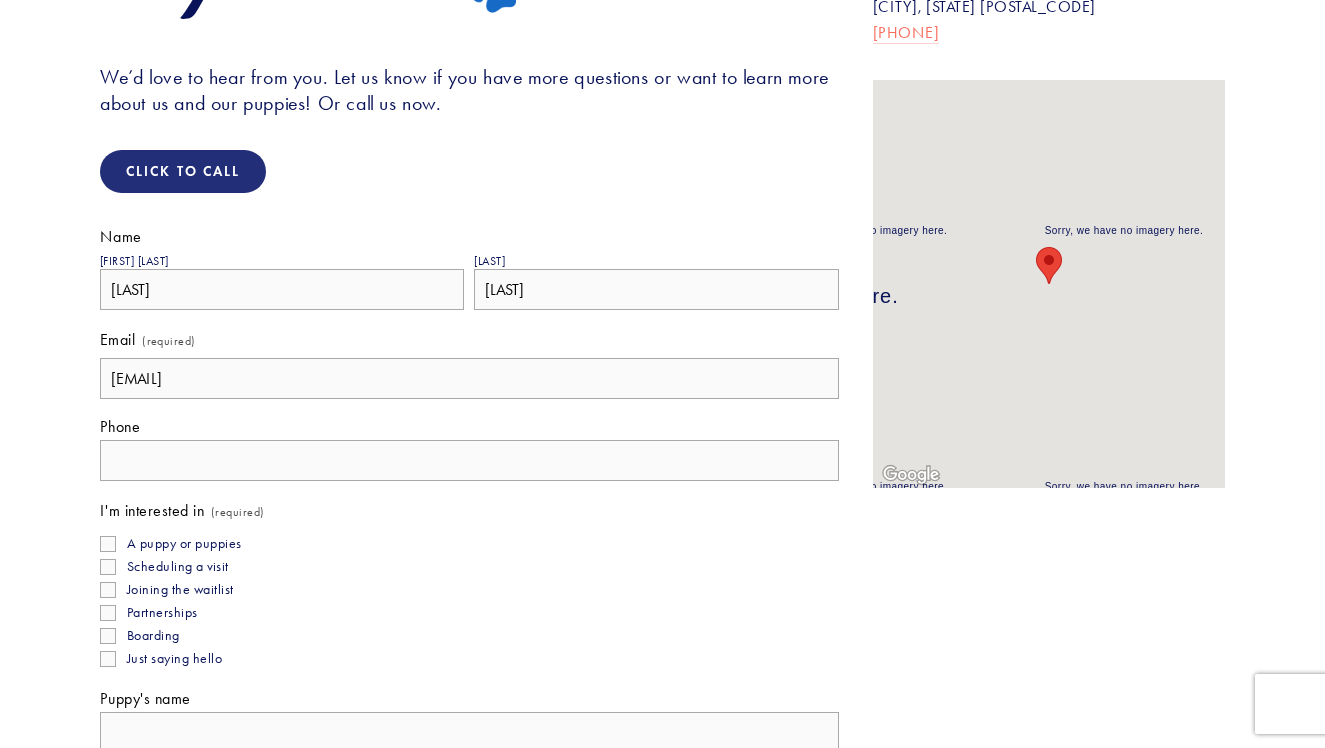 type on "[EMAIL]" 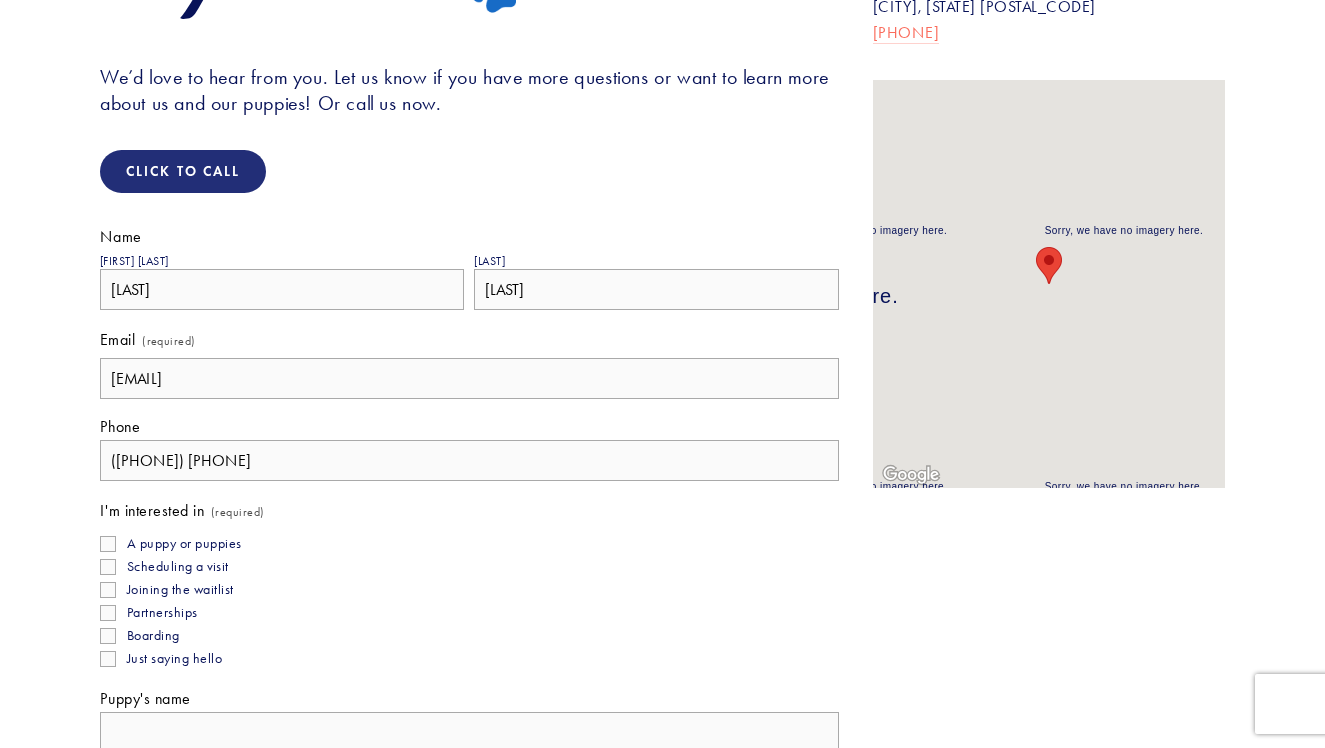 click on "A puppy or puppies" at bounding box center [108, 544] 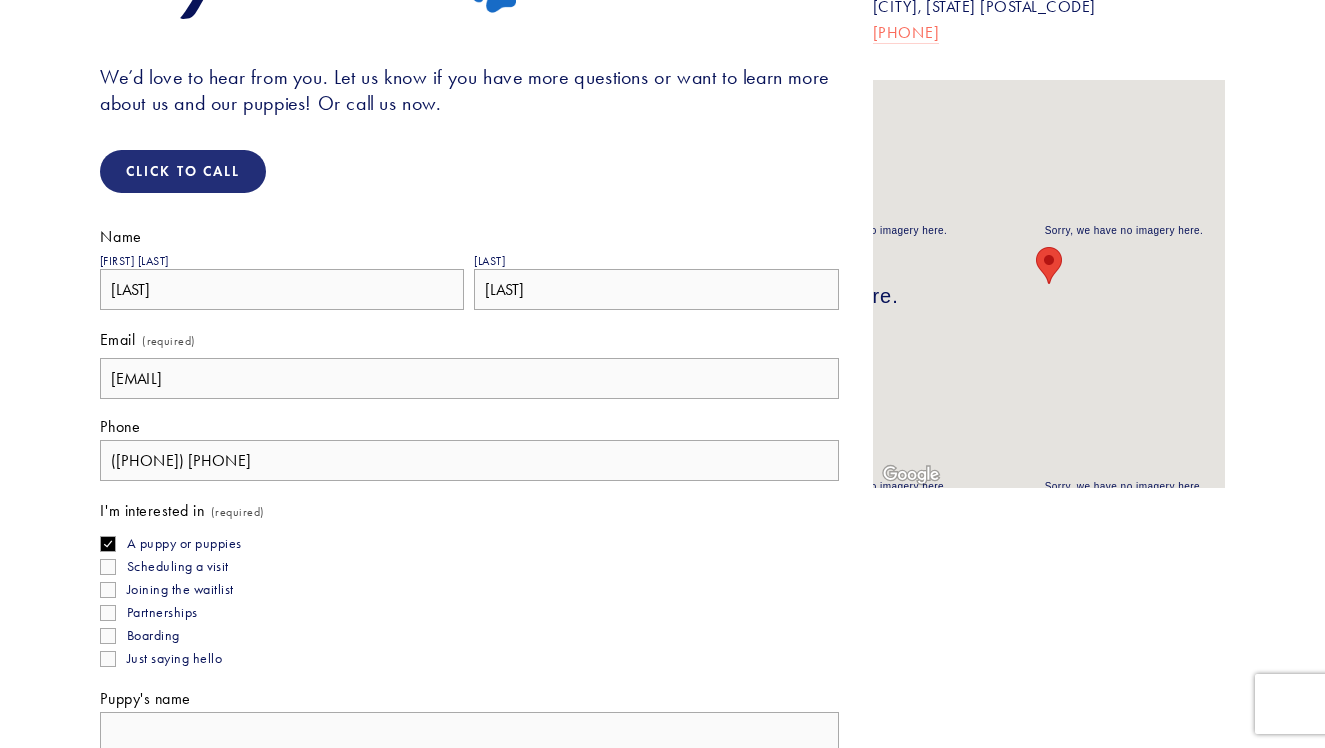 checkbox on "true" 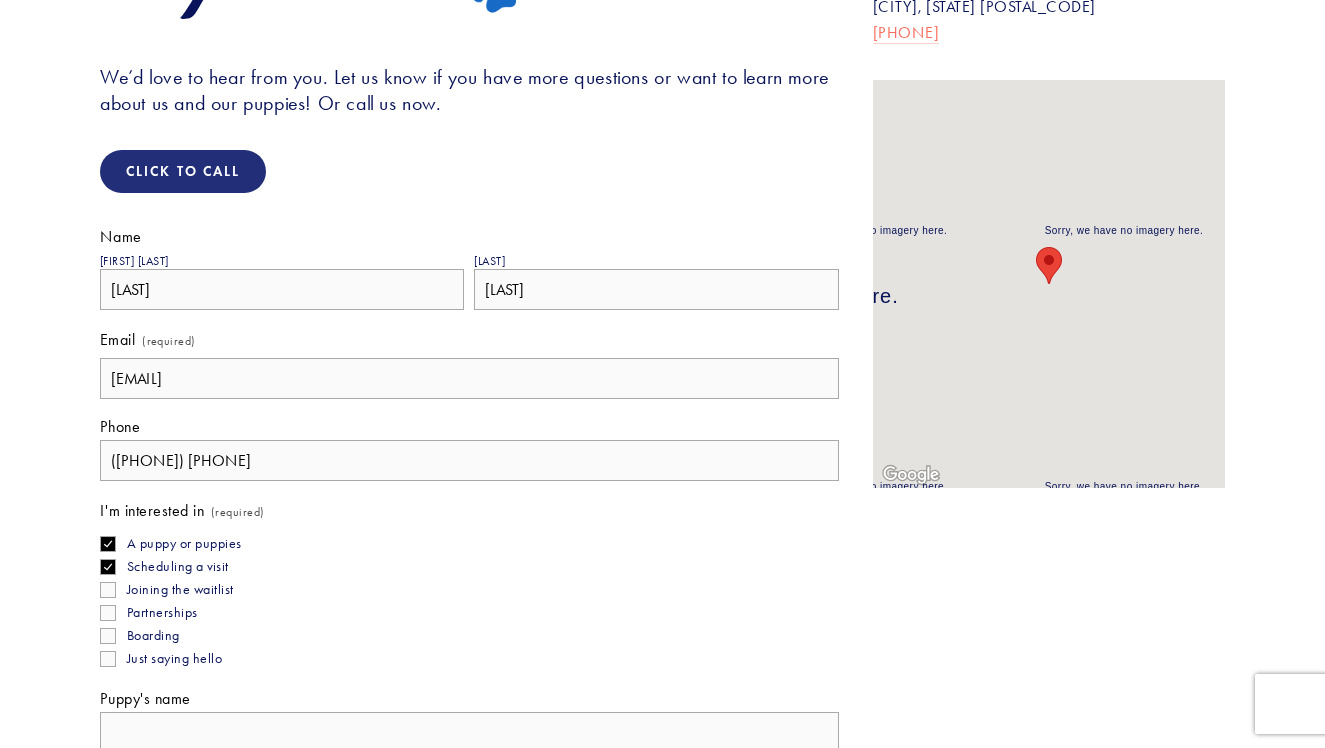 checkbox on "true" 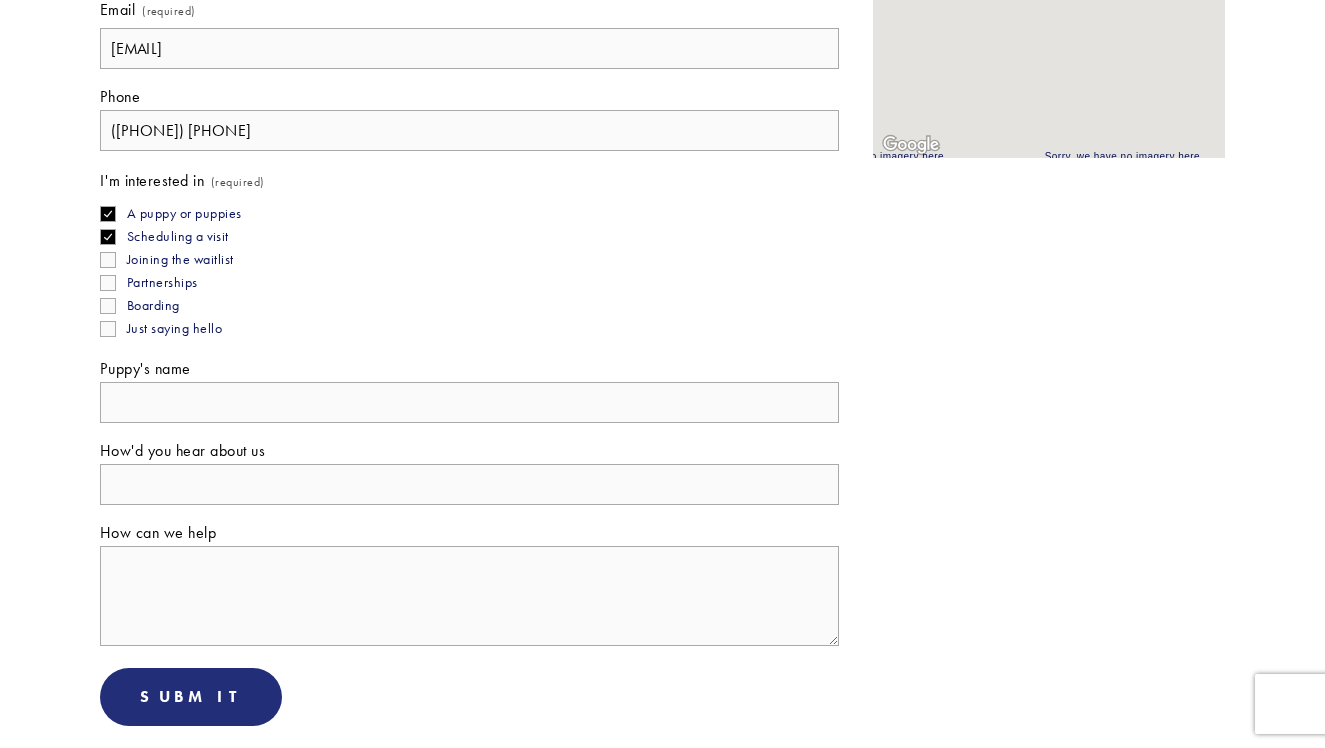 scroll, scrollTop: 666, scrollLeft: 0, axis: vertical 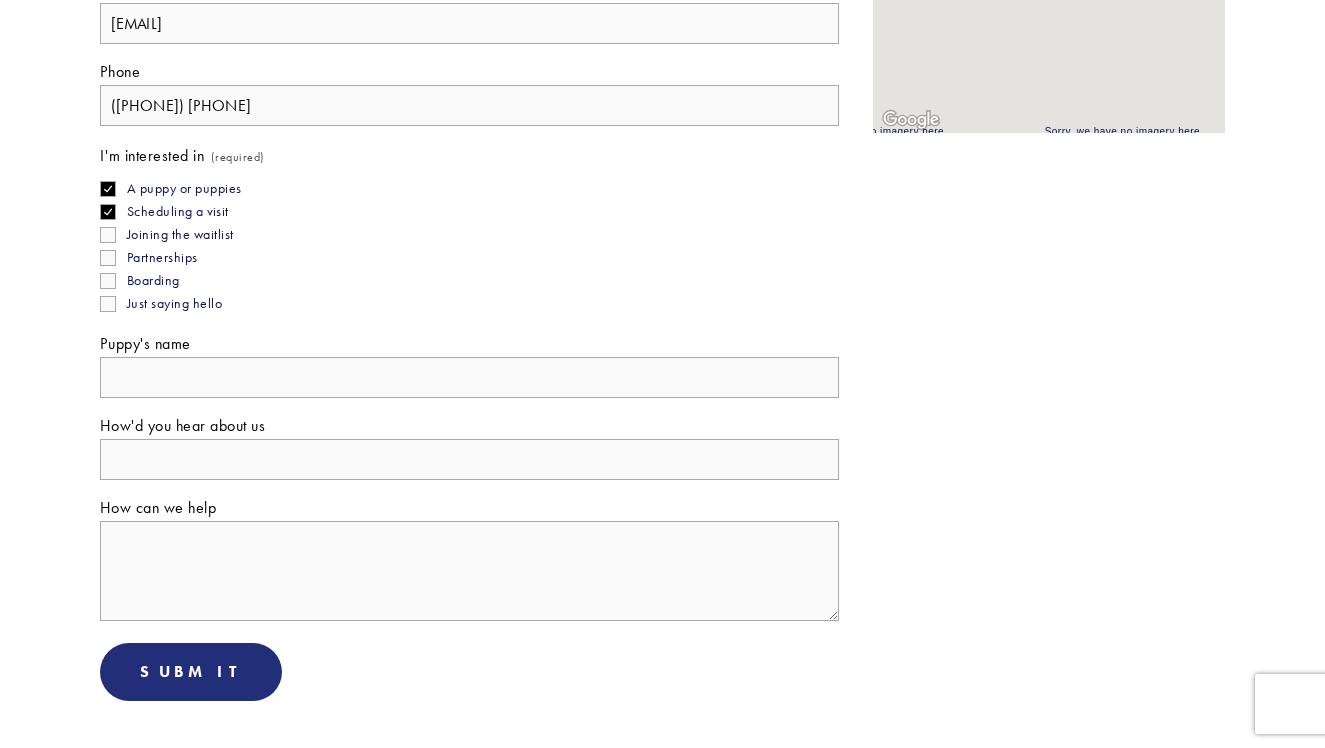 click on "How can we help" at bounding box center (469, 571) 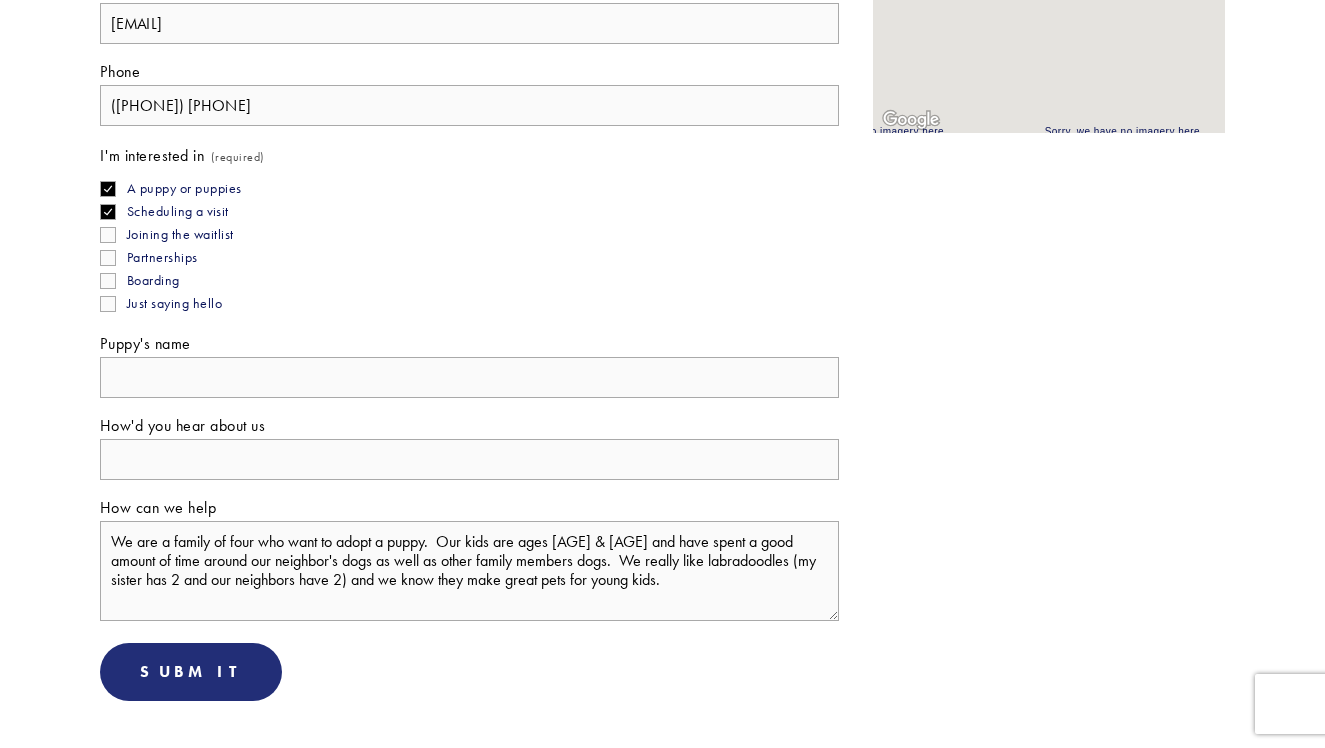 scroll, scrollTop: 7, scrollLeft: 0, axis: vertical 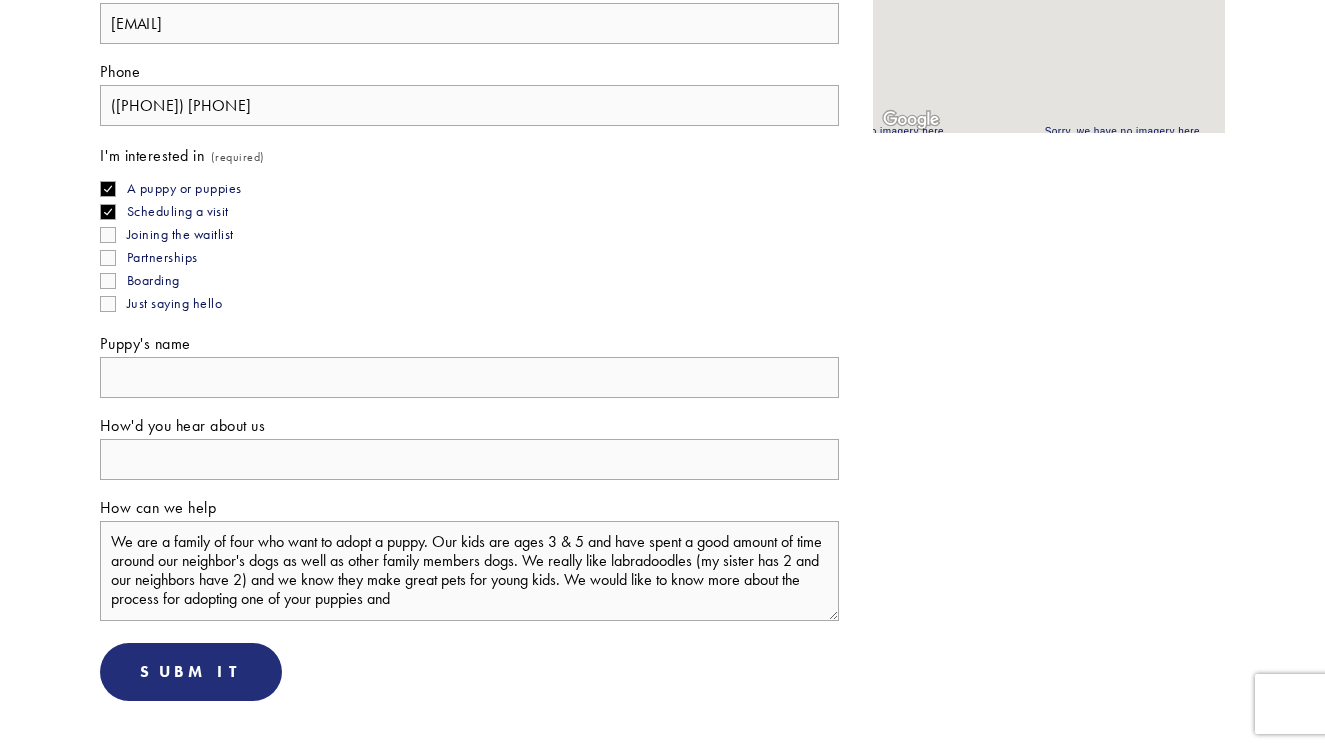 click on "We are a family of four who want to adopt a puppy. Our kids are ages 3 & 5 and have spent a good amount of time around our neighbor's dogs as well as other family members dogs. We really like labradoodles (my sister has 2 and our neighbors have 2) and we know they make great pets for young kids. We would like to know more about the process for adopting one of your puppies and" at bounding box center (469, 571) 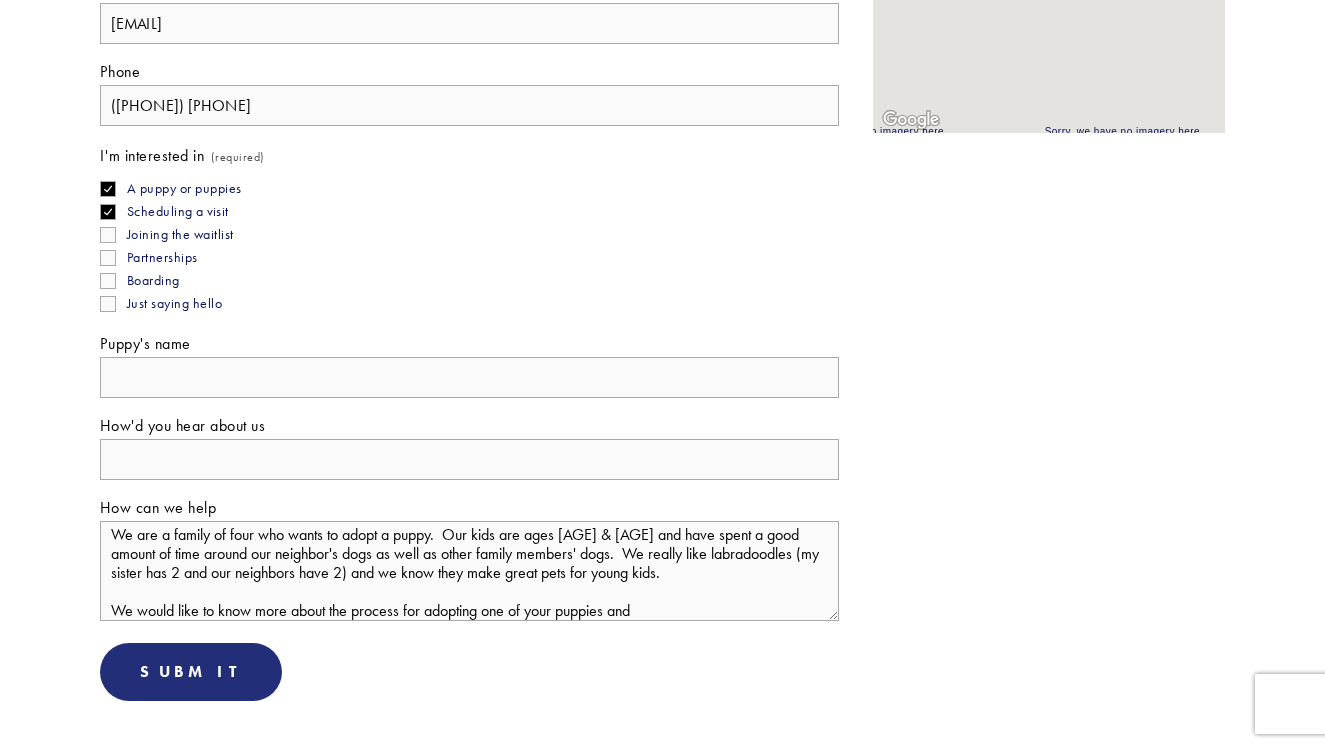 click on "We are a family of four who wants to adopt a puppy.  Our kids are ages [AGE] & [AGE] and have spent a good amount of time around our neighbor's dogs as well as other family members' dogs.  We really like labradoodles (my sister has 2 and our neighbors have 2) and we know they make great pets for young kids.
We would like to know more about the process for adopting one of your puppies and" at bounding box center [469, 571] 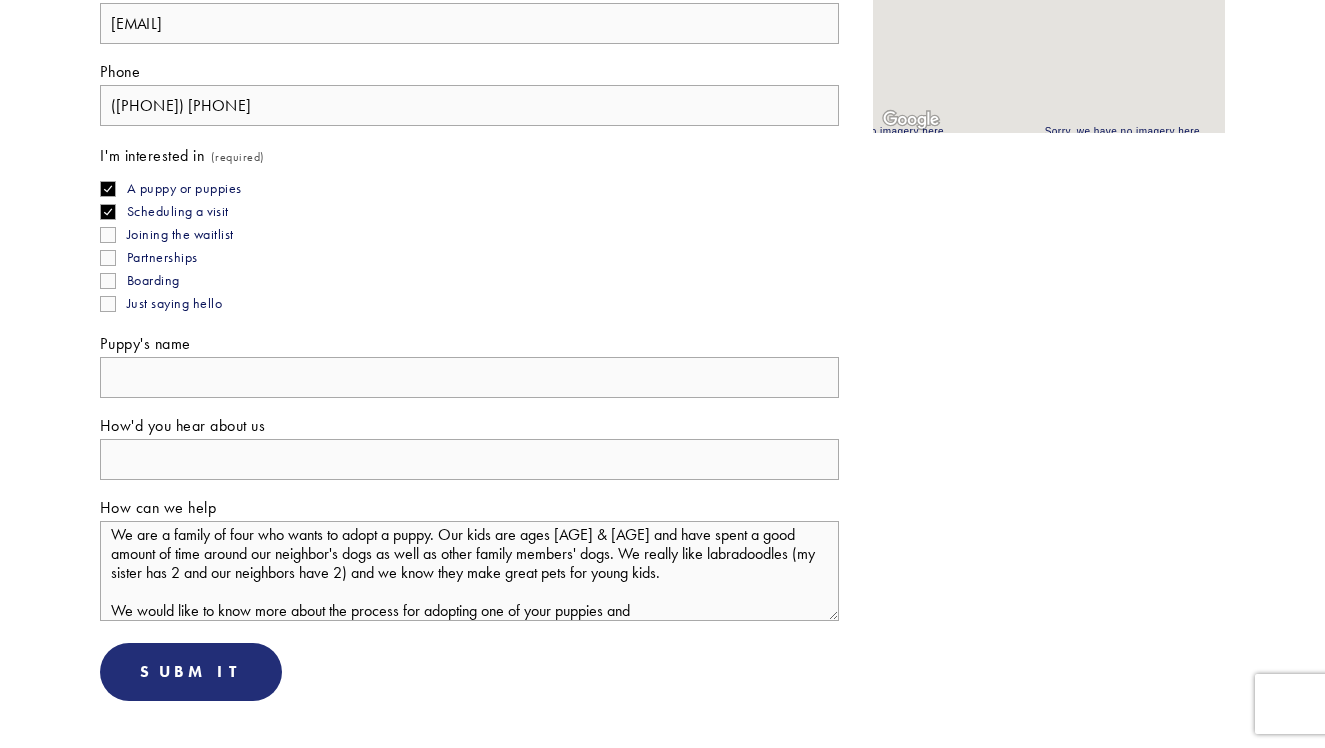 click on "We are a family of four who wants to adopt a puppy. Our kids are ages [AGE] & [AGE] and have spent a good amount of time around our neighbor's dogs as well as other family members' dogs. We really like labradoodles (my sister has 2 and our neighbors have 2) and we know they make great pets for young kids.
We would like to know more about the process for adopting one of your puppies and" at bounding box center [469, 571] 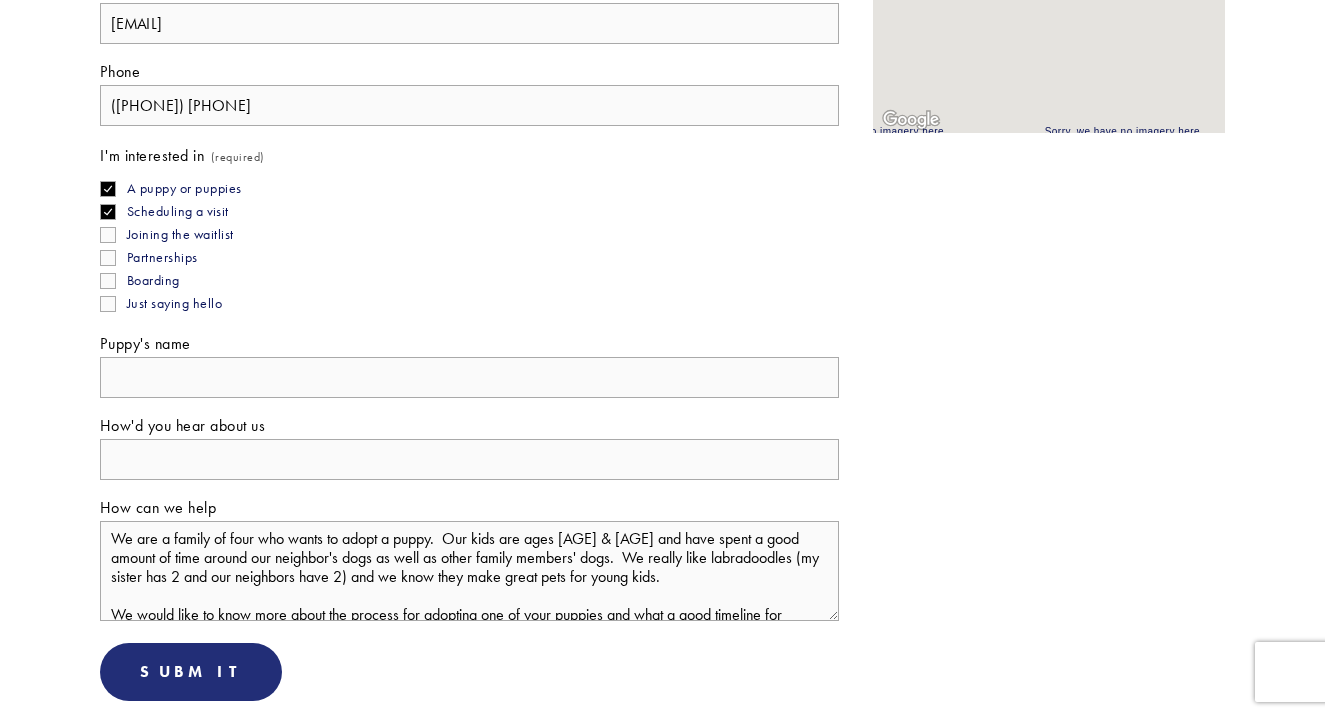 scroll, scrollTop: 0, scrollLeft: 0, axis: both 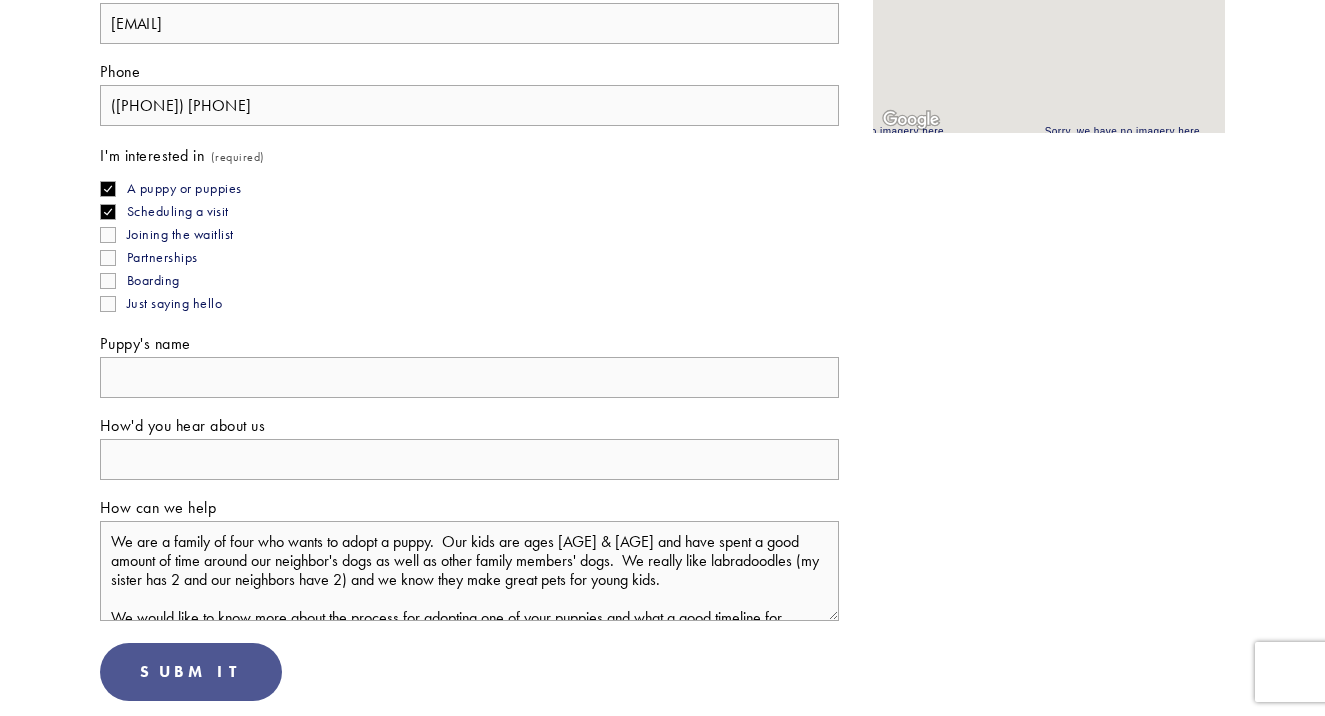 type on "We are a family of four who wants to adopt a puppy.  Our kids are ages [AGE] & [AGE] and have spent a good amount of time around our neighbor's dogs as well as other family members' dogs.  We really like labradoodles (my sister has 2 and our neighbors have 2) and we know they make great pets for young kids.
We would like to know more about the process for adopting one of your puppies and what a good timeline for adoption would be.  If we were to come to the farm and find a puppy that we like, would we be able to take it home that day?" 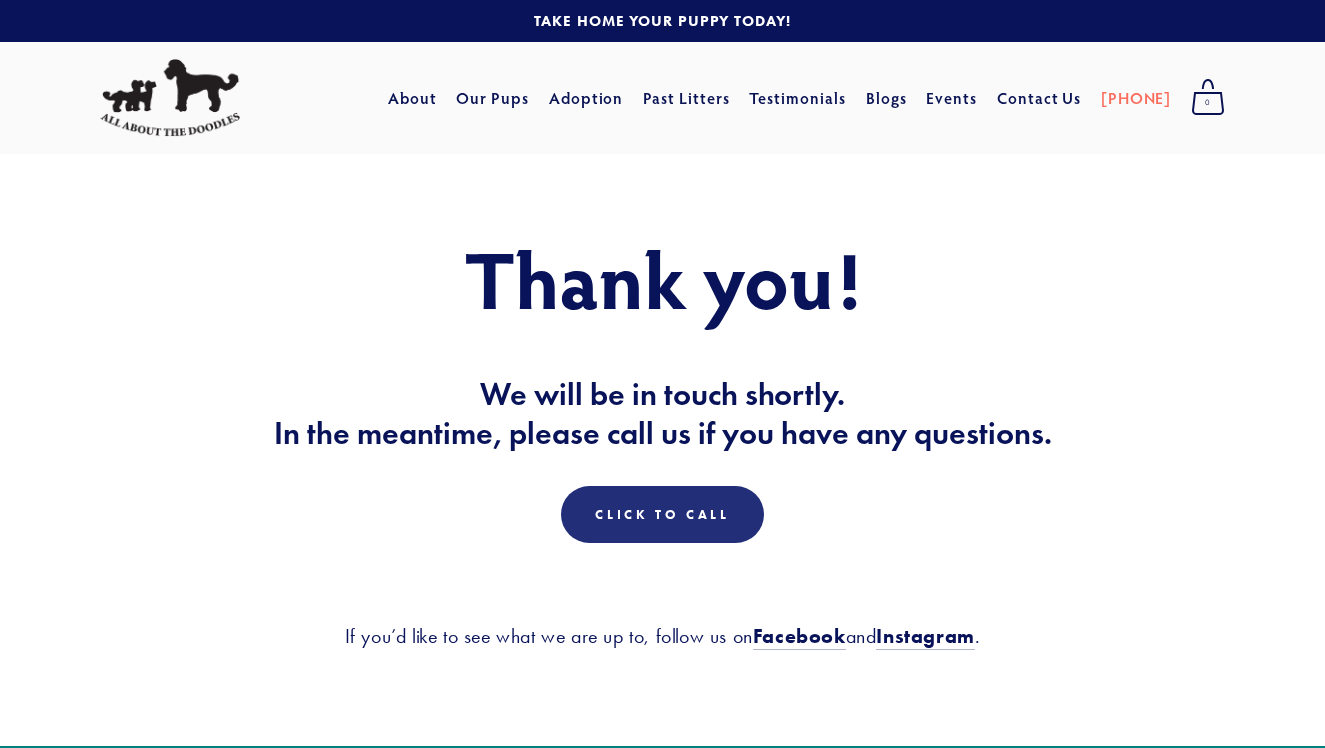scroll, scrollTop: 0, scrollLeft: 0, axis: both 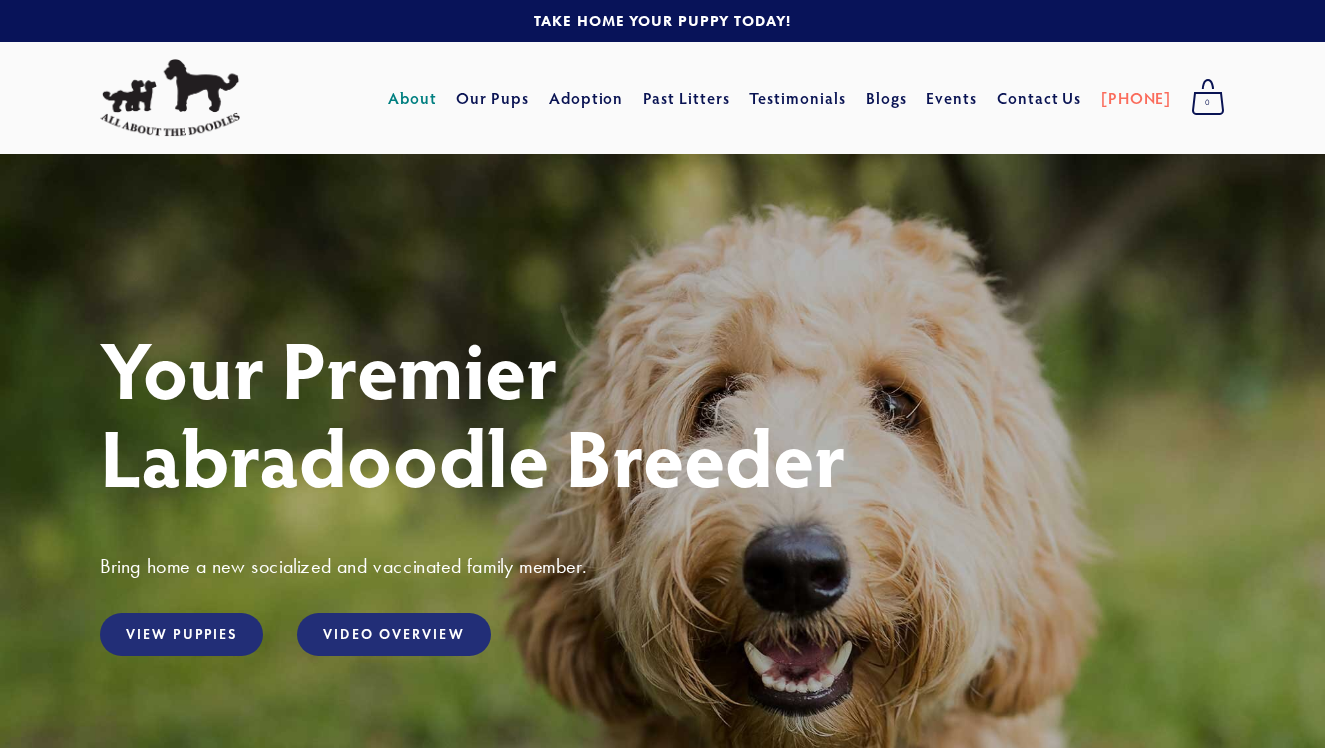 click on "About" at bounding box center (412, 98) 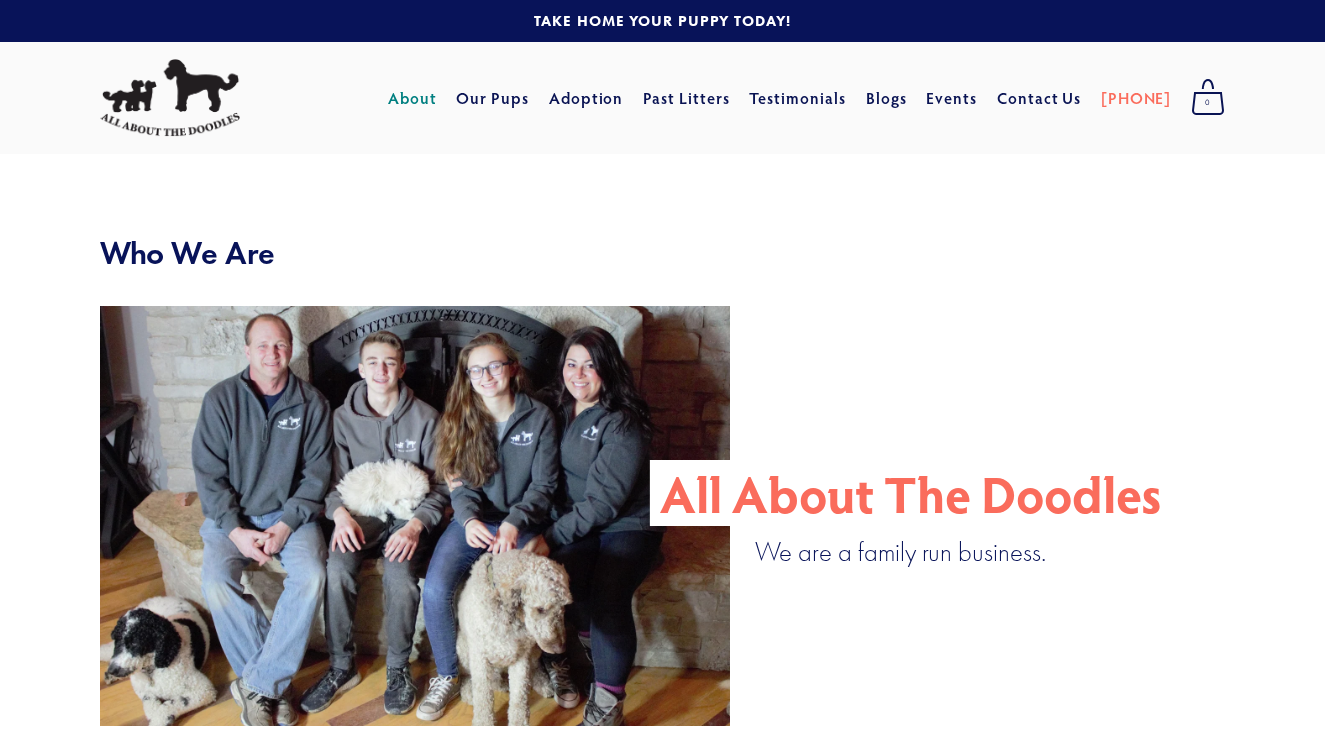 scroll, scrollTop: 0, scrollLeft: 0, axis: both 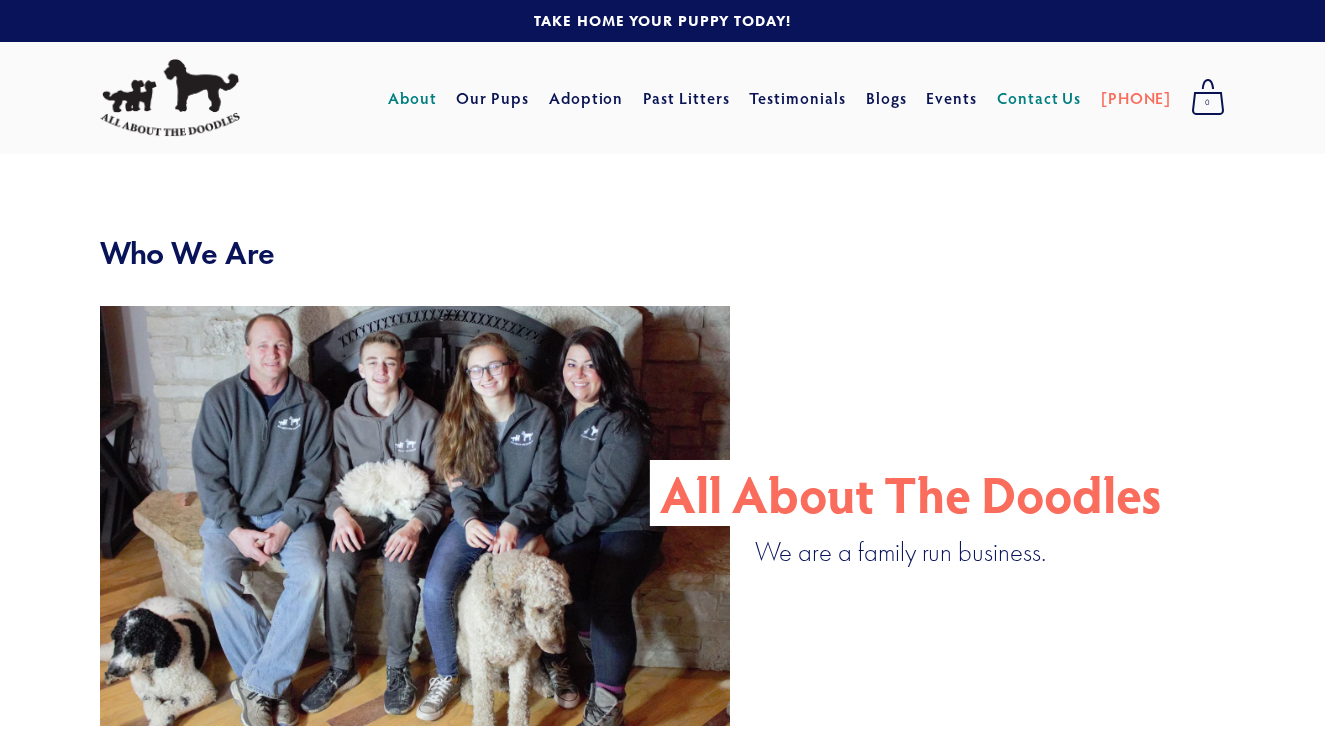 click on "Contact Us" at bounding box center [1039, 98] 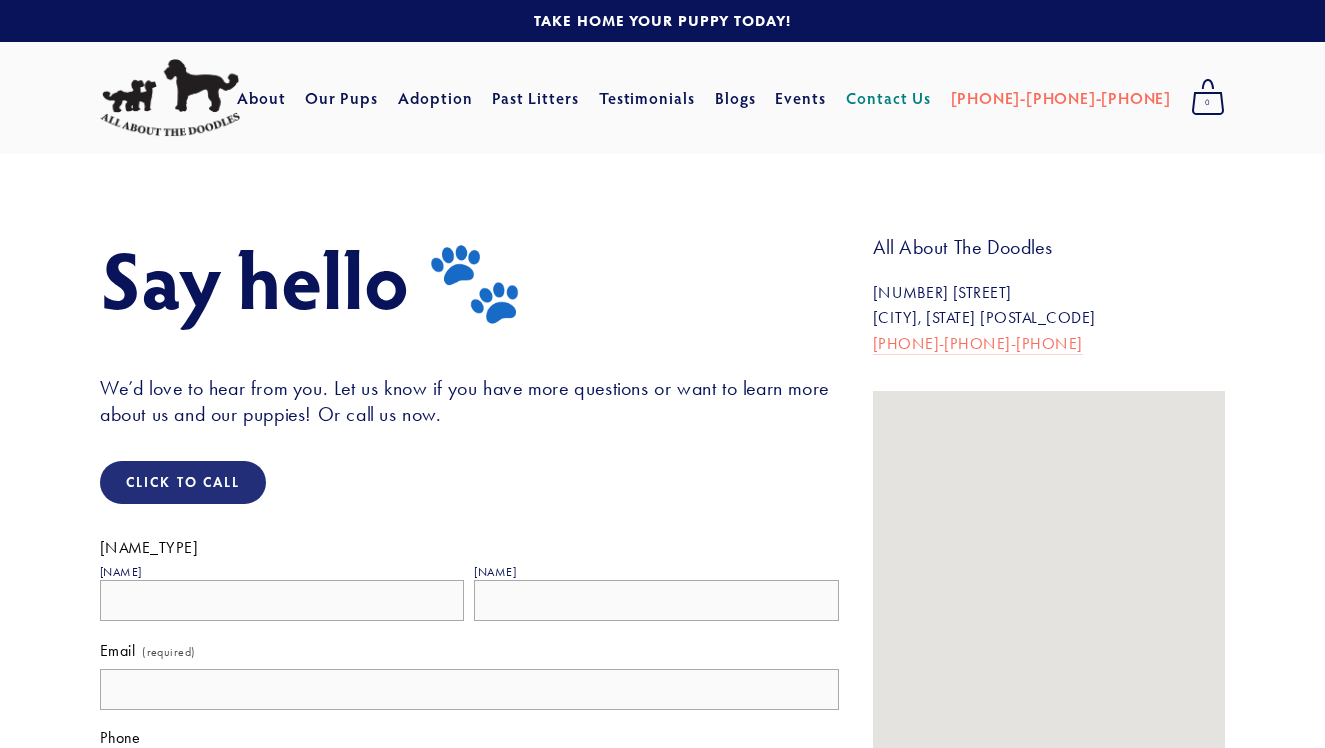 scroll, scrollTop: 32, scrollLeft: 0, axis: vertical 